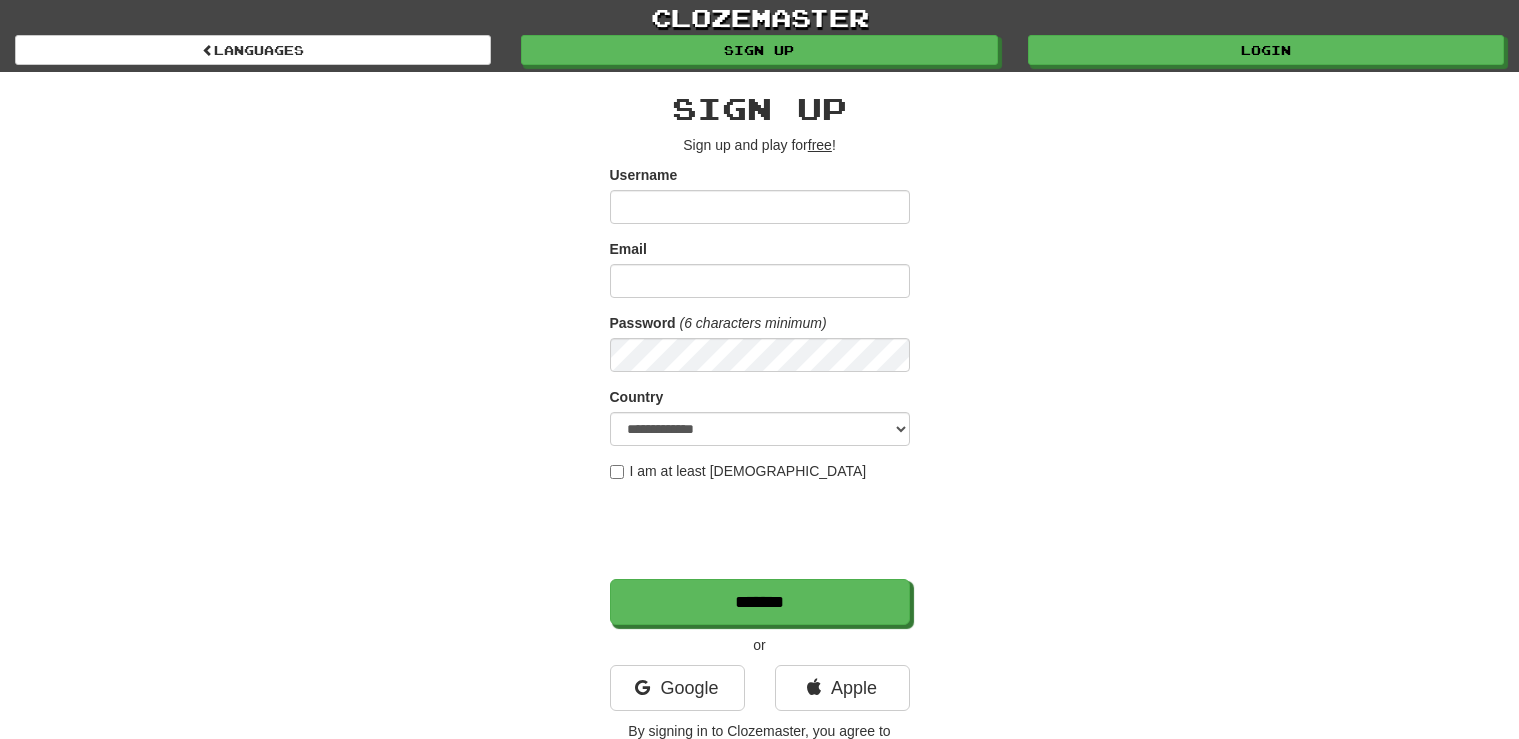 scroll, scrollTop: 0, scrollLeft: 0, axis: both 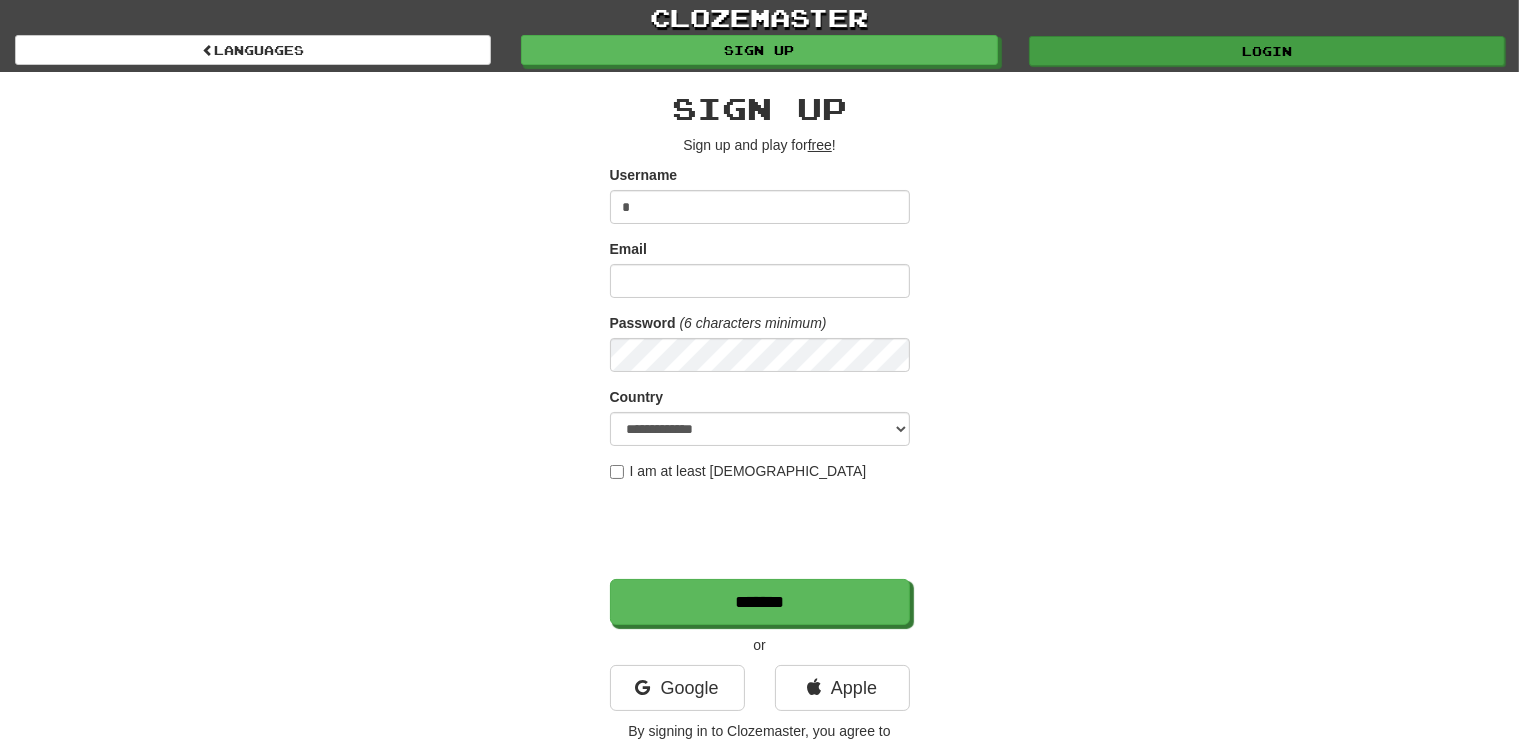 type on "*" 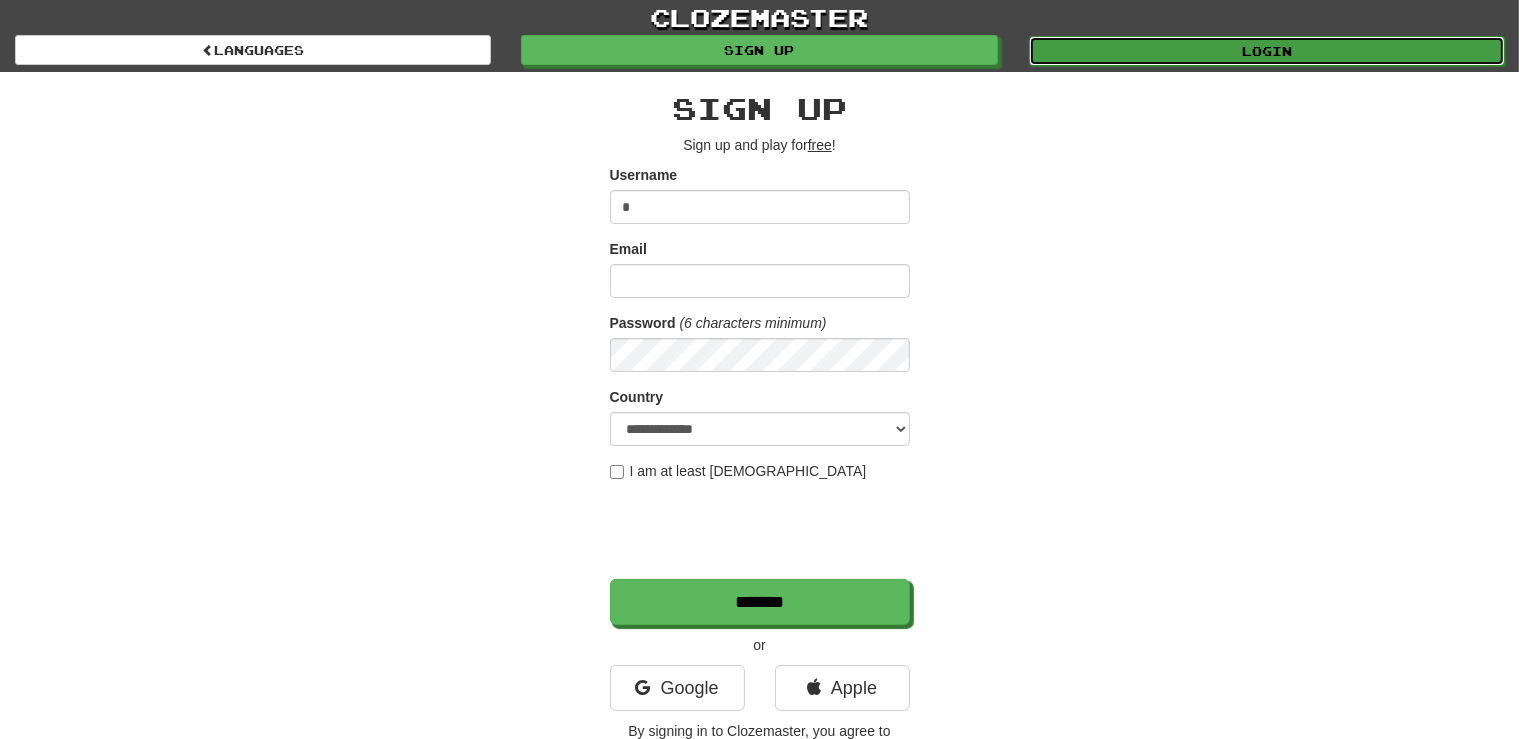 click on "Login" at bounding box center (1267, 51) 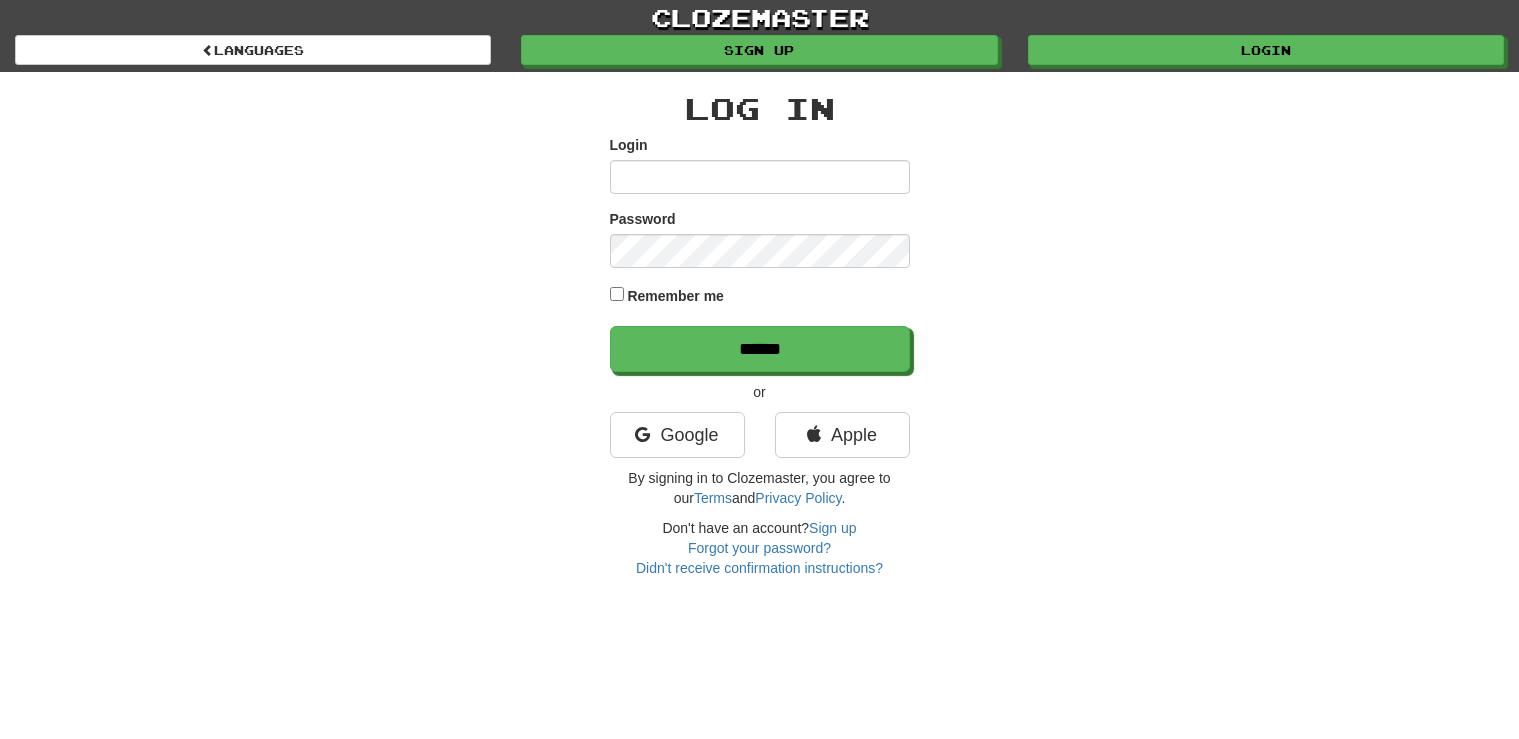 scroll, scrollTop: 0, scrollLeft: 0, axis: both 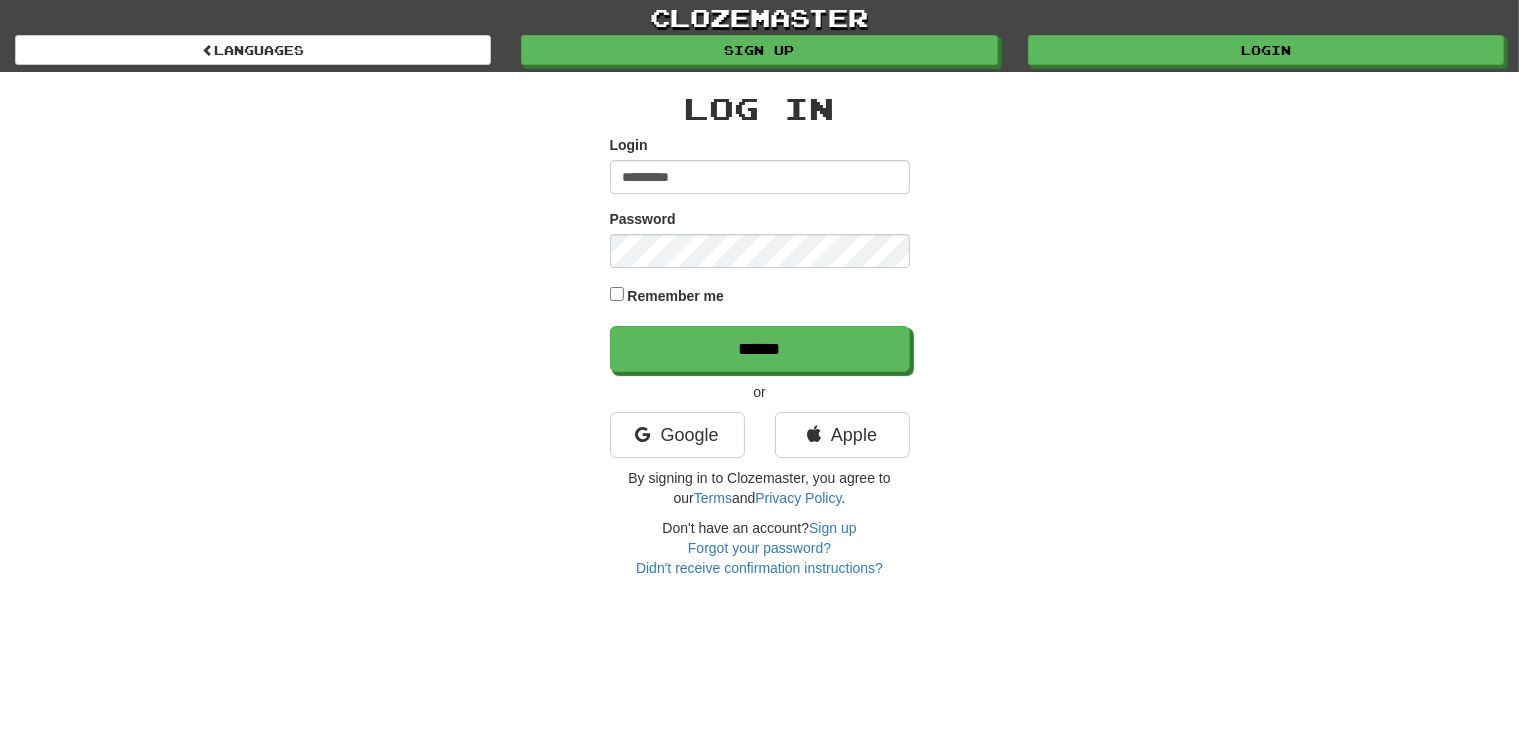 type on "*********" 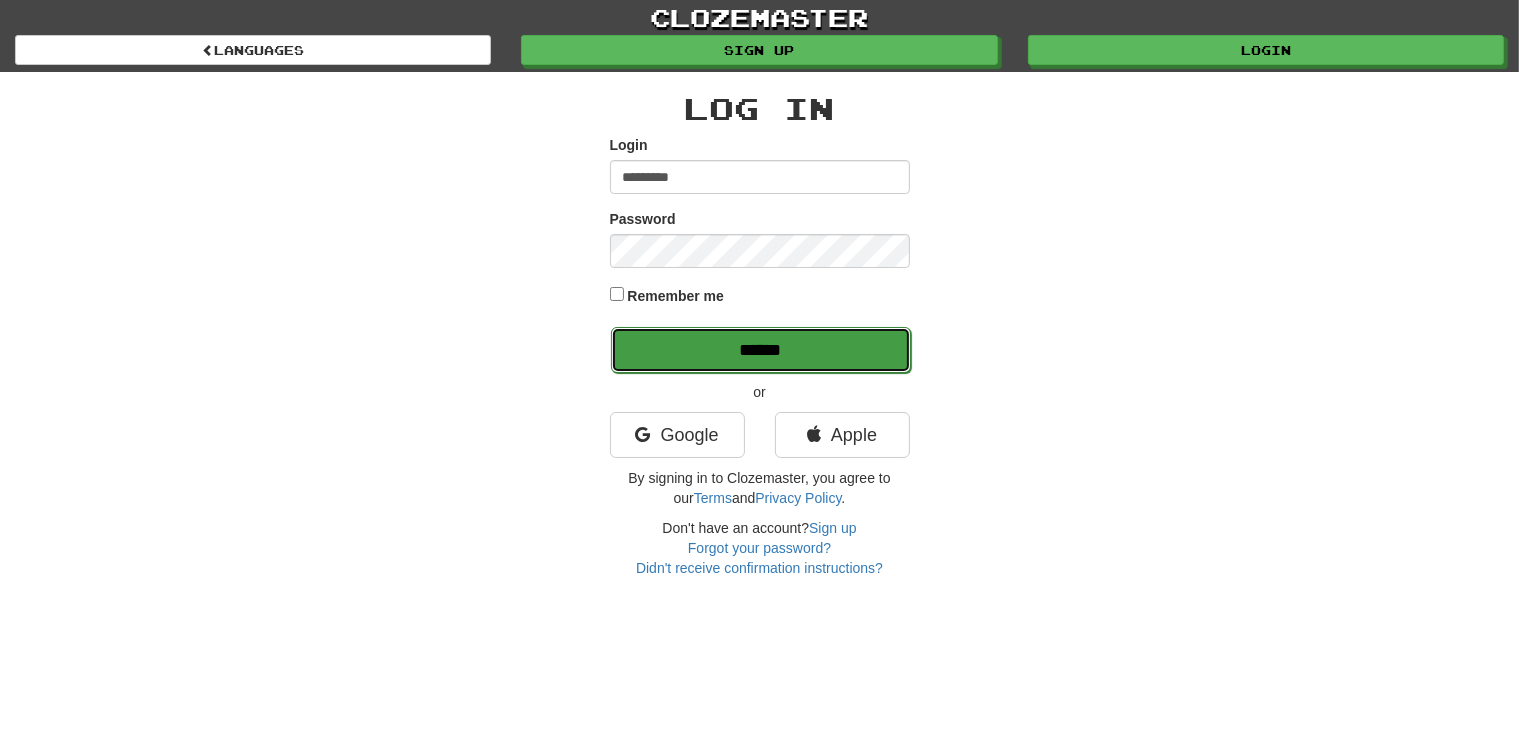 click on "******" at bounding box center [761, 350] 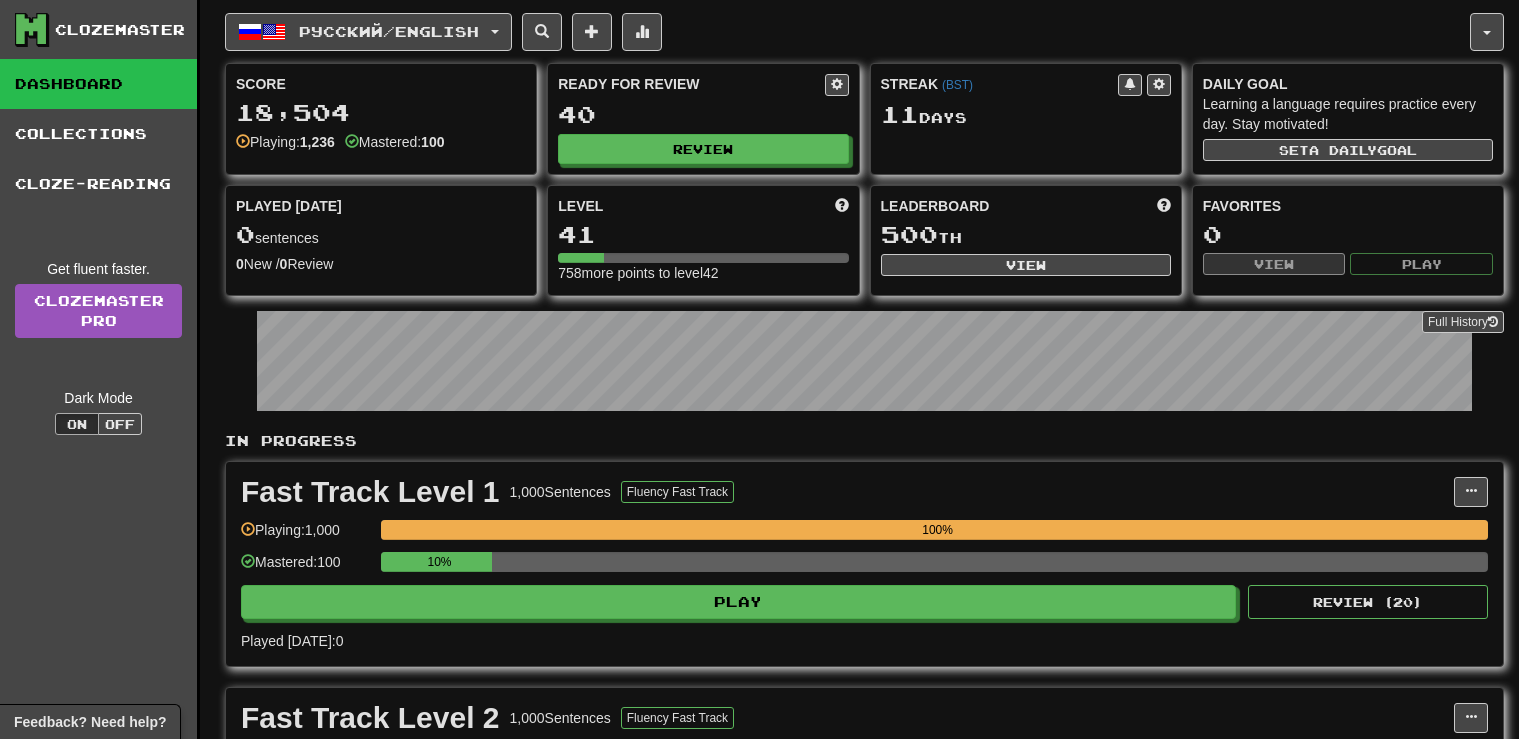 scroll, scrollTop: 0, scrollLeft: 0, axis: both 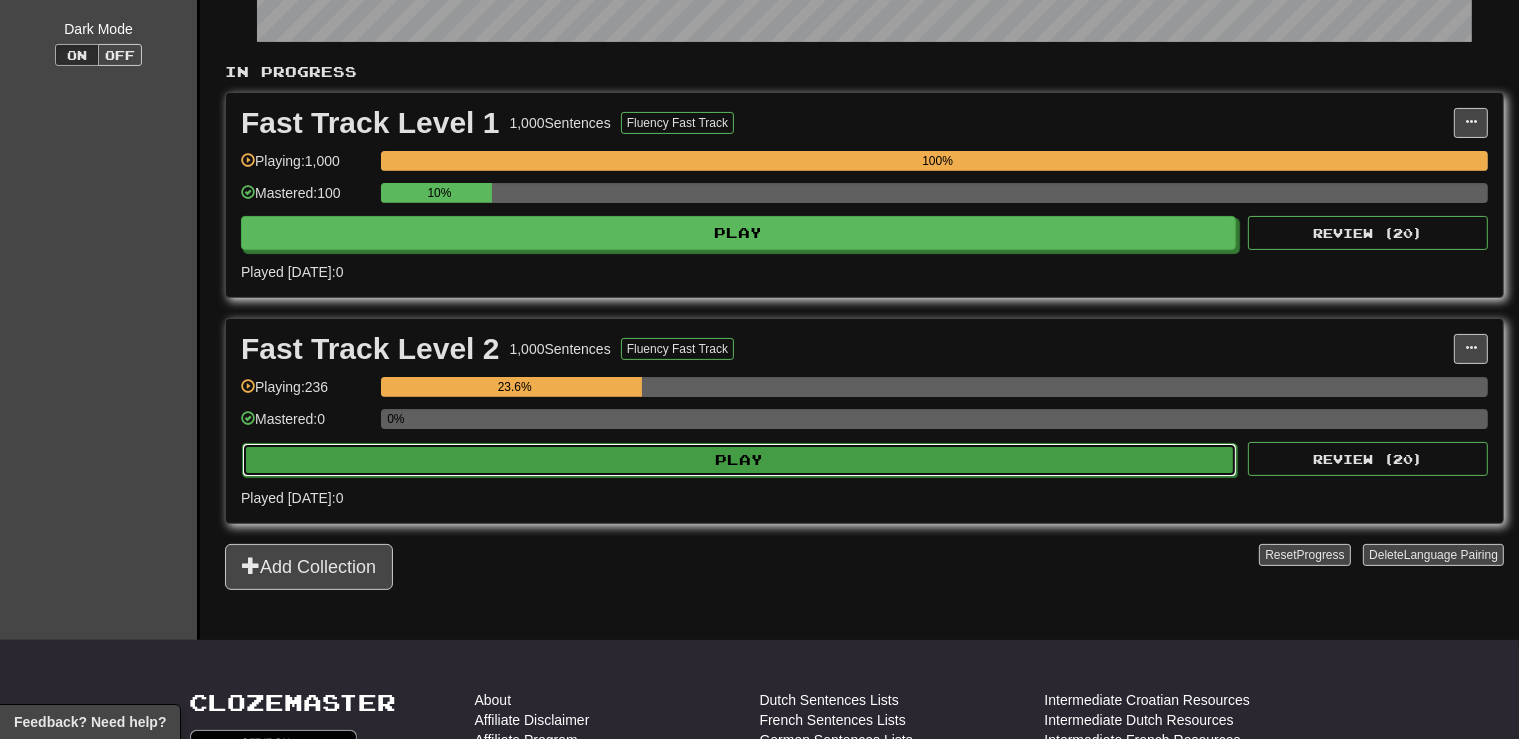 click on "Play" at bounding box center [739, 460] 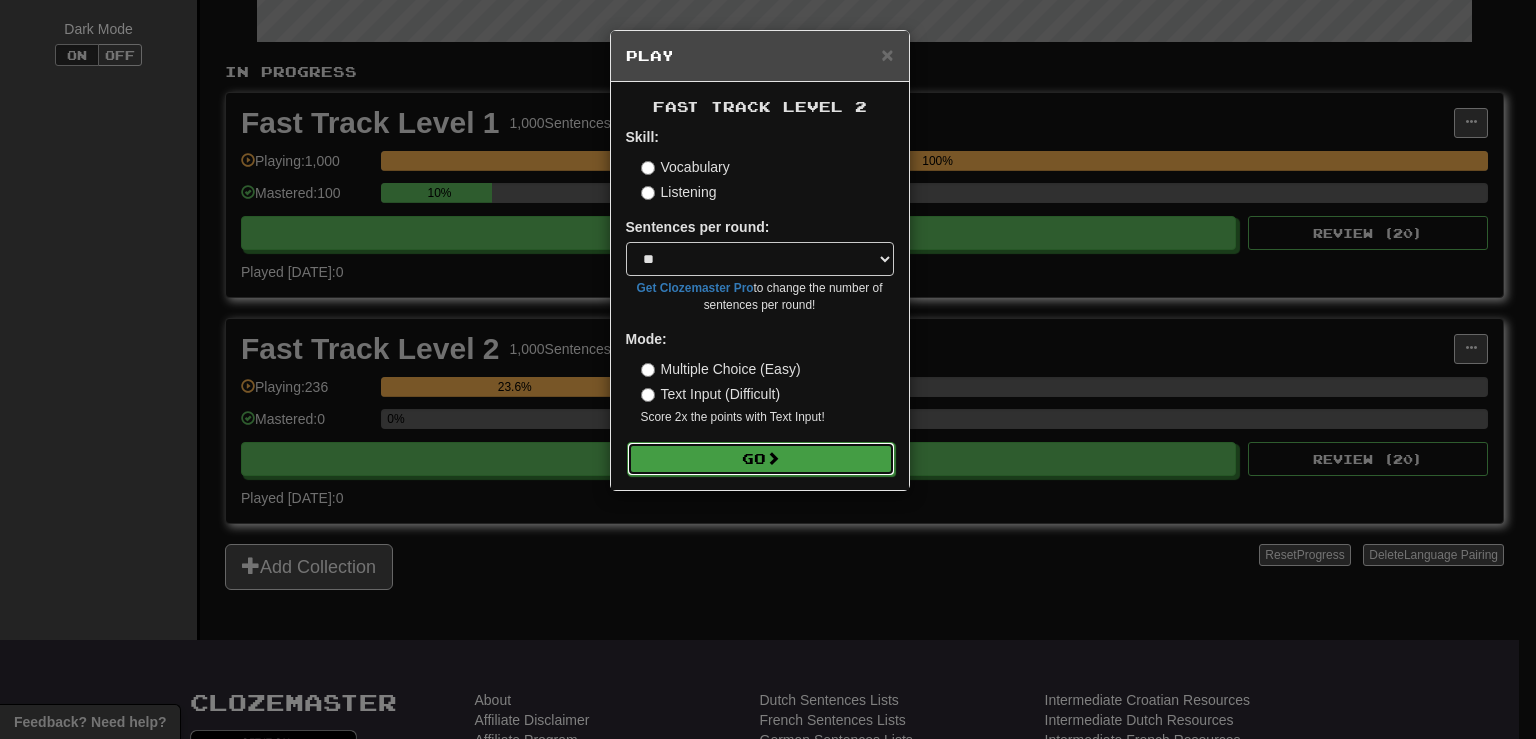 click on "Go" at bounding box center [761, 459] 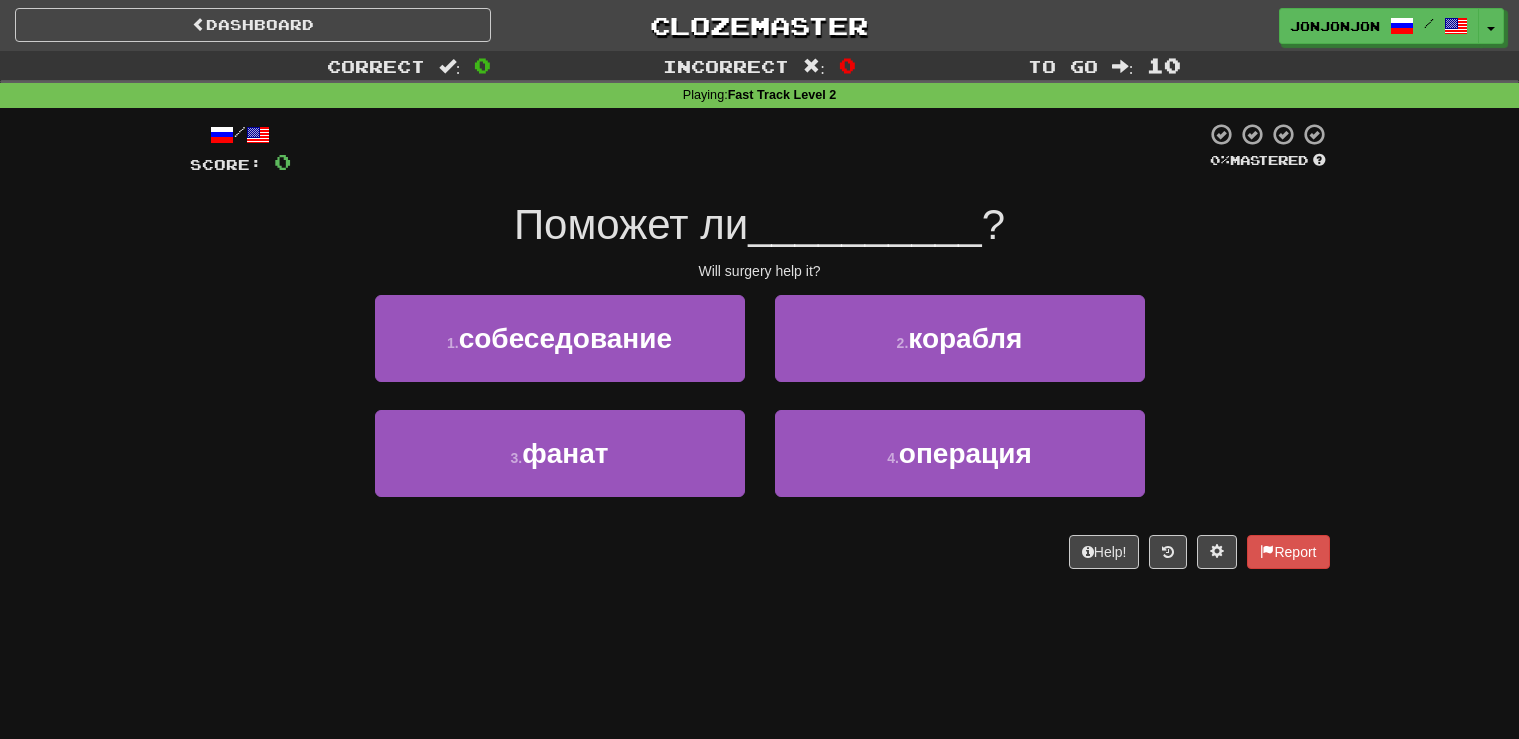 scroll, scrollTop: 0, scrollLeft: 0, axis: both 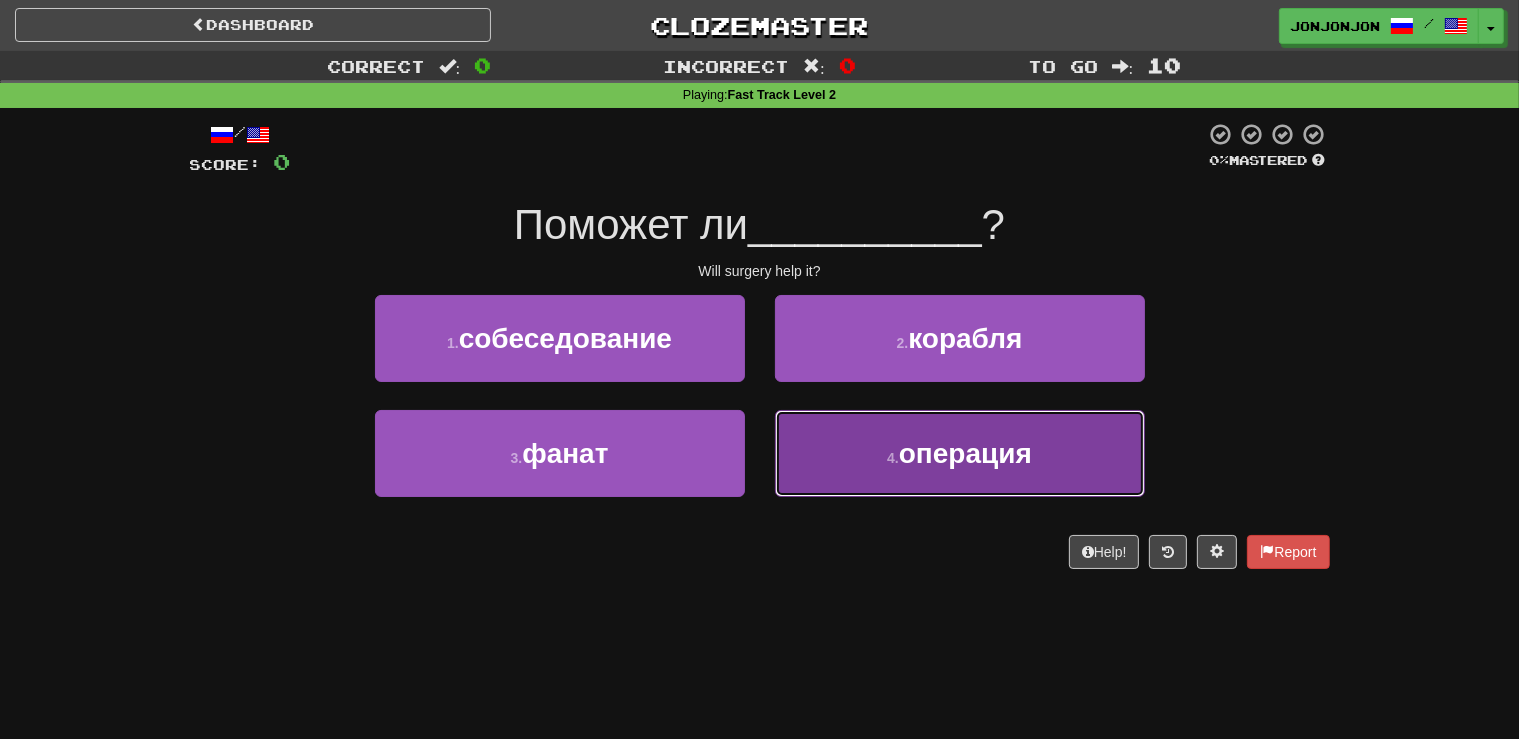 click on "4 .  операция" at bounding box center [960, 453] 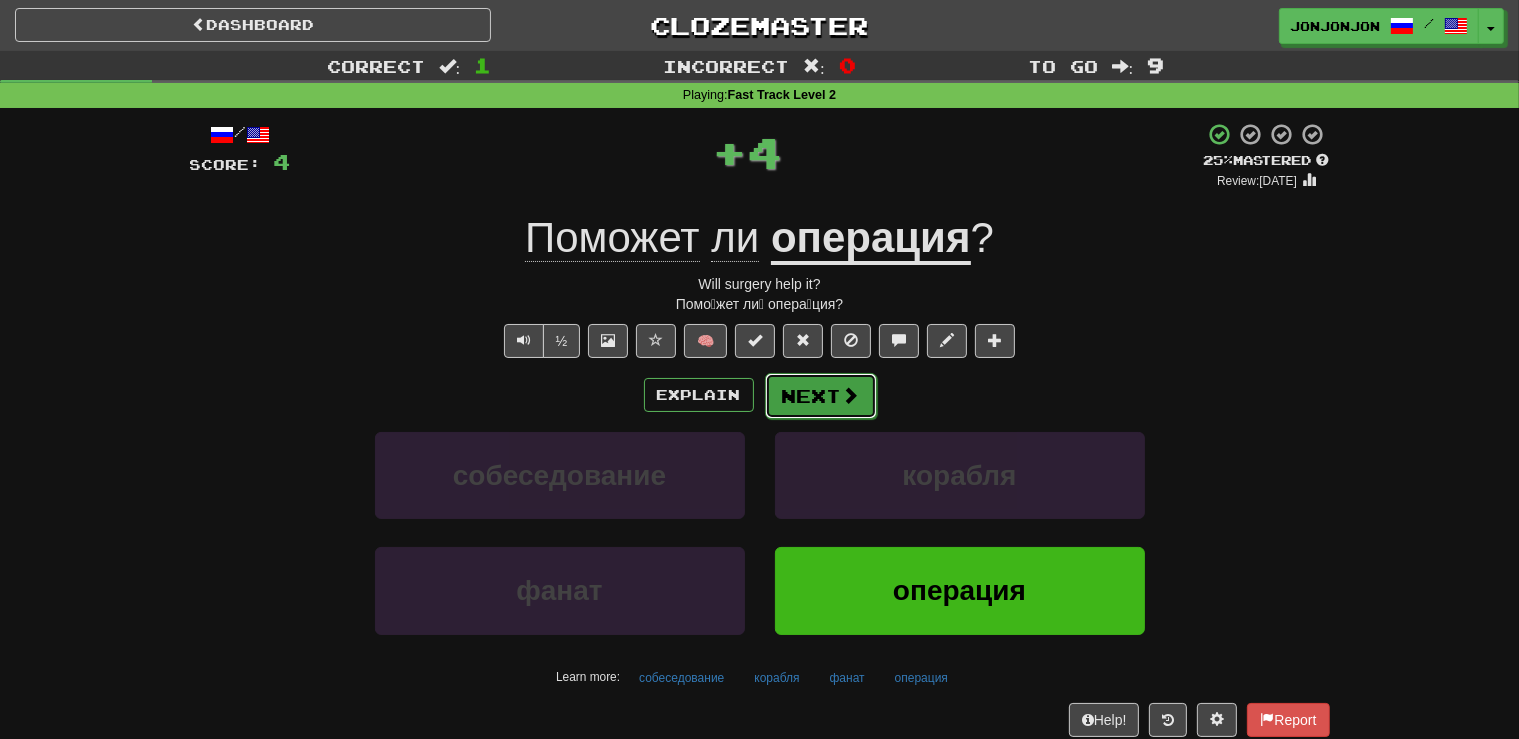 click at bounding box center [851, 395] 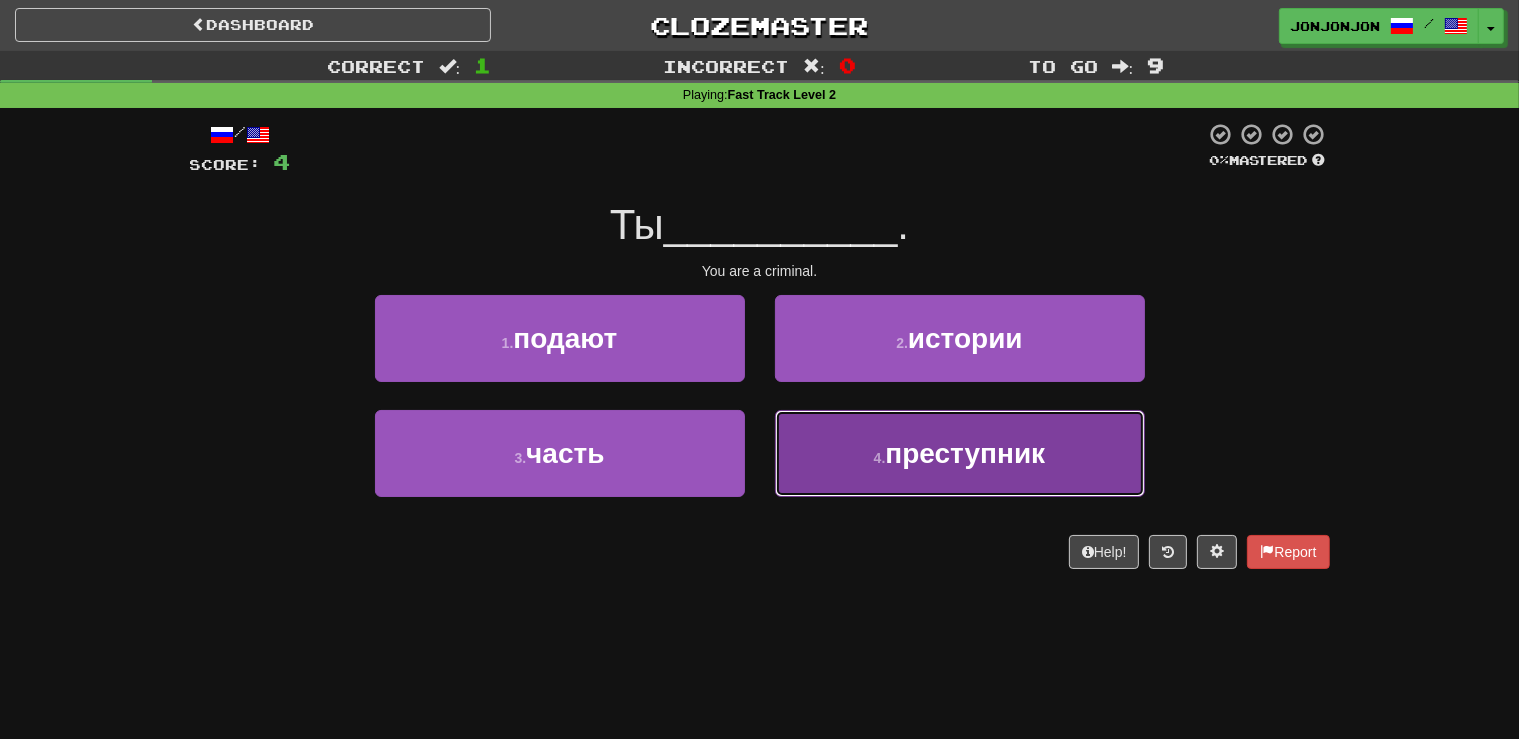 click on "4 .  преступник" at bounding box center (960, 453) 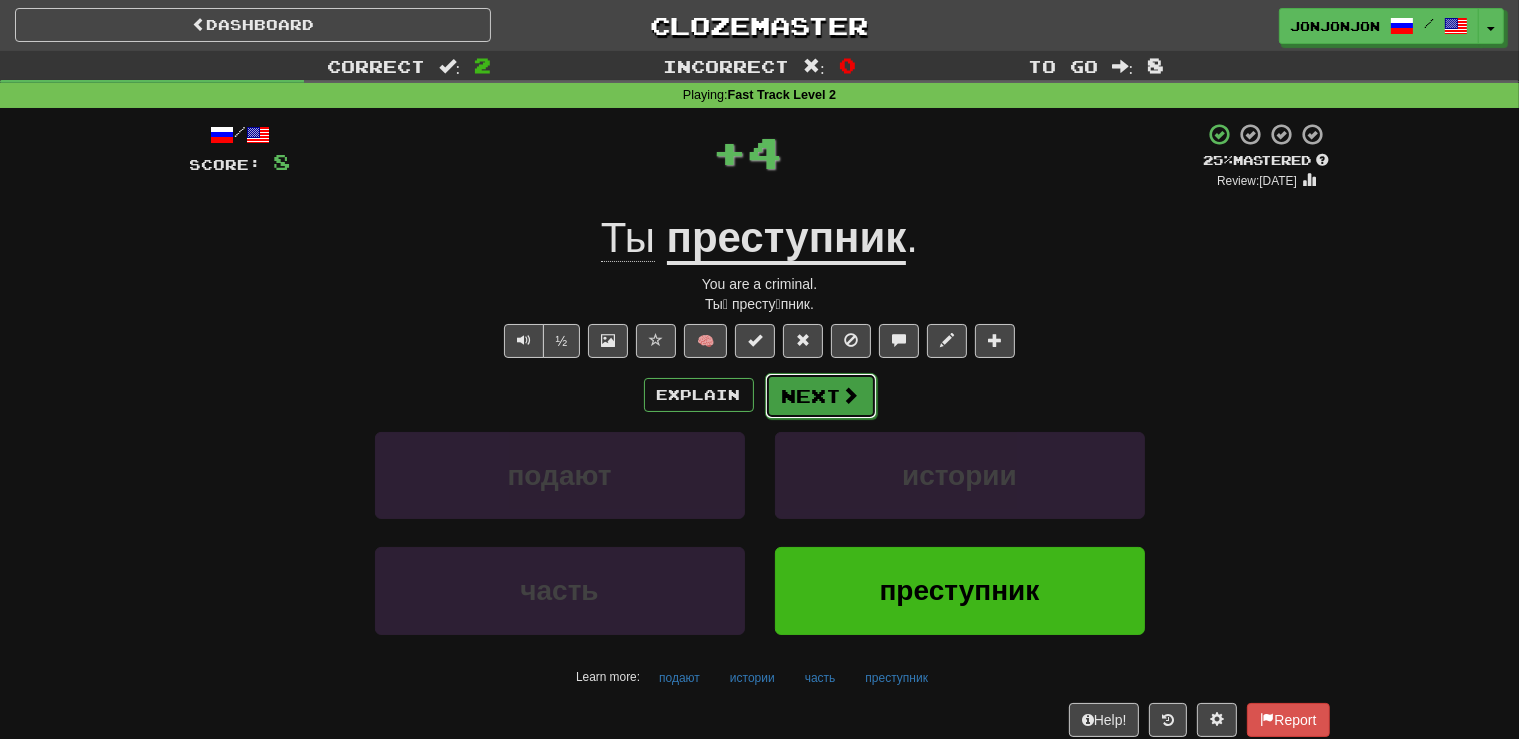 click on "Next" at bounding box center [821, 396] 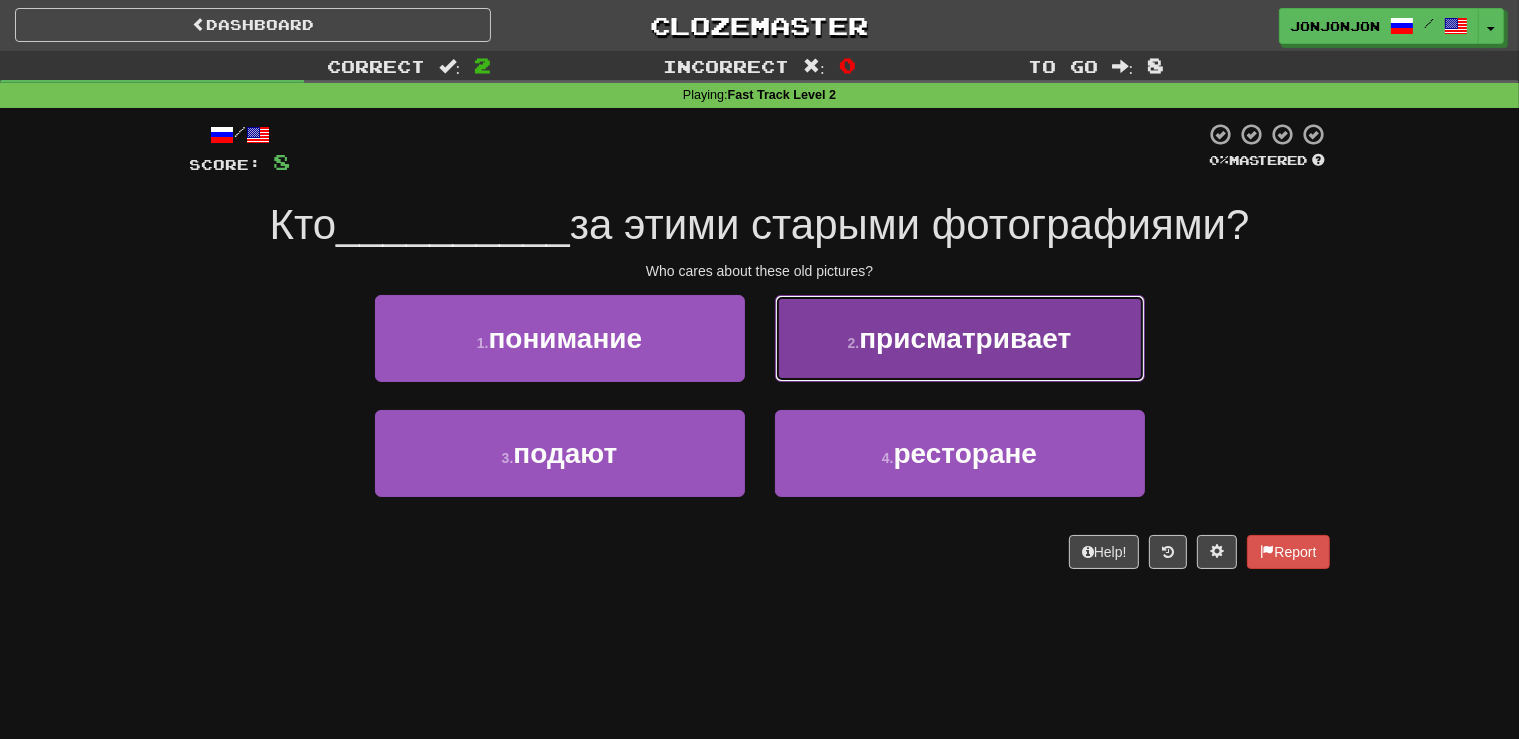 click on "присматривает" at bounding box center [965, 338] 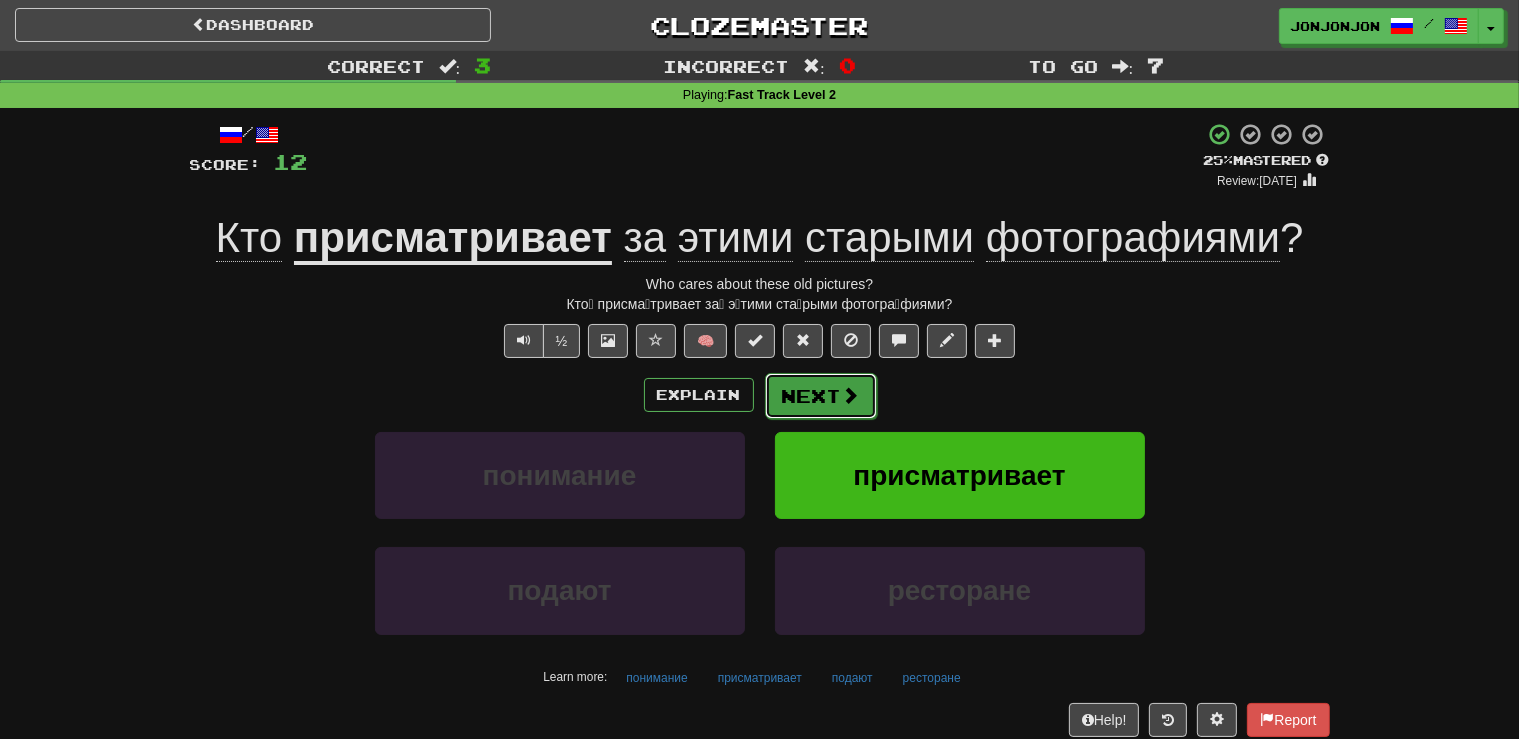 click on "Next" at bounding box center (821, 396) 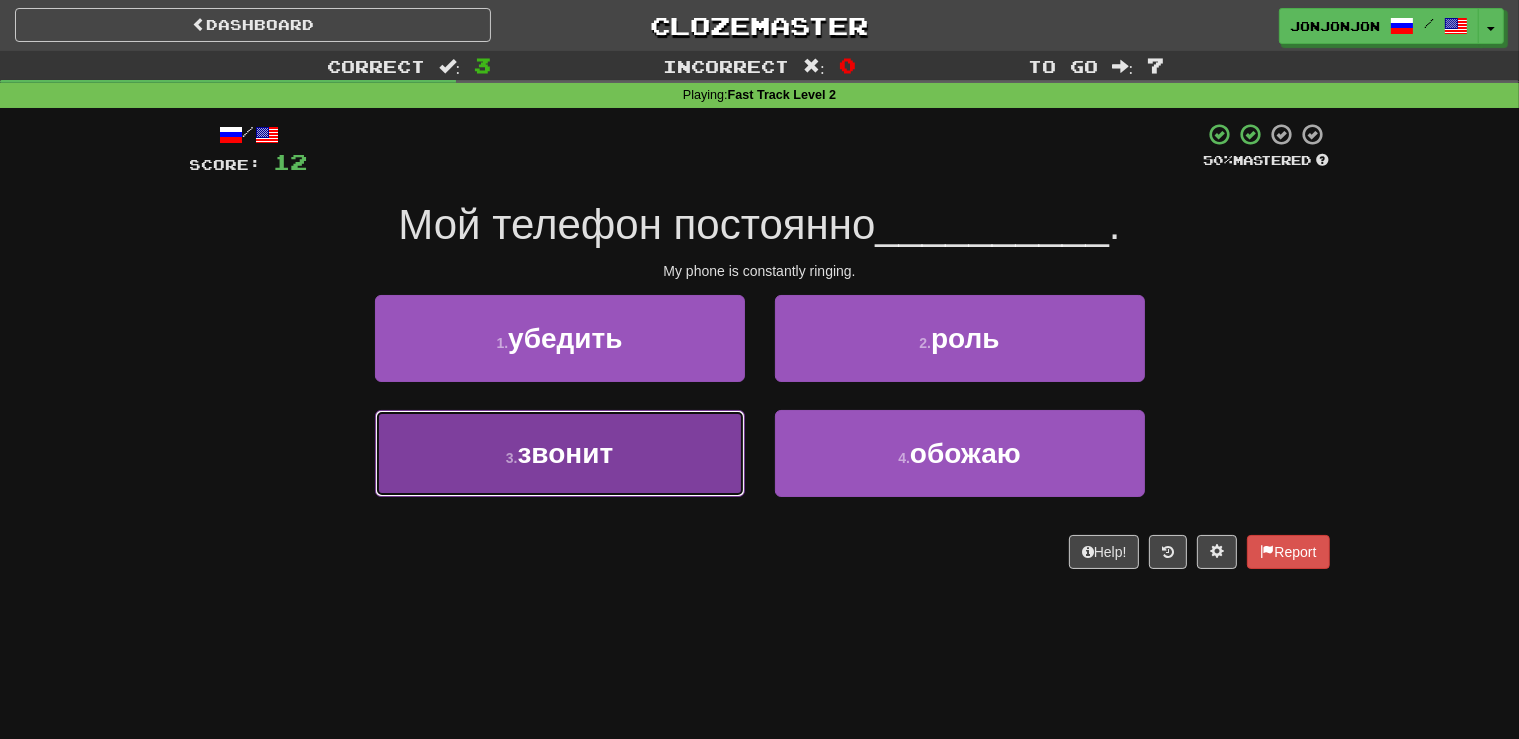 click on "3 .  звонит" at bounding box center [560, 453] 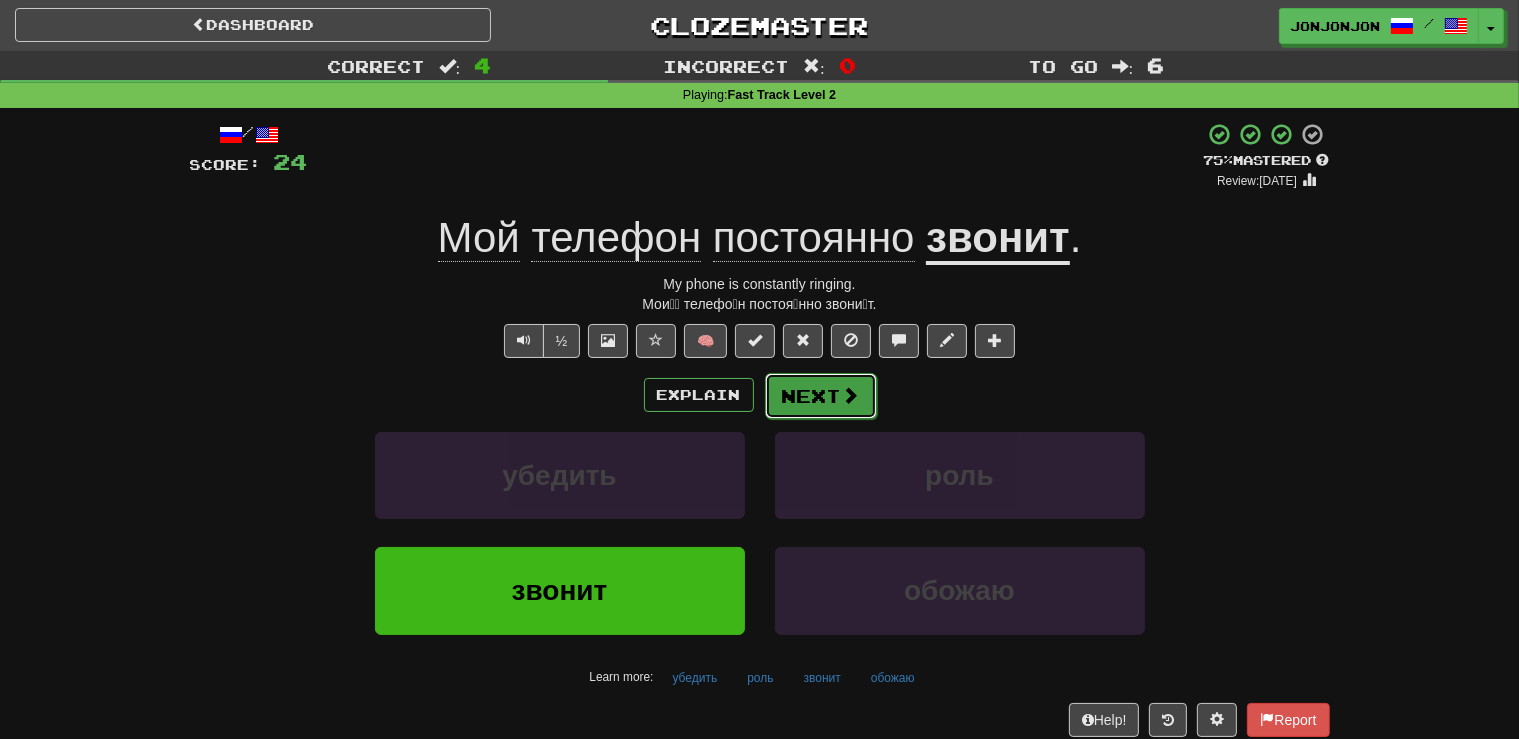 click at bounding box center (851, 395) 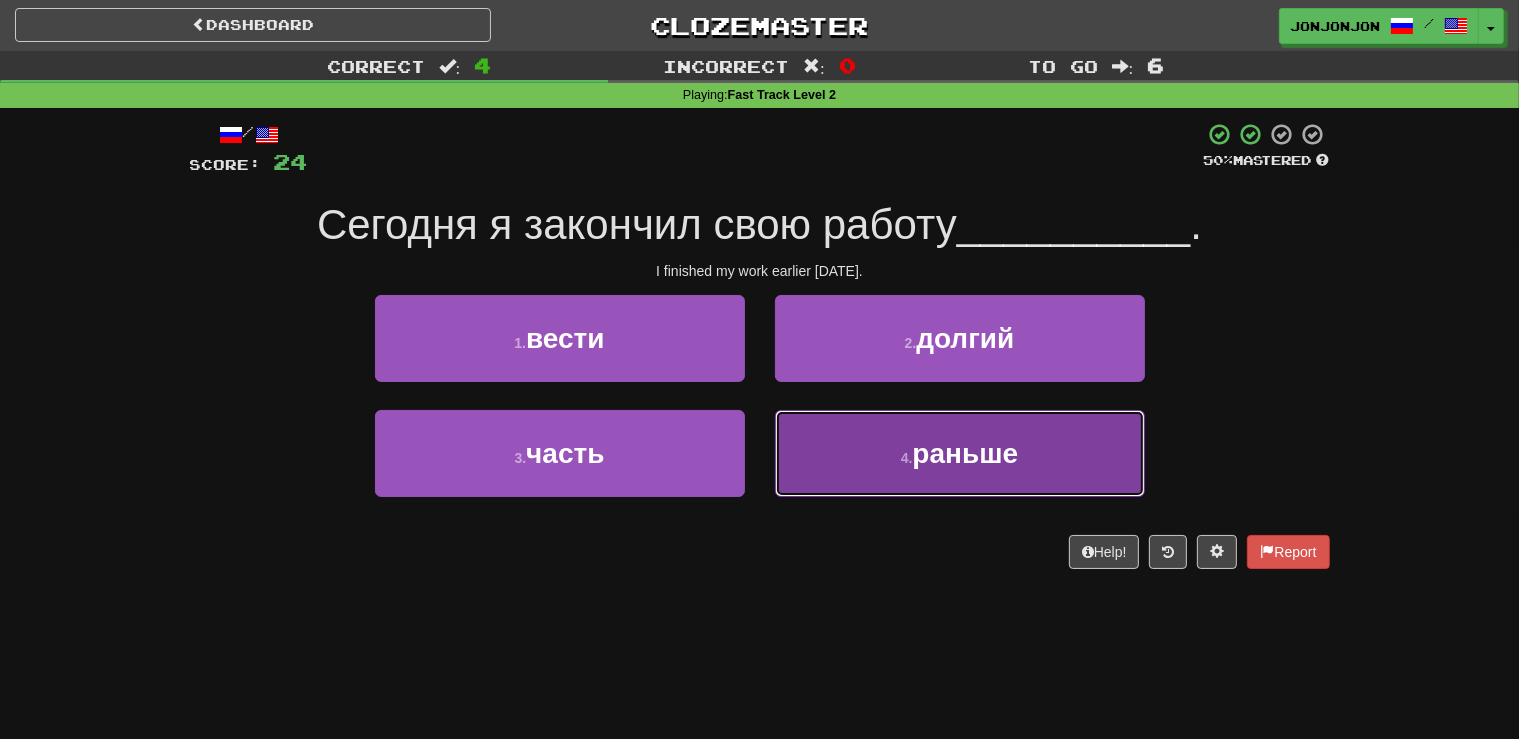 click on "4 .  раньше" at bounding box center (960, 453) 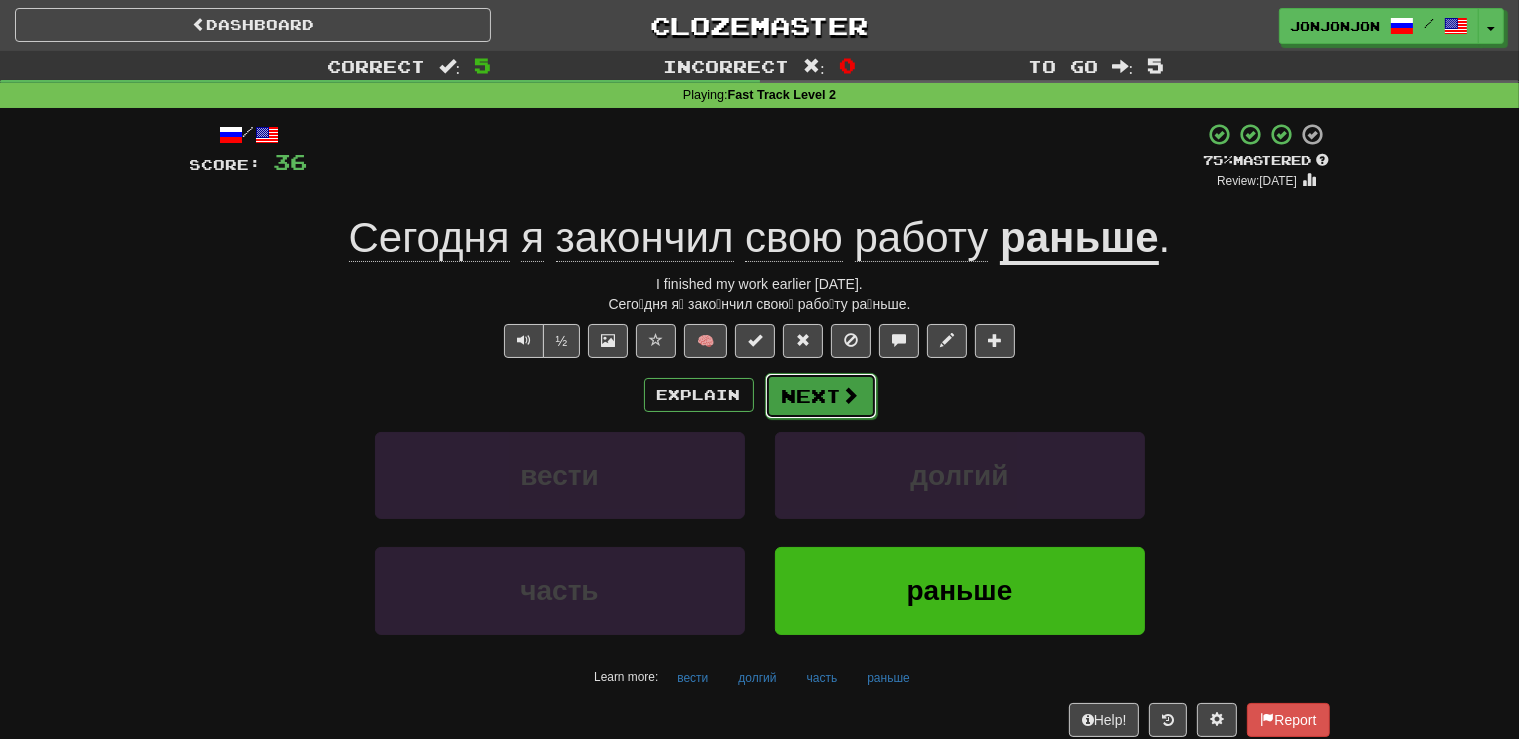 click on "Next" at bounding box center [821, 396] 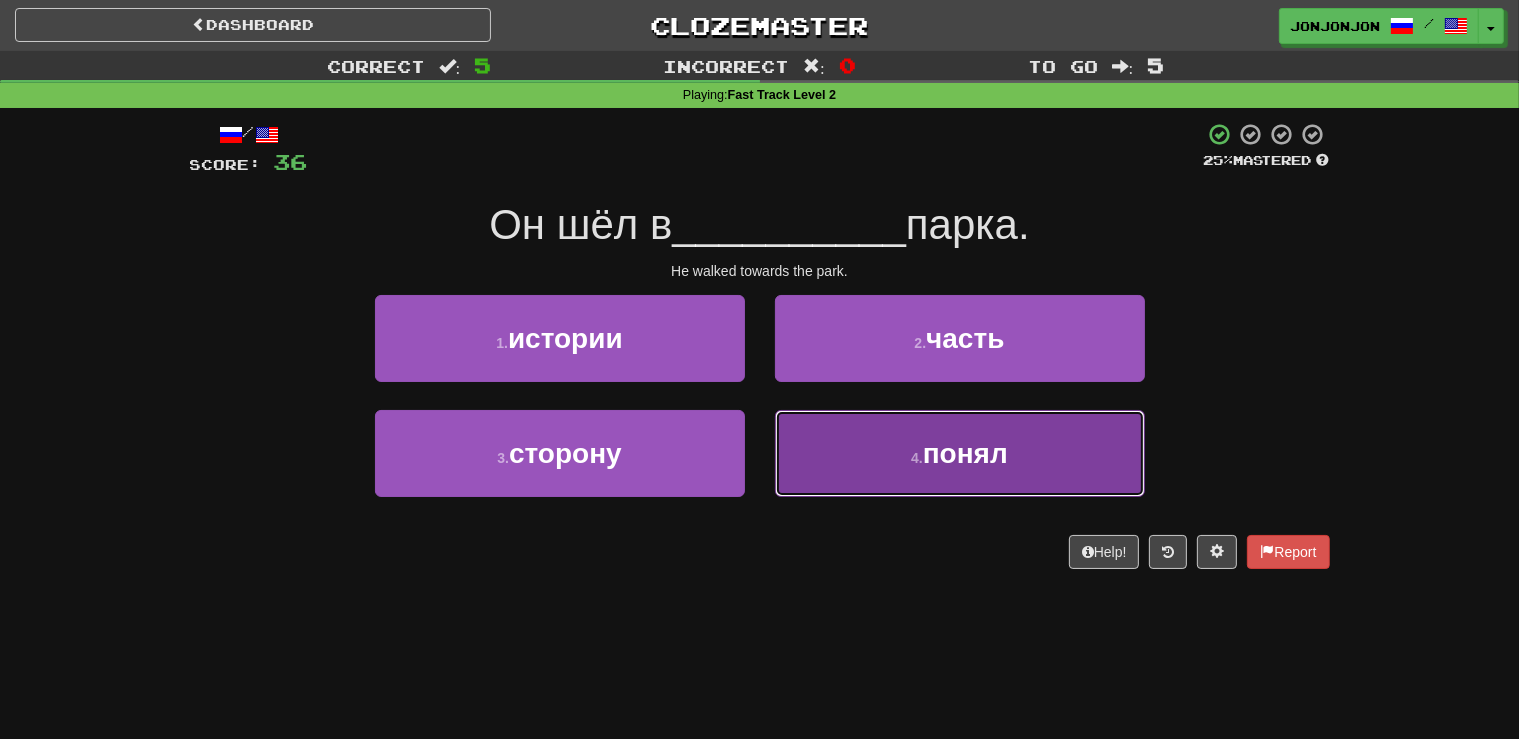 click on "4 .  понял" at bounding box center [960, 453] 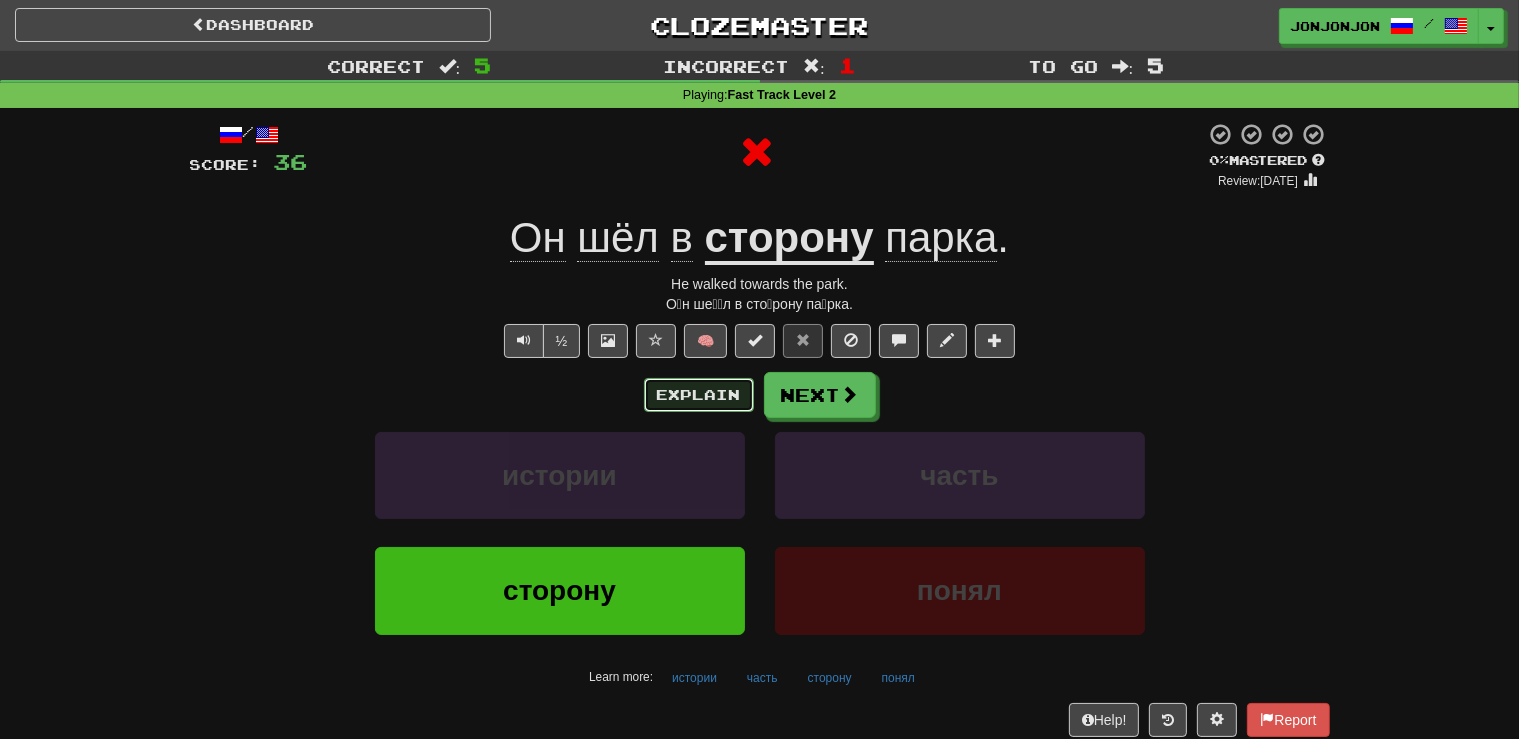 click on "Explain" at bounding box center [699, 395] 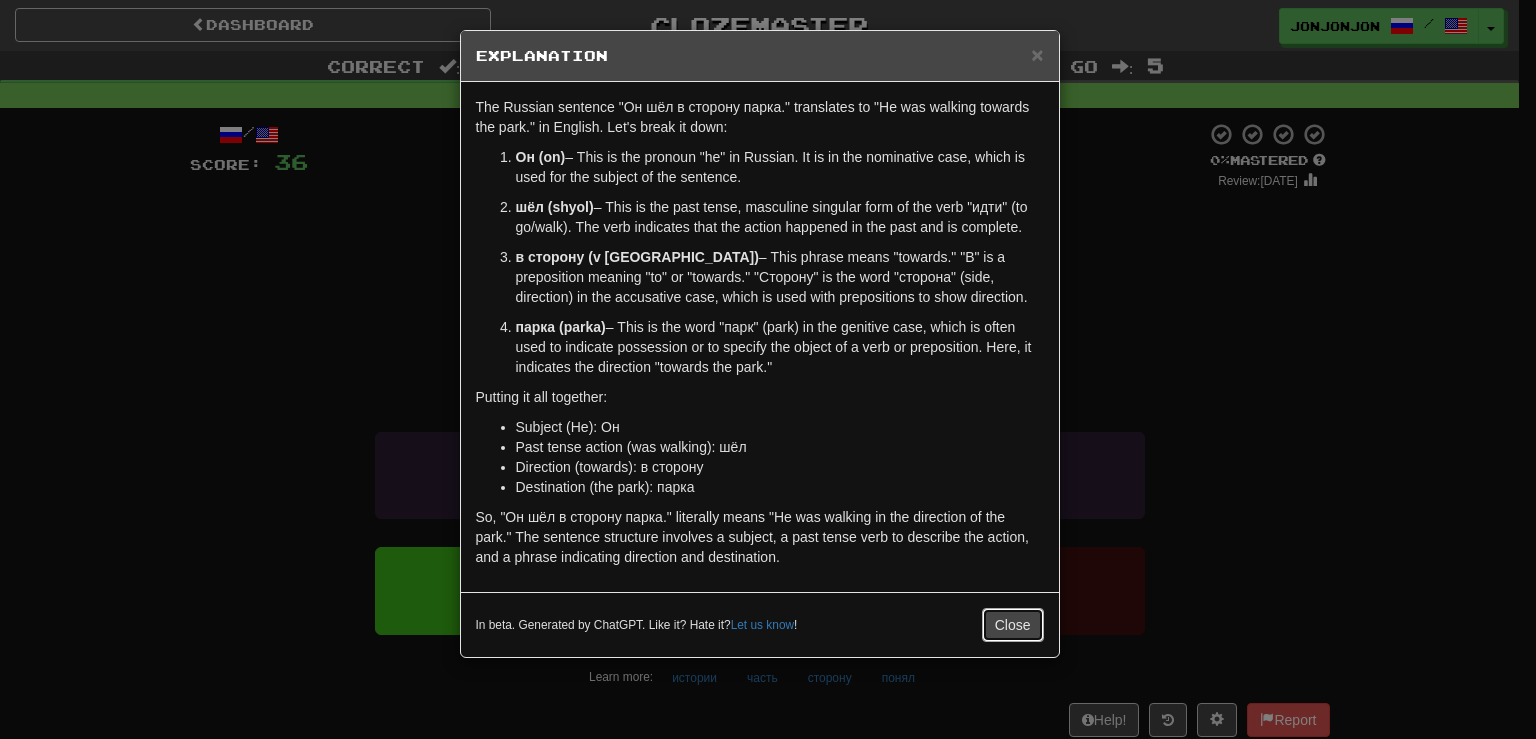 click on "Close" at bounding box center (1013, 625) 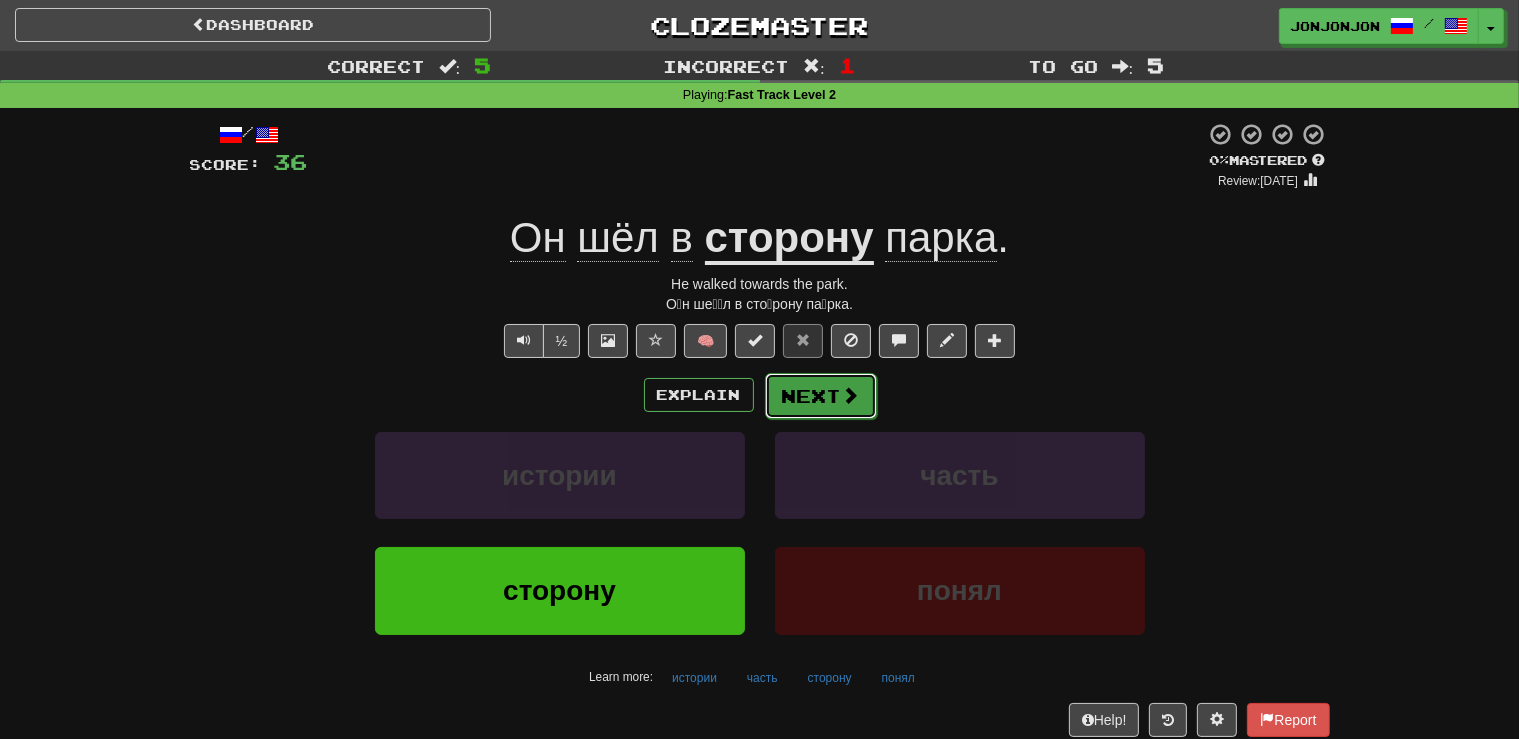 click on "Next" at bounding box center (821, 396) 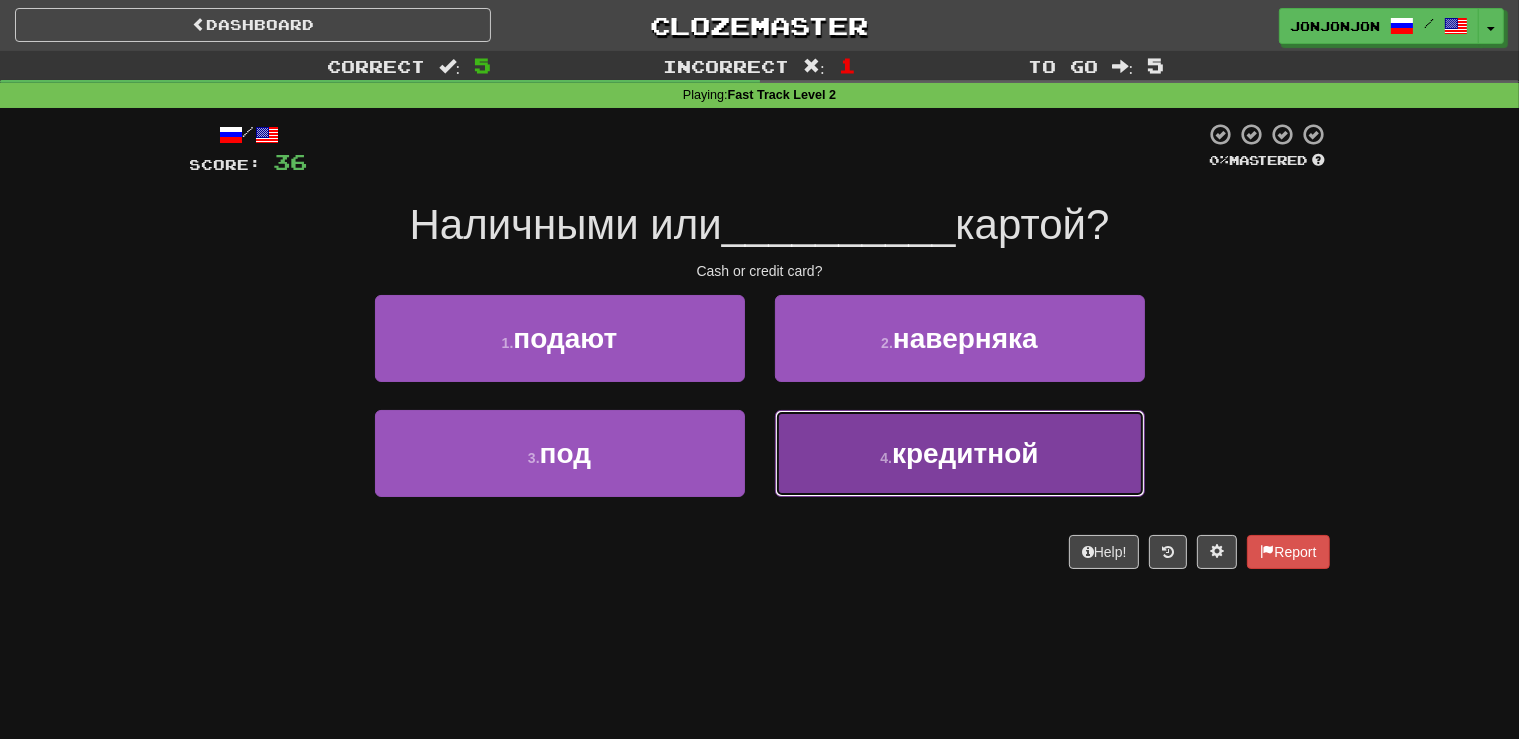 click on "кредитной" at bounding box center [965, 453] 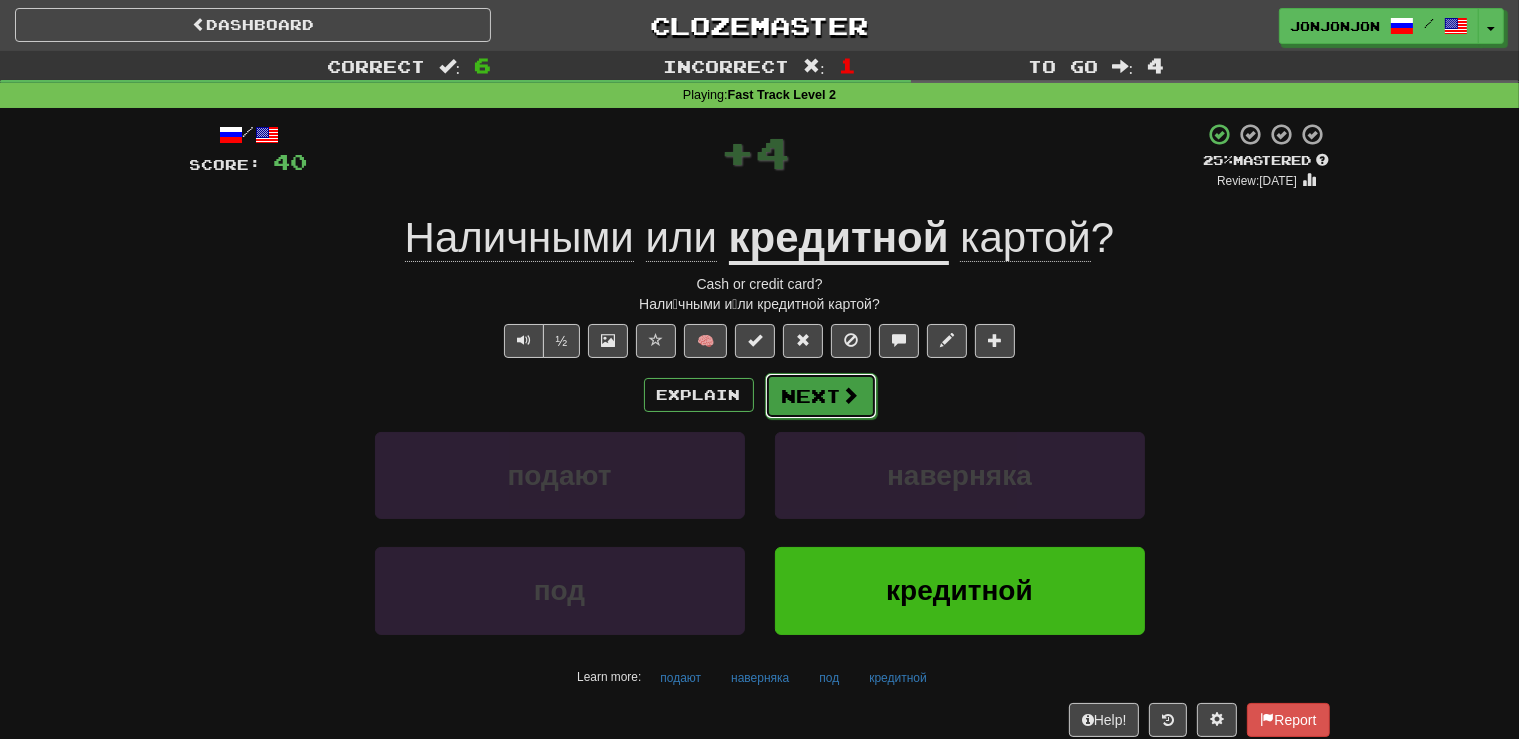 click on "Next" at bounding box center [821, 396] 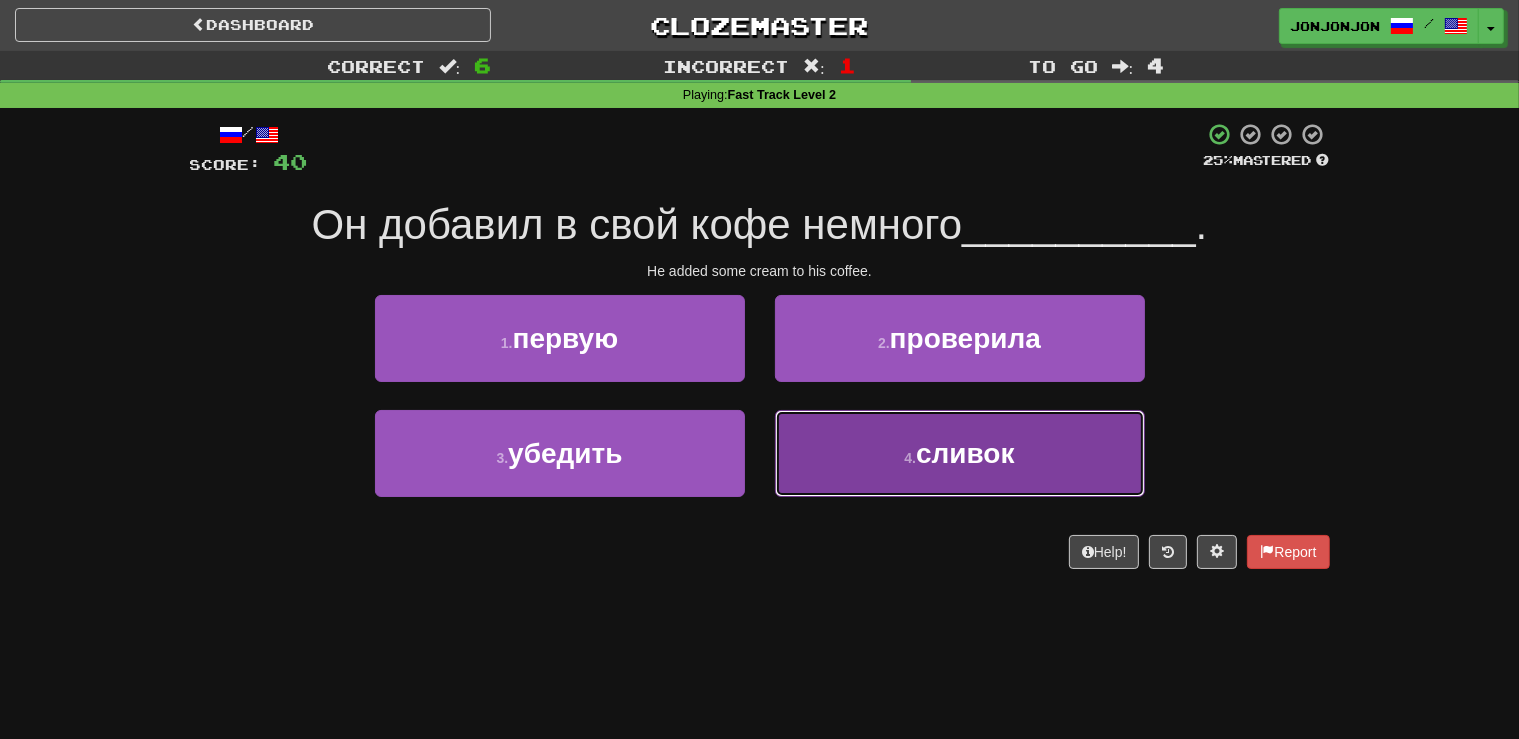 click on "сливок" at bounding box center (965, 453) 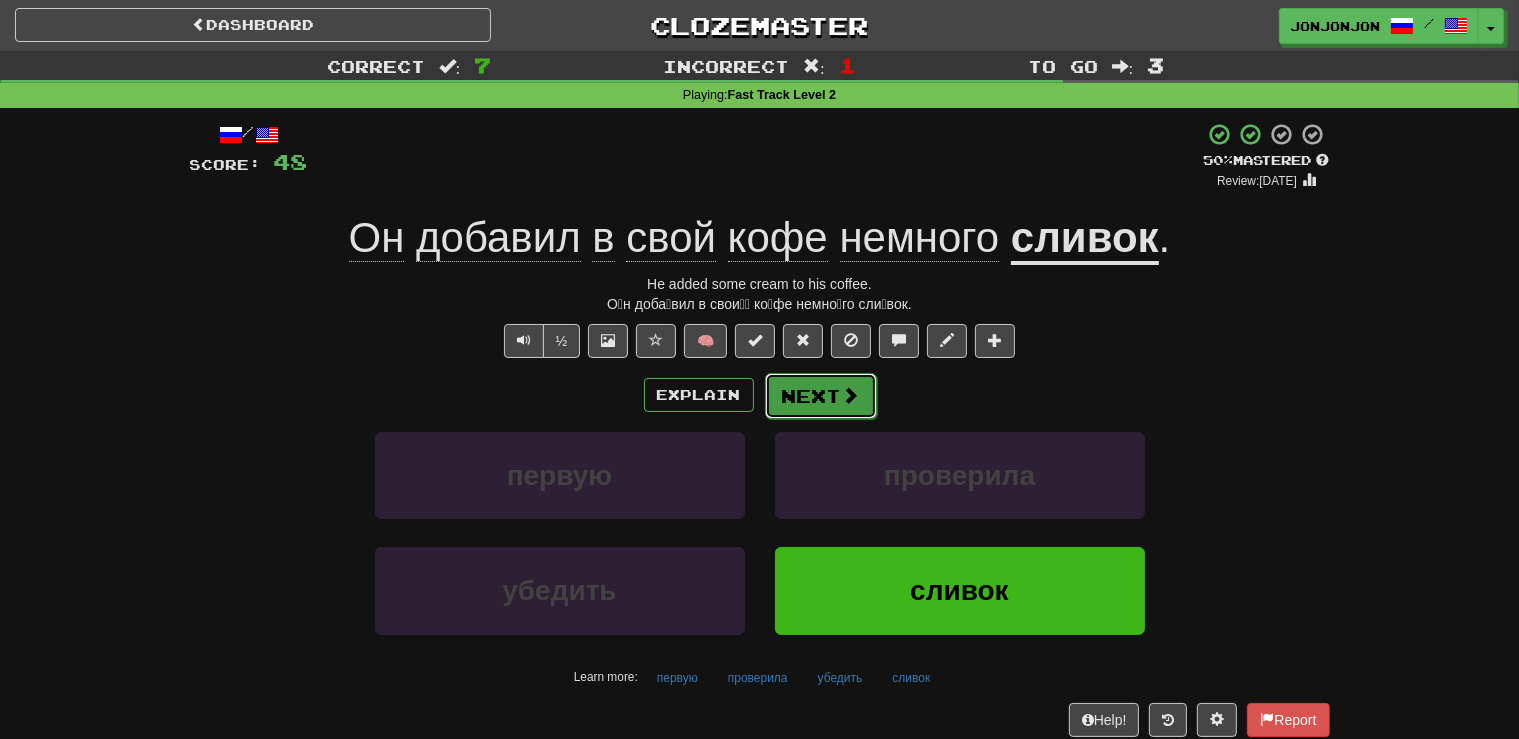 click on "Next" at bounding box center [821, 396] 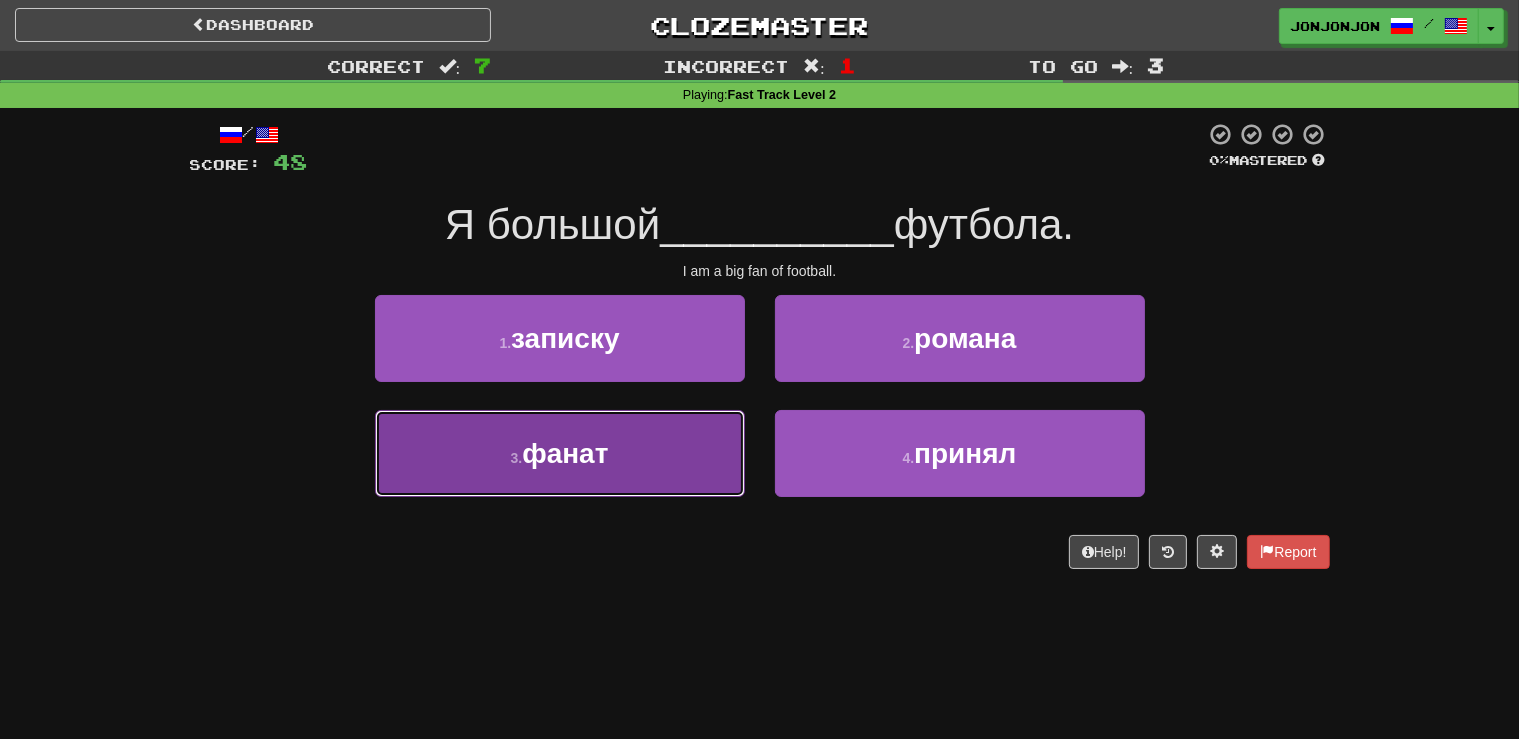 click on "фанат" at bounding box center [565, 453] 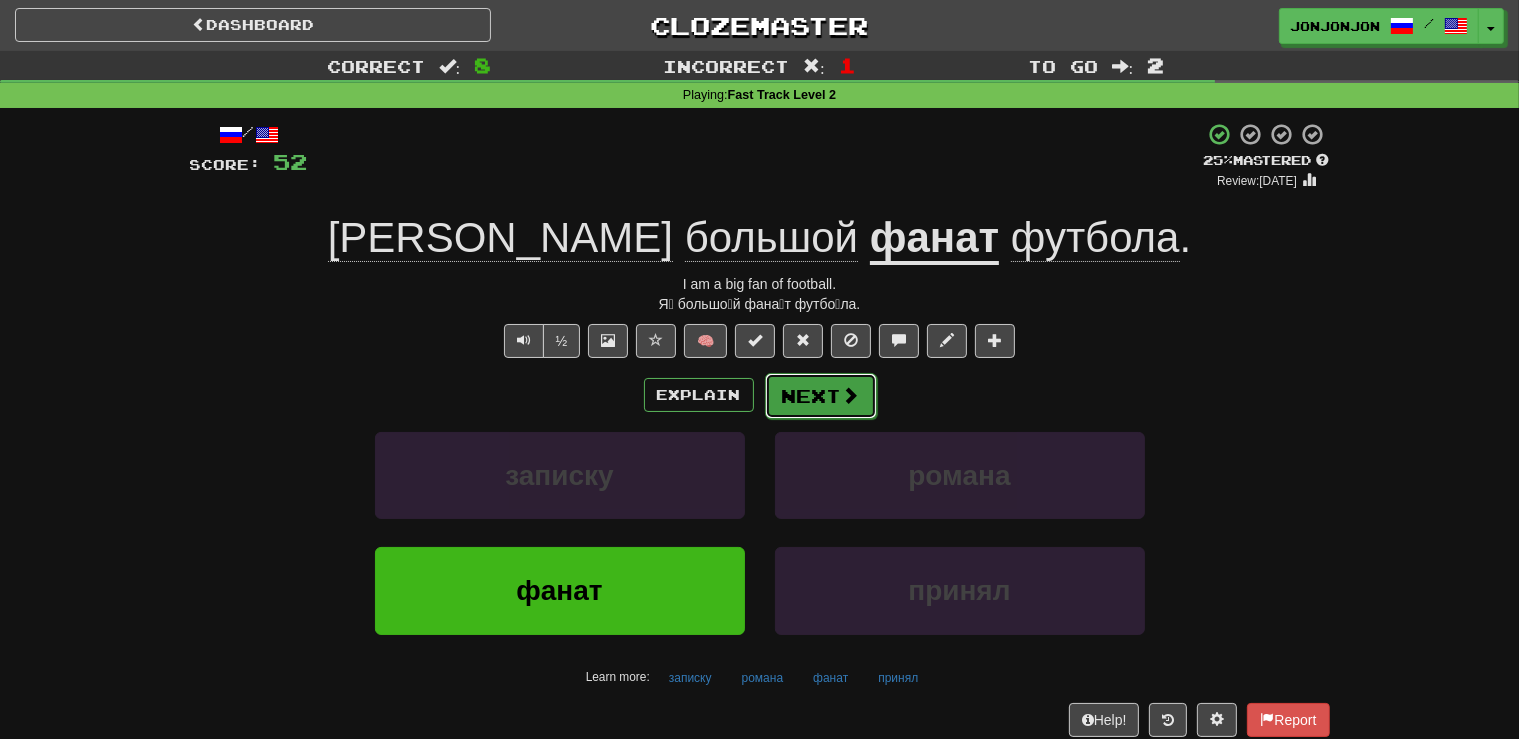 click on "Next" at bounding box center [821, 396] 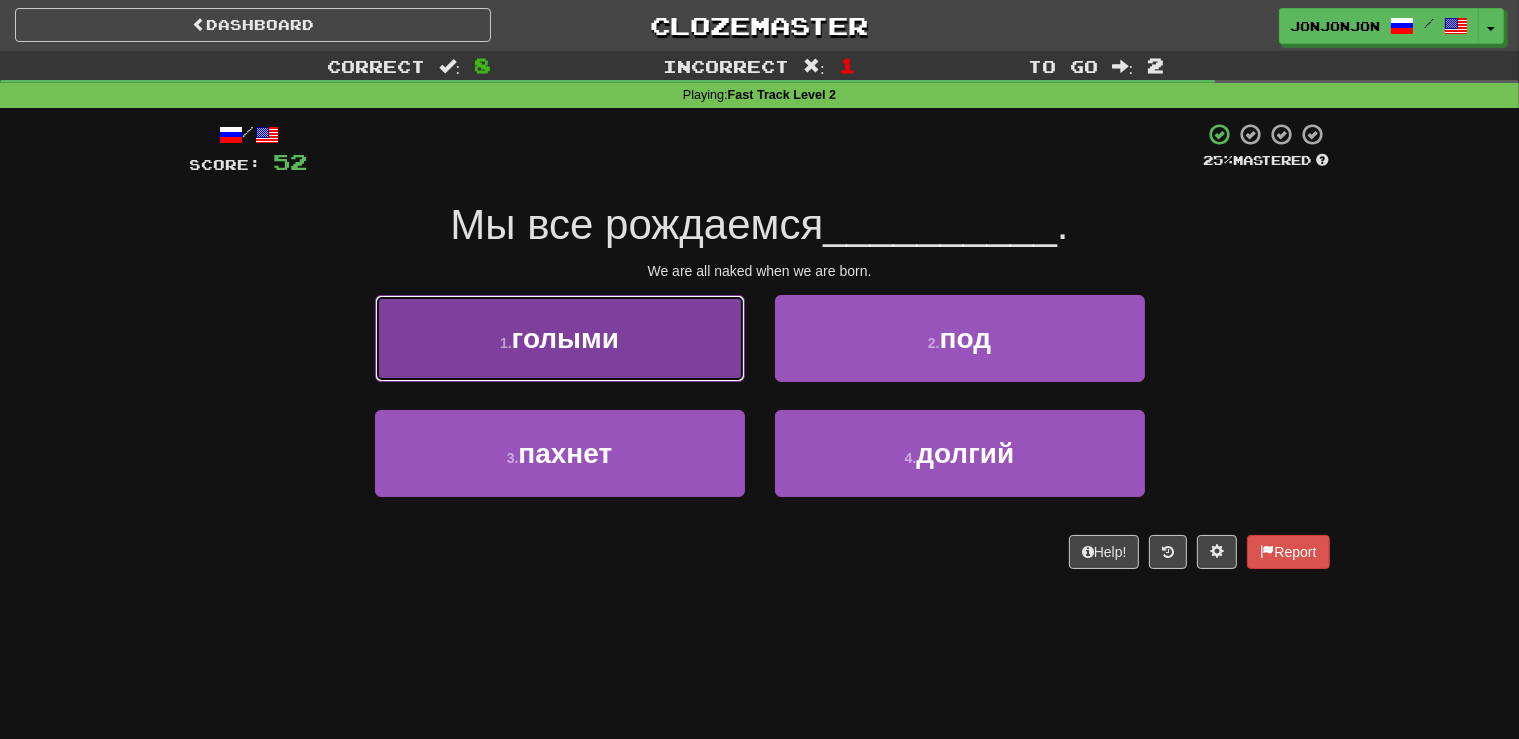 click on "1 .  голыми" at bounding box center (560, 338) 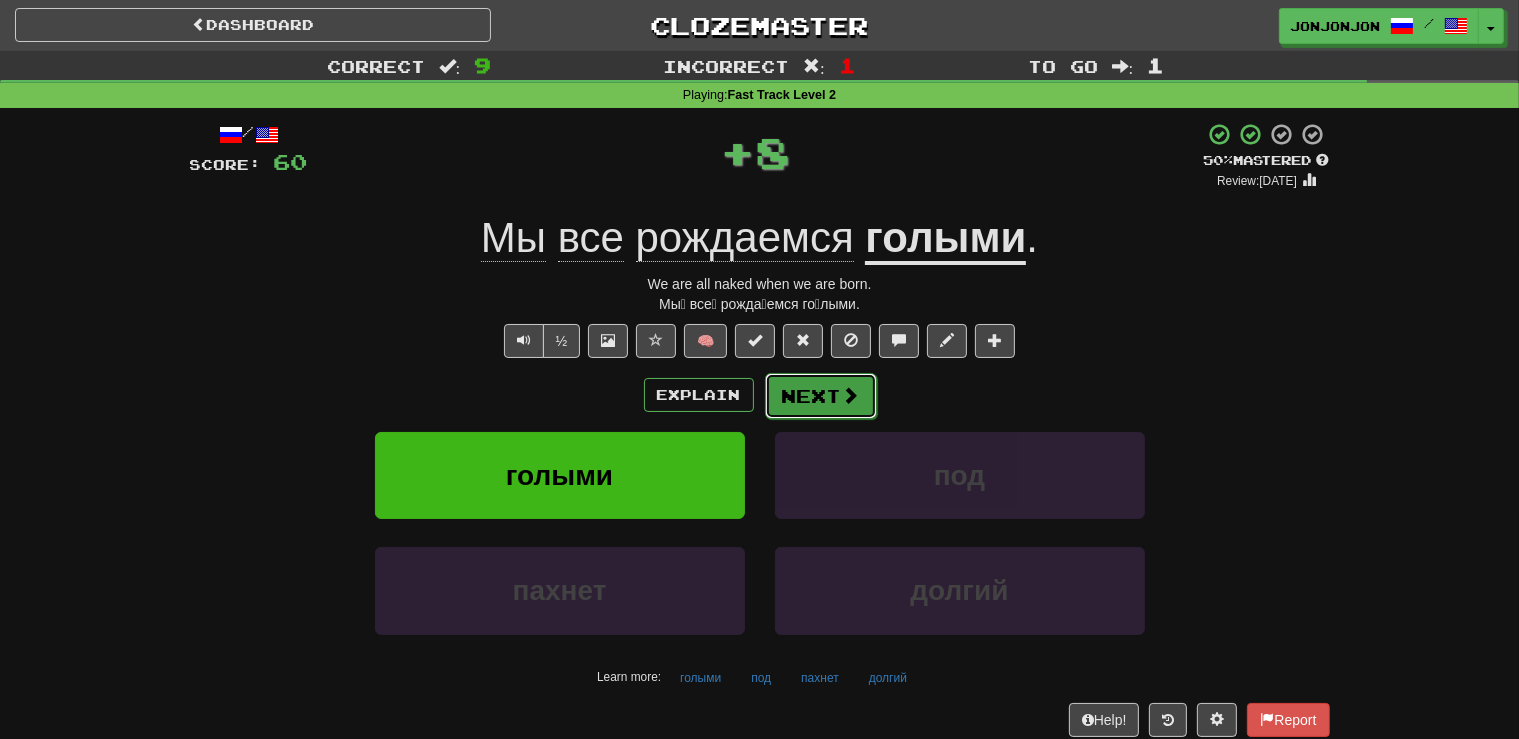 click on "Next" at bounding box center [821, 396] 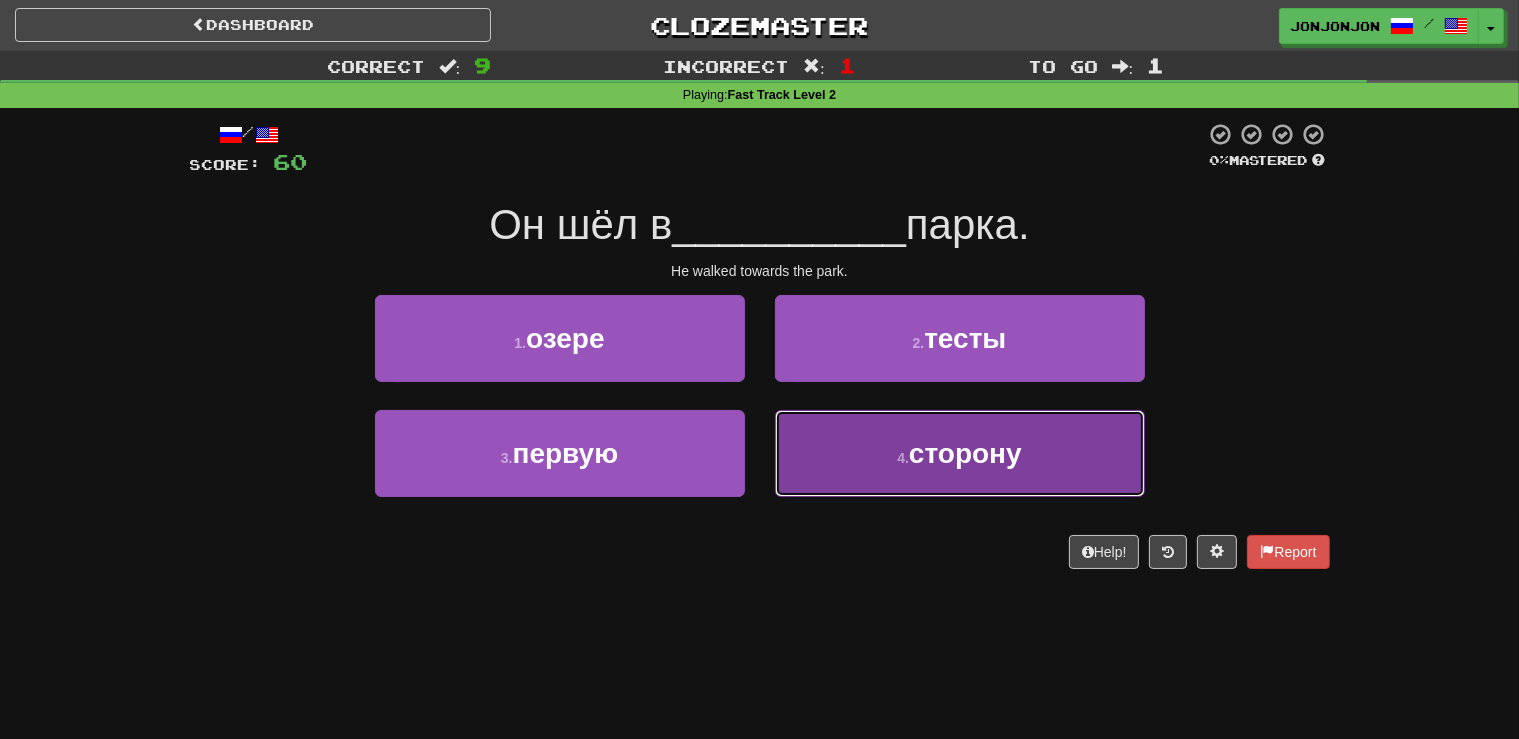 click on "сторону" at bounding box center (965, 453) 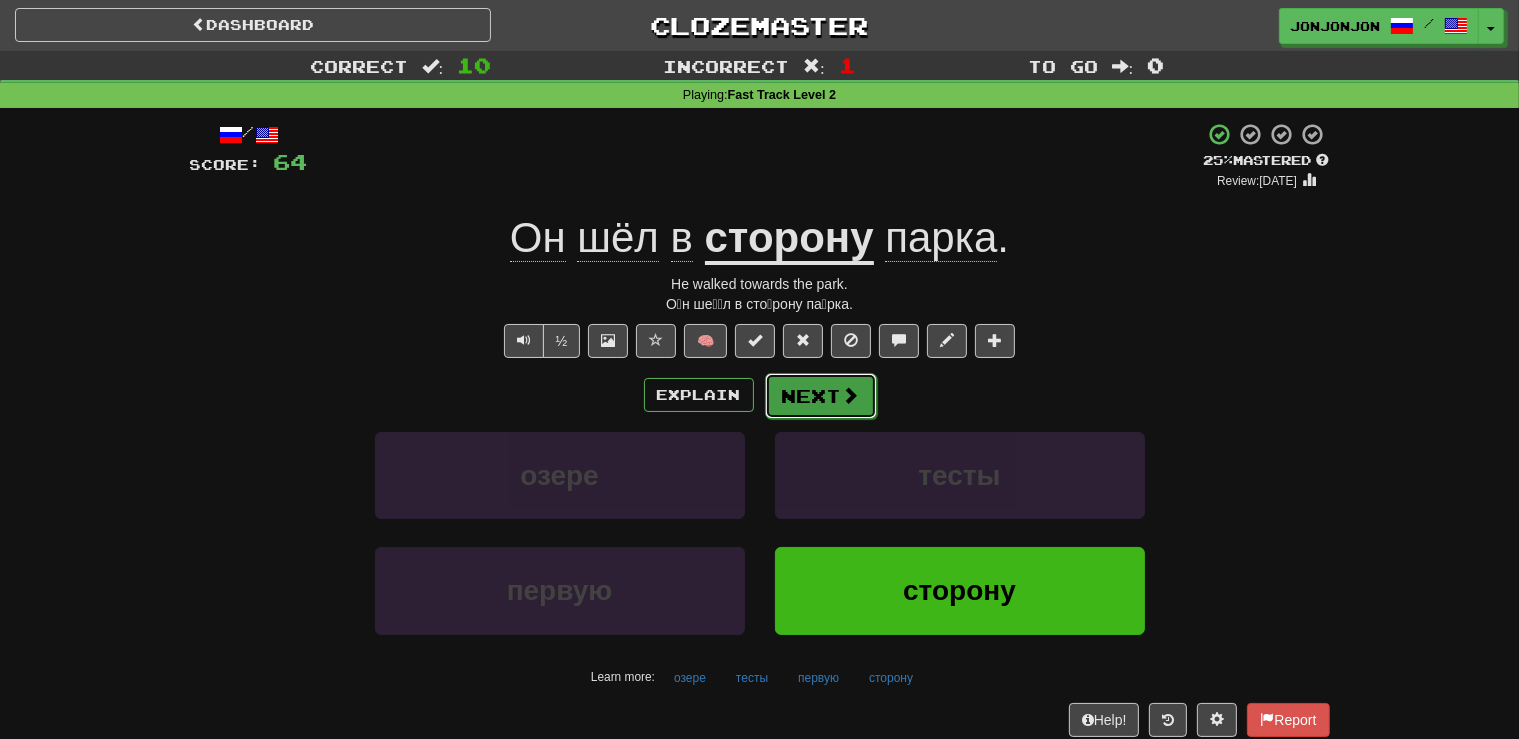 click on "Next" at bounding box center (821, 396) 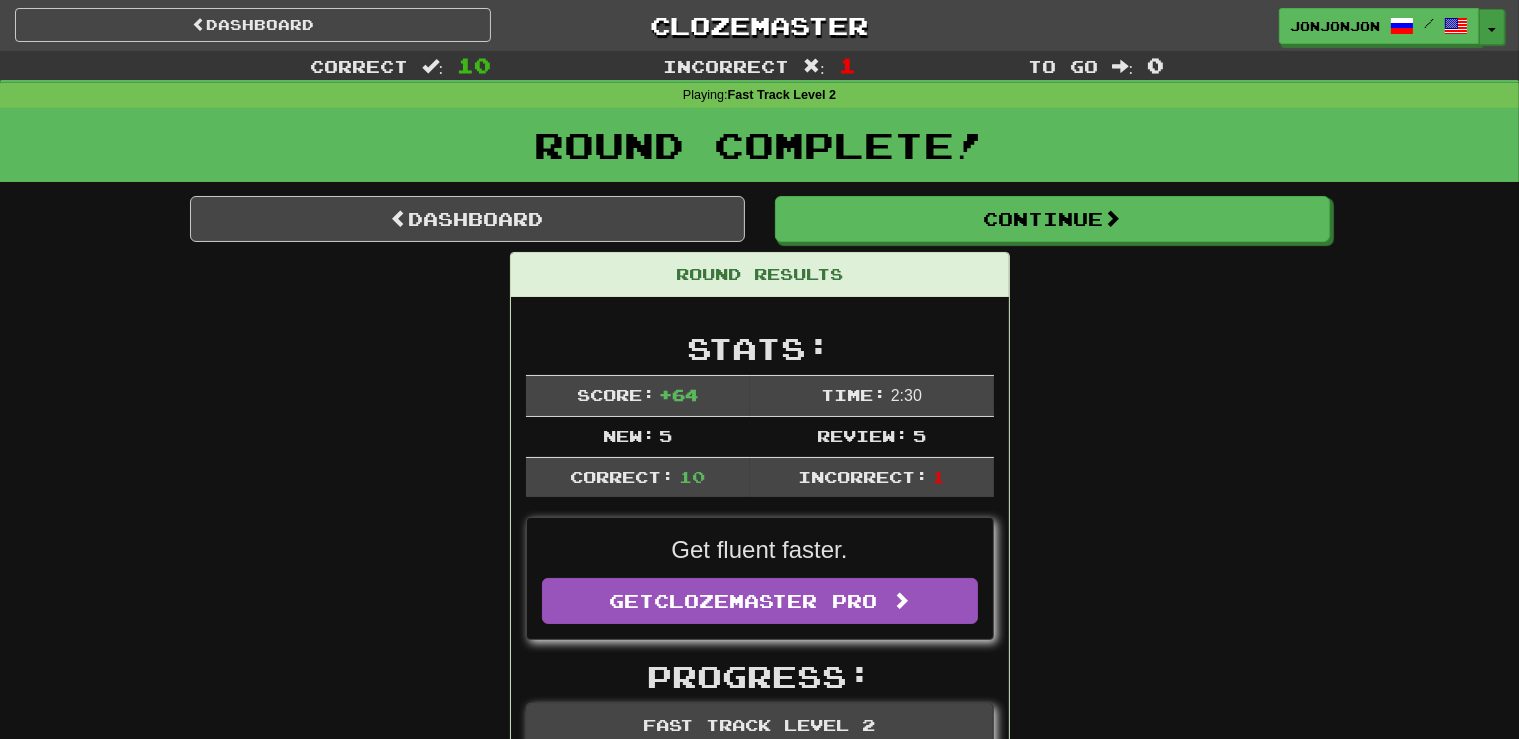 click at bounding box center (1492, 30) 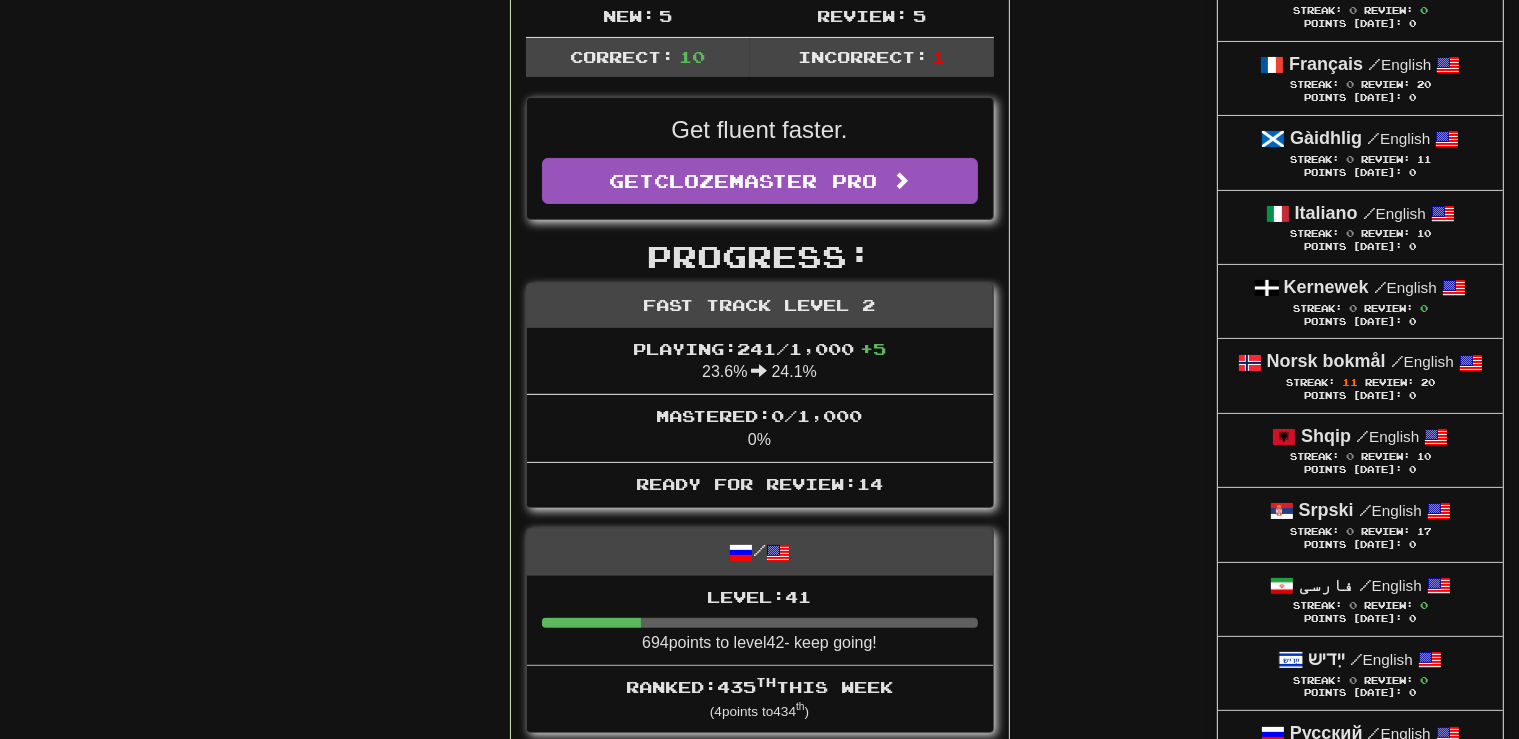 scroll, scrollTop: 422, scrollLeft: 0, axis: vertical 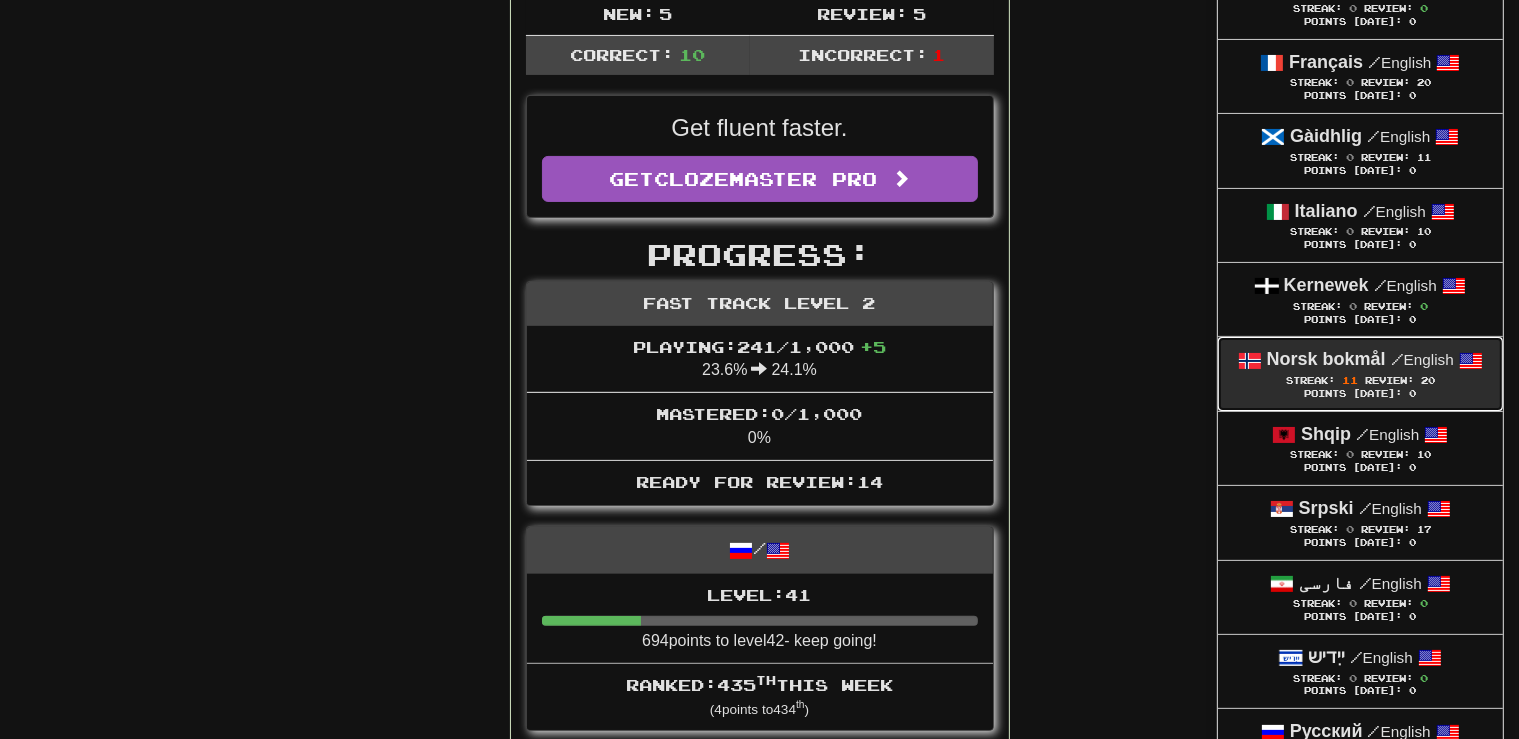 click on "Points Today: 0" at bounding box center (1360, 394) 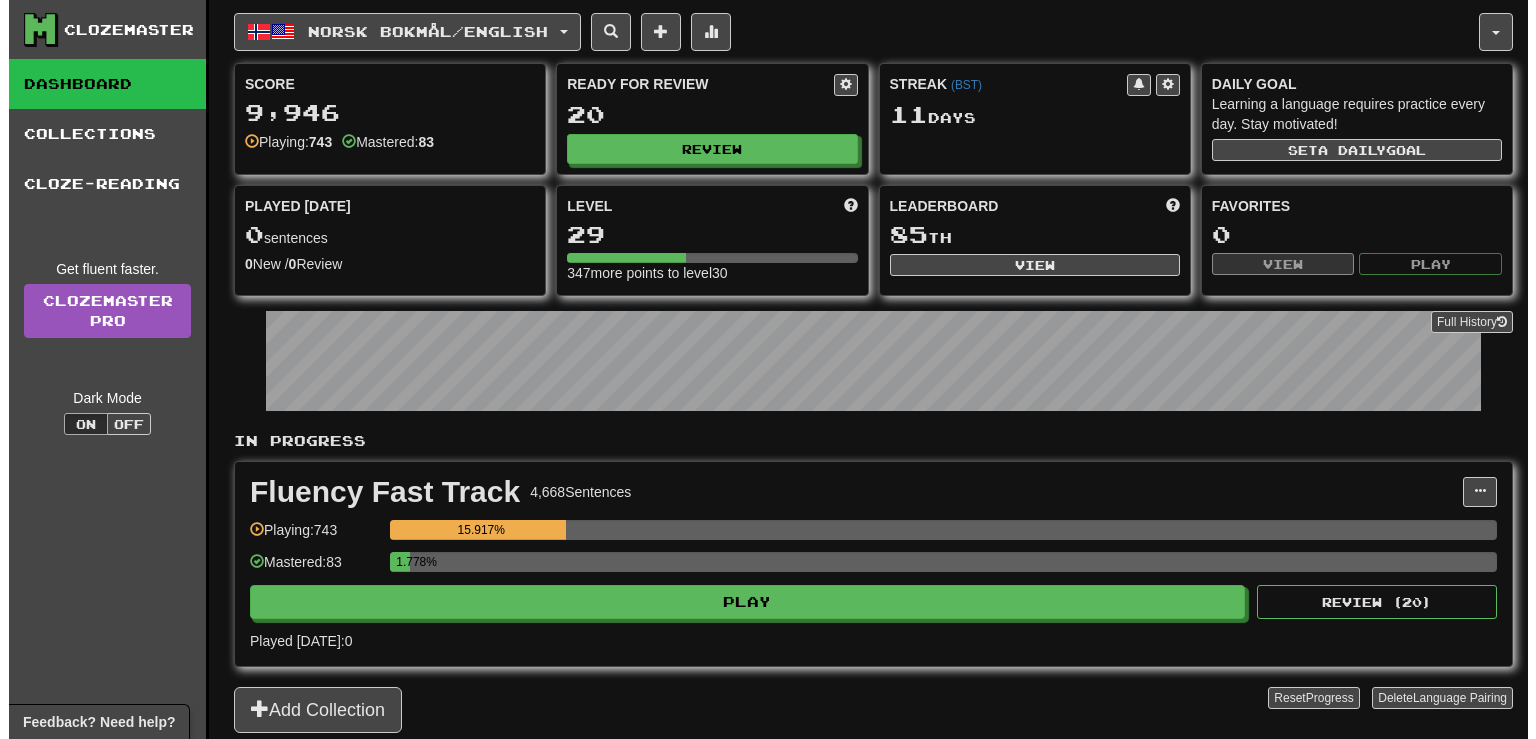 scroll, scrollTop: 0, scrollLeft: 0, axis: both 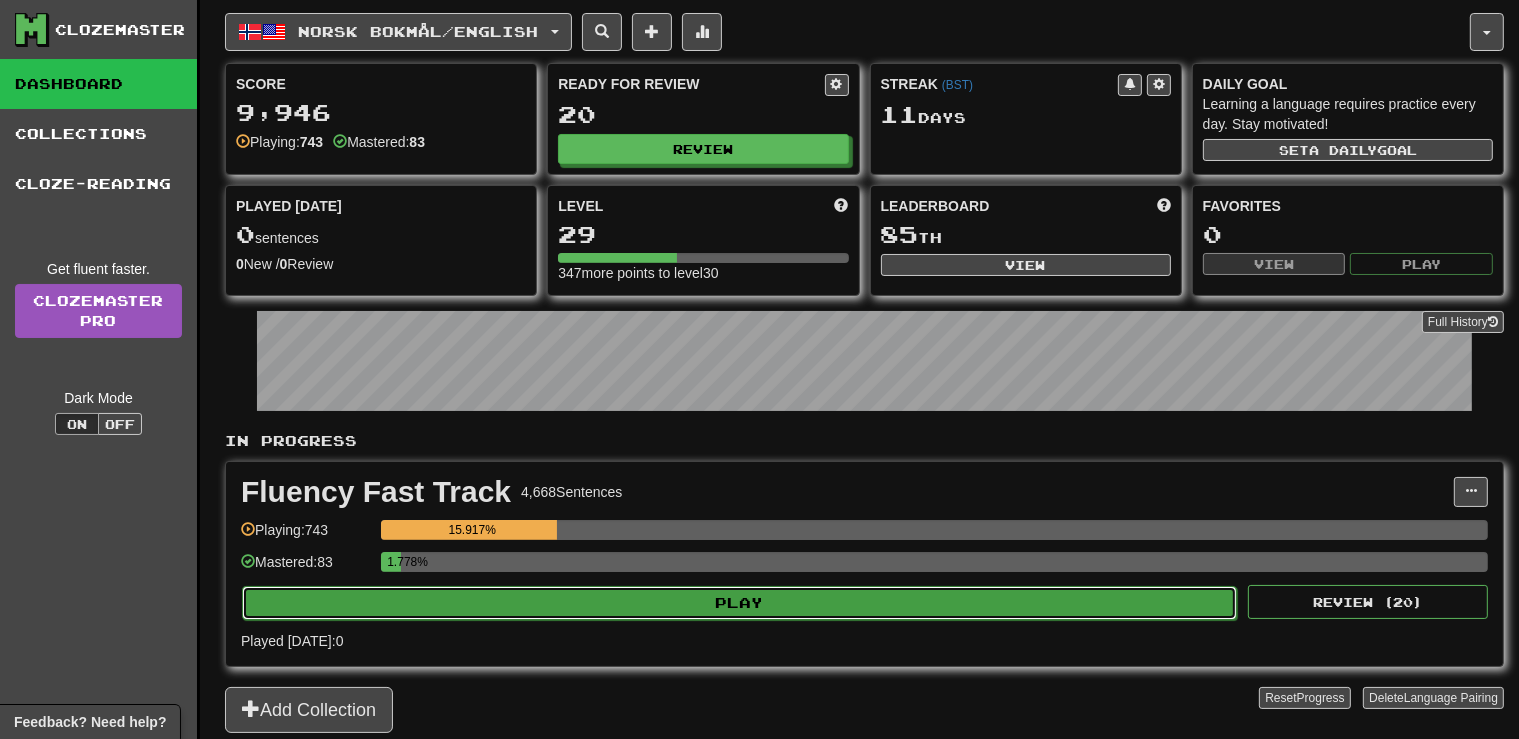 click on "Play" at bounding box center (739, 603) 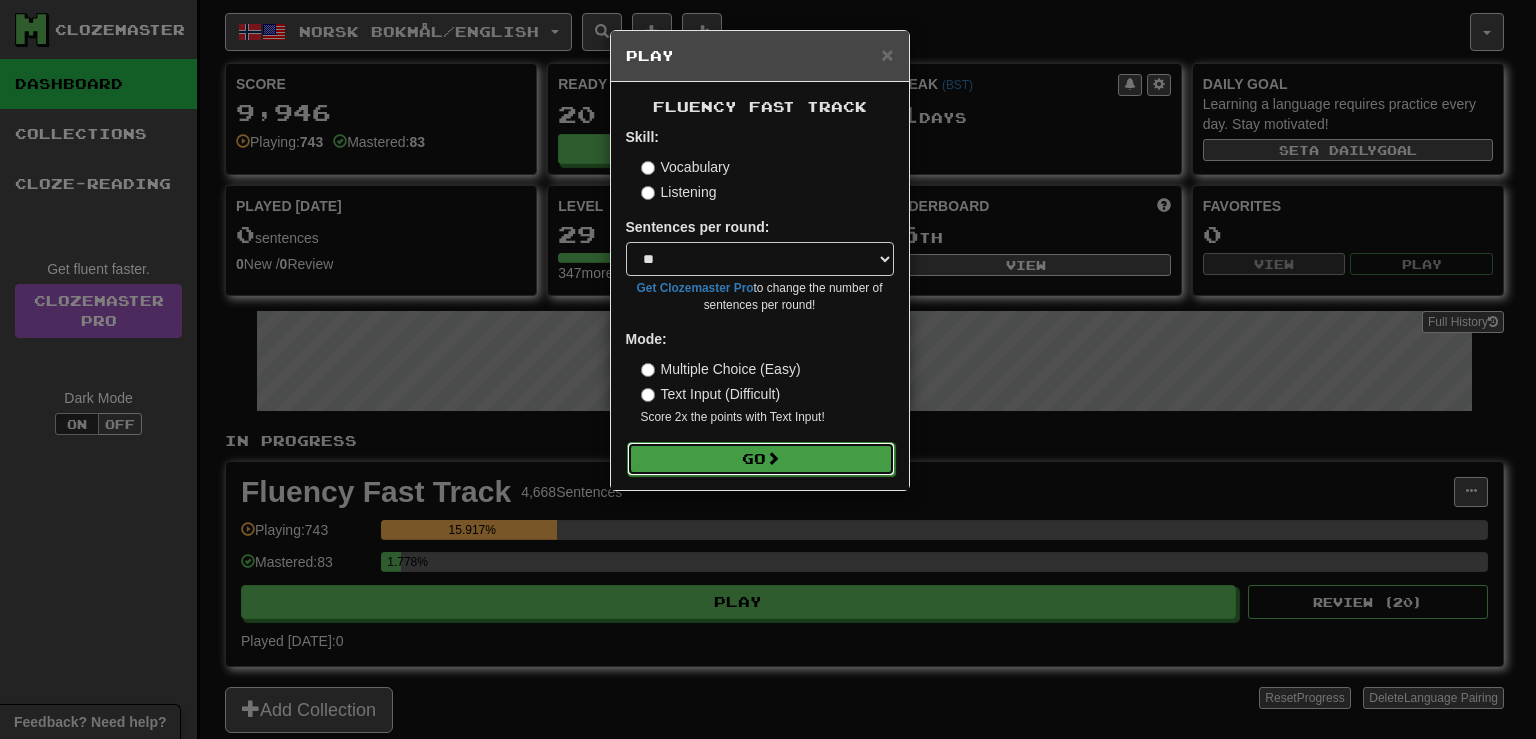 click at bounding box center (773, 458) 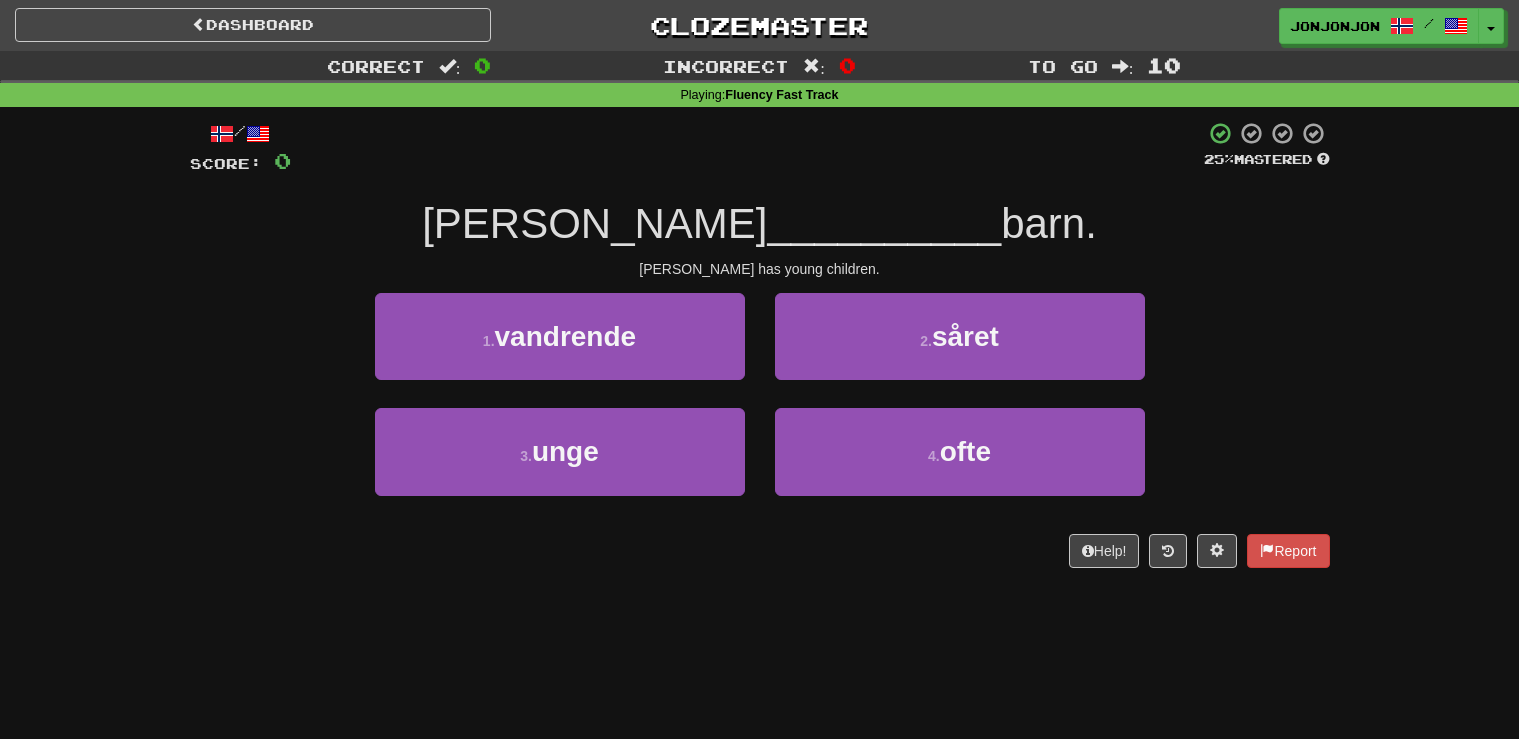scroll, scrollTop: 0, scrollLeft: 0, axis: both 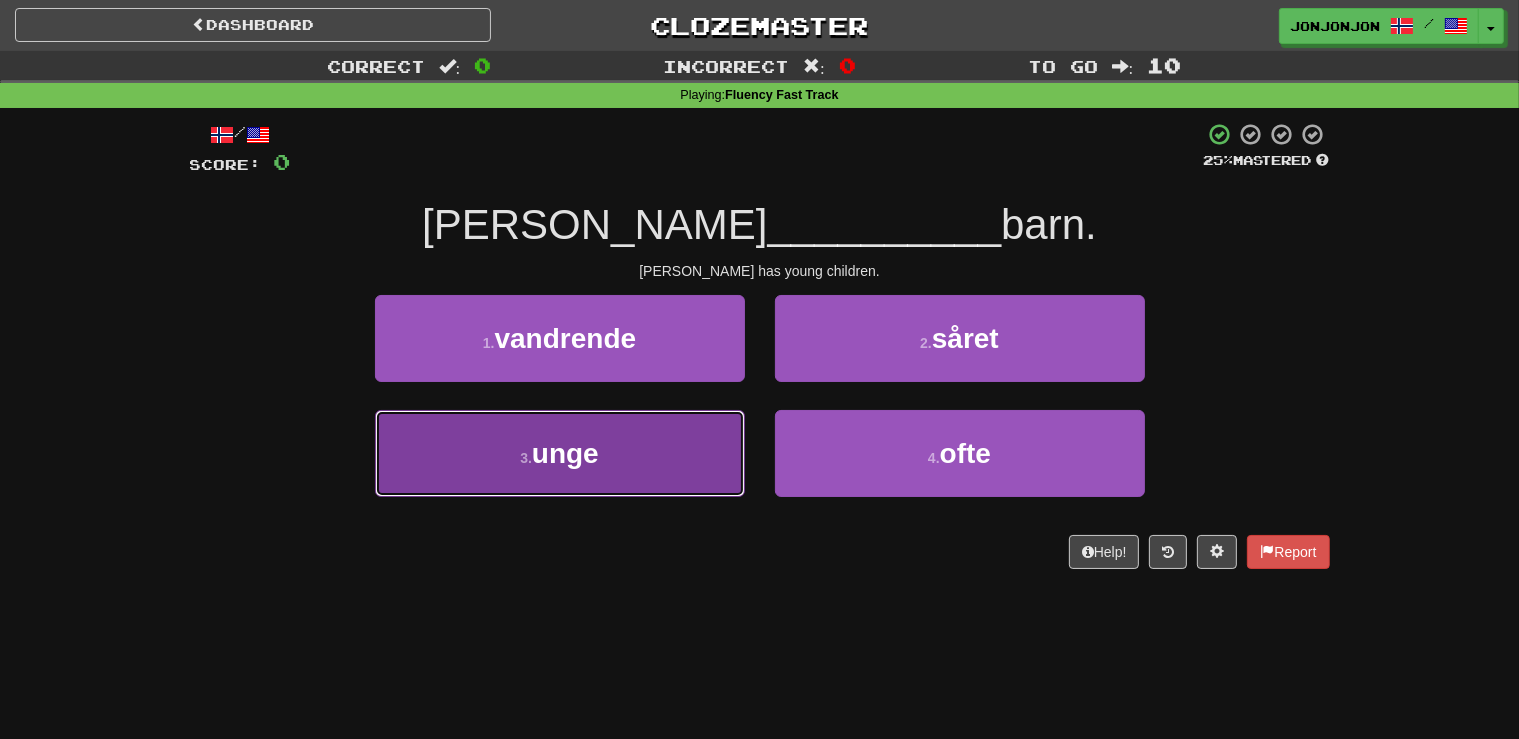 click on "3 .  unge" at bounding box center [560, 453] 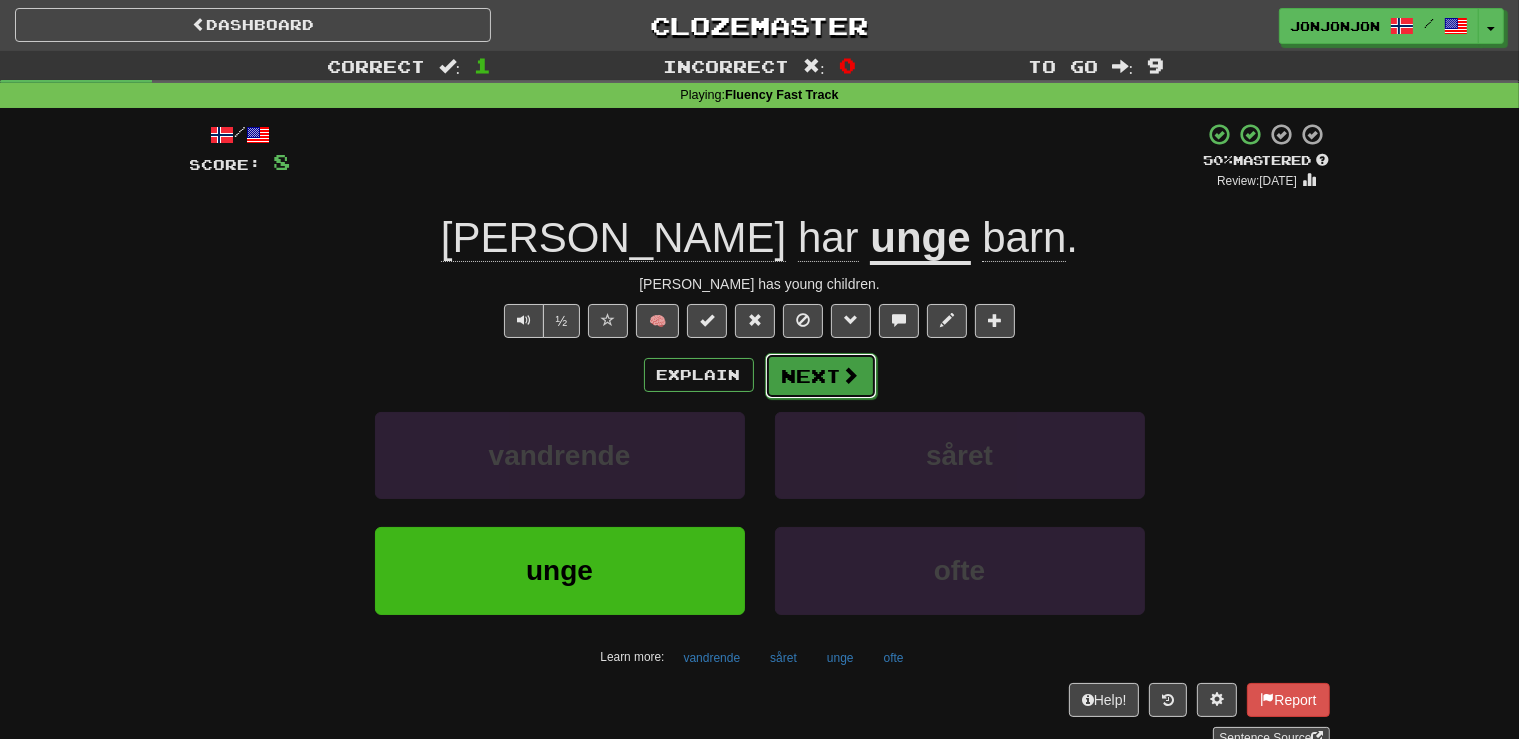 click on "Next" at bounding box center (821, 376) 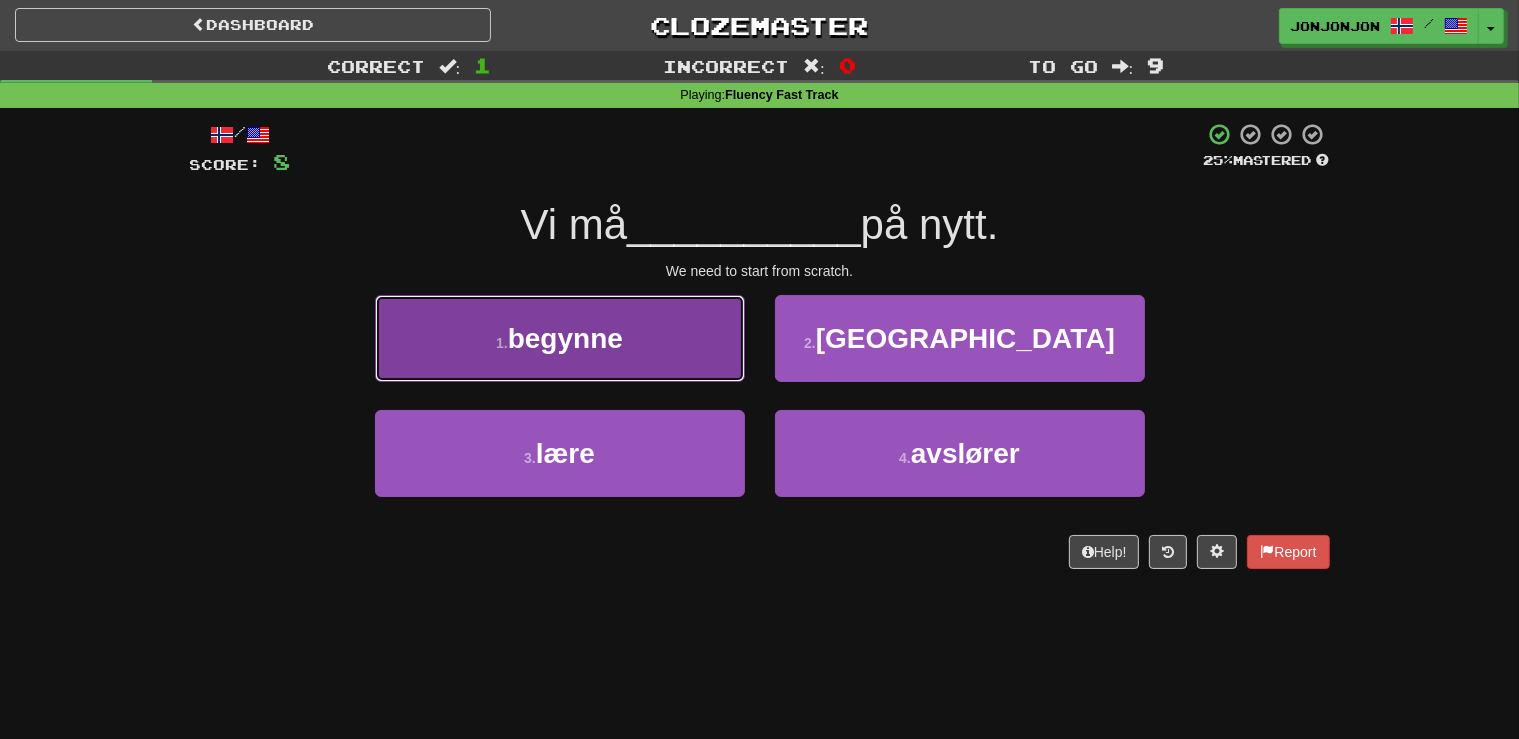 click on "1 .  begynne" at bounding box center [560, 338] 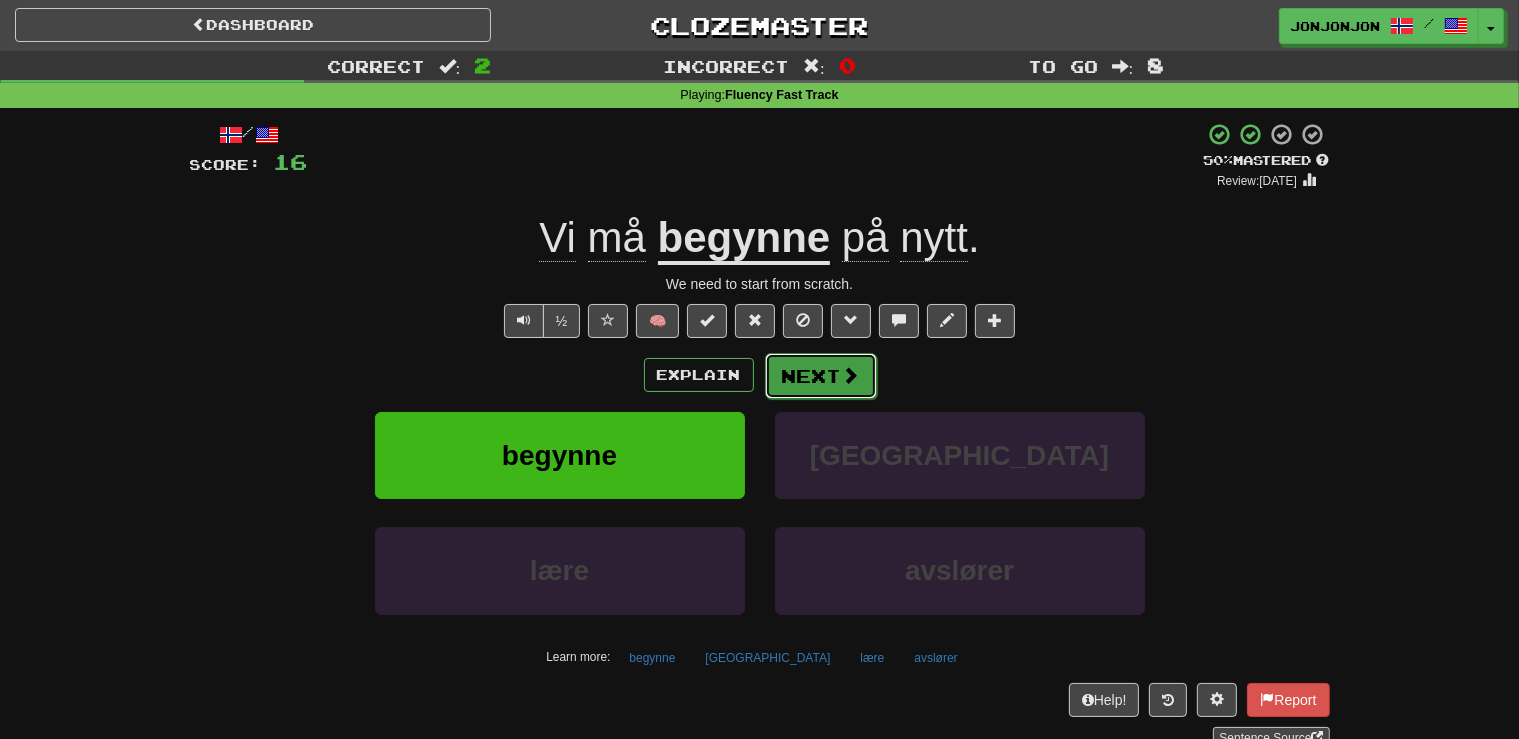 click on "Next" at bounding box center [821, 376] 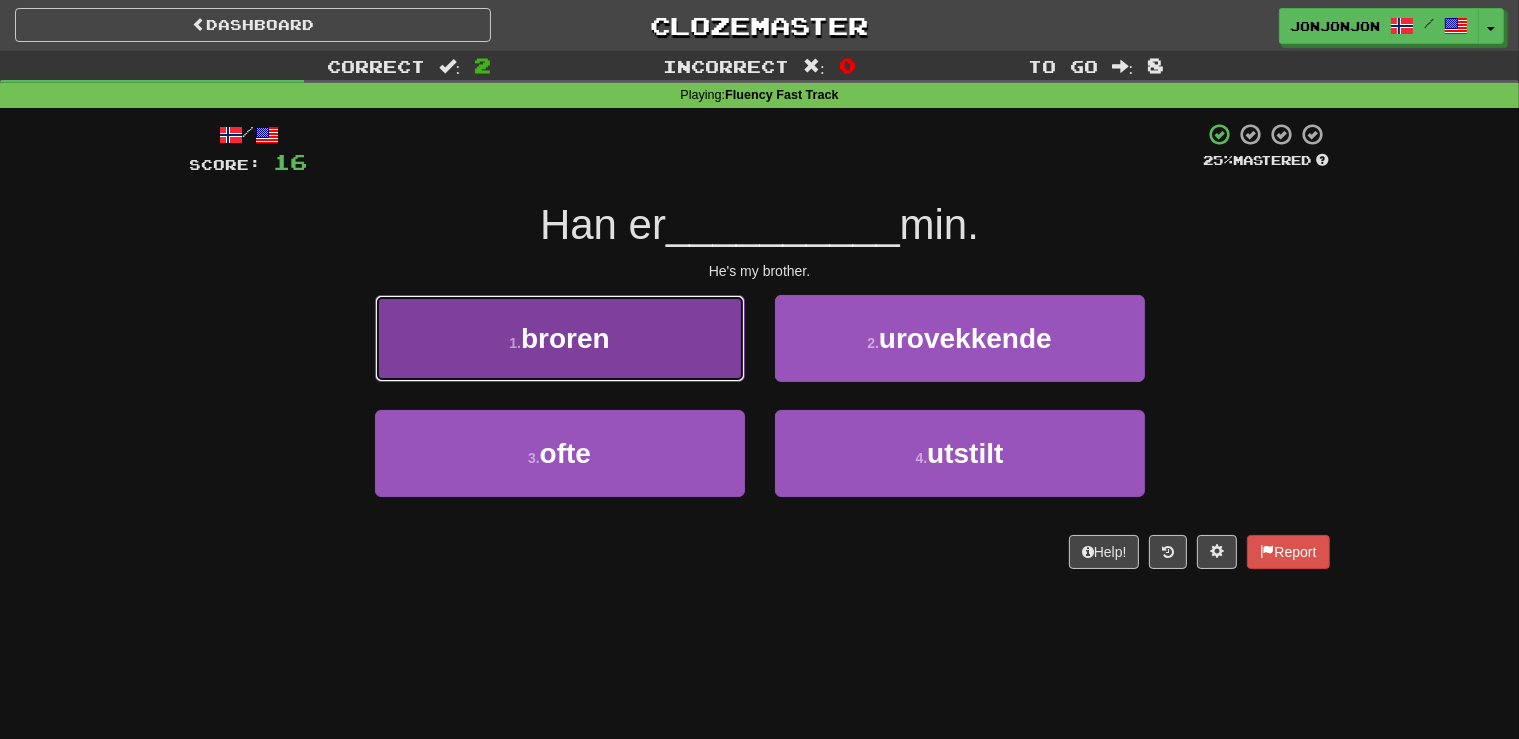 click on "1 .  broren" at bounding box center [560, 338] 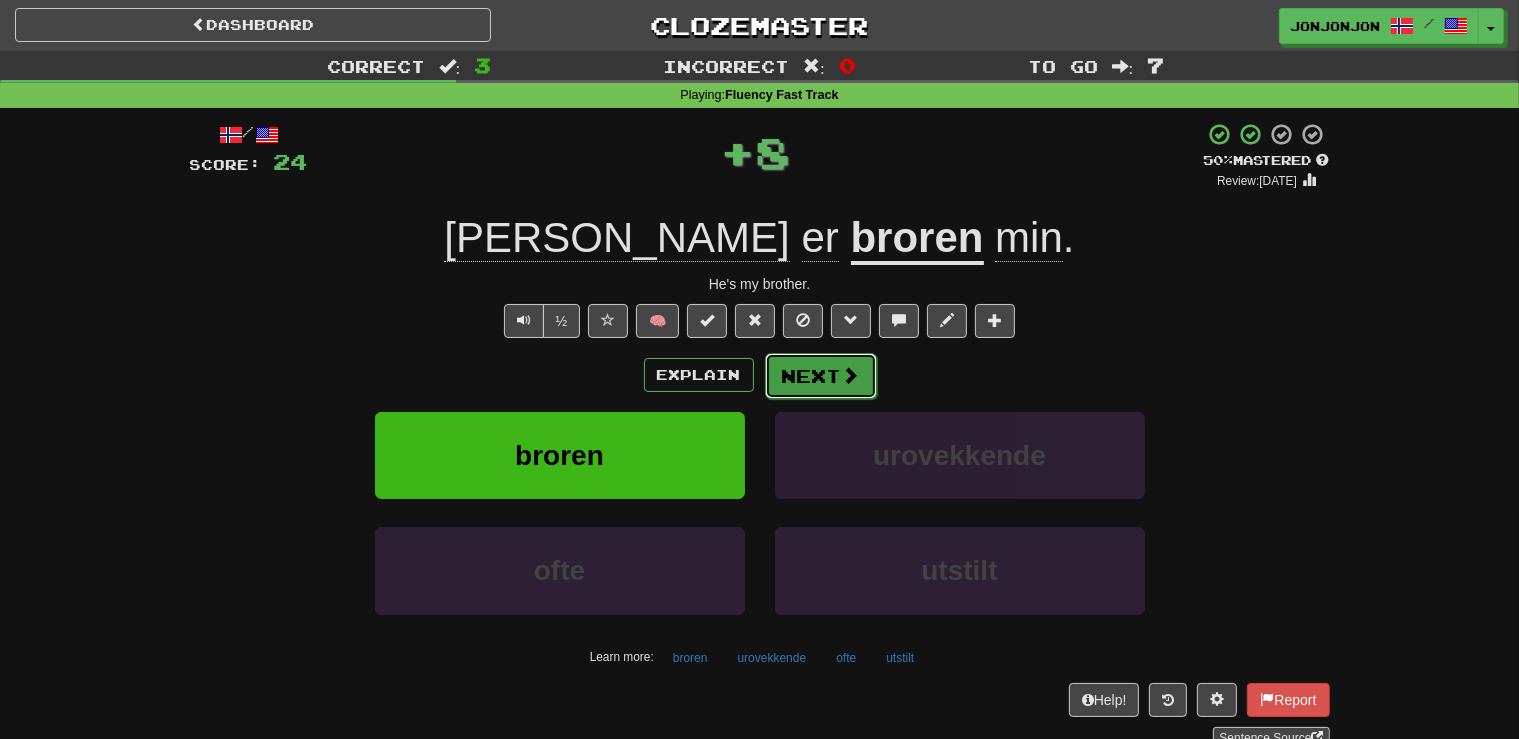 click on "Next" at bounding box center (821, 376) 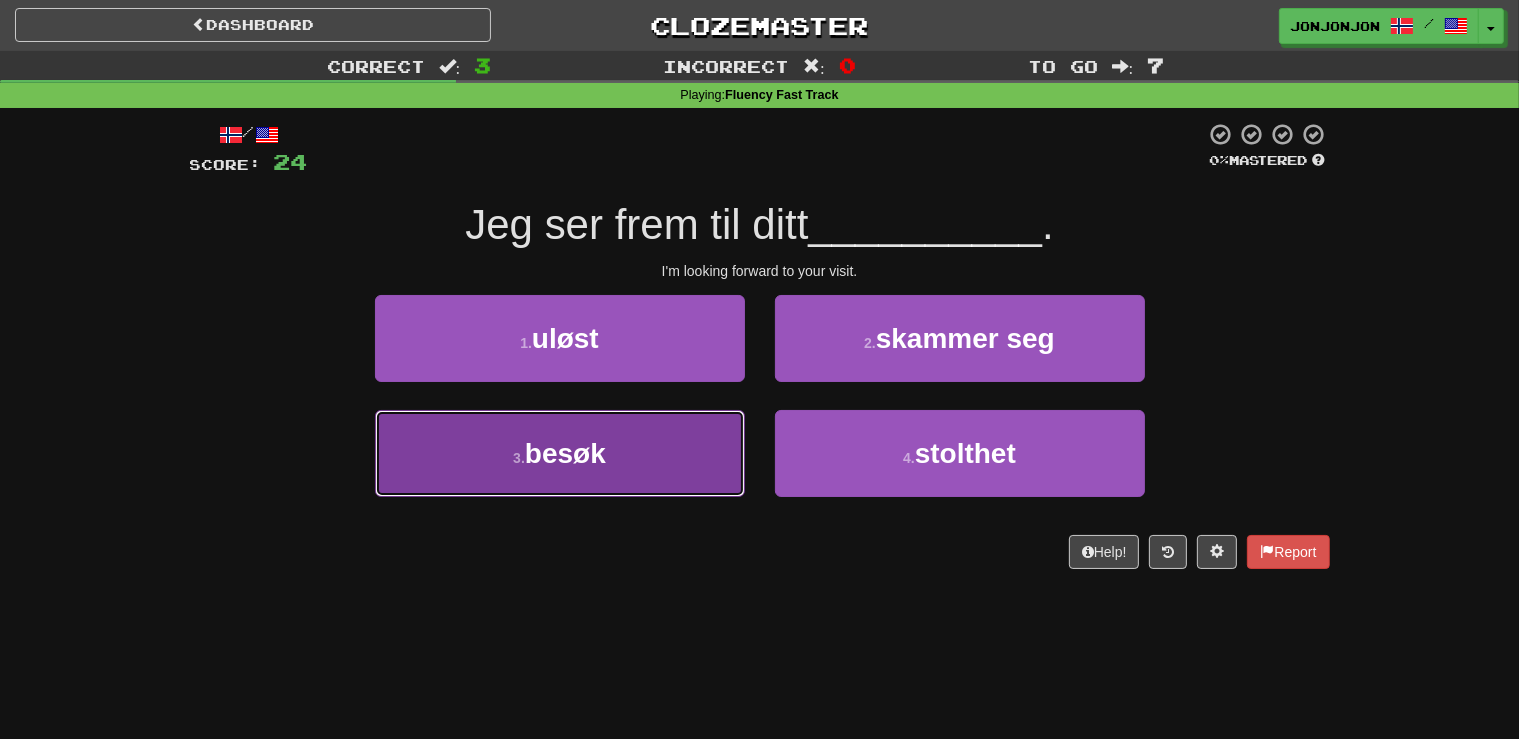 click on "3 .  besøk" at bounding box center [560, 453] 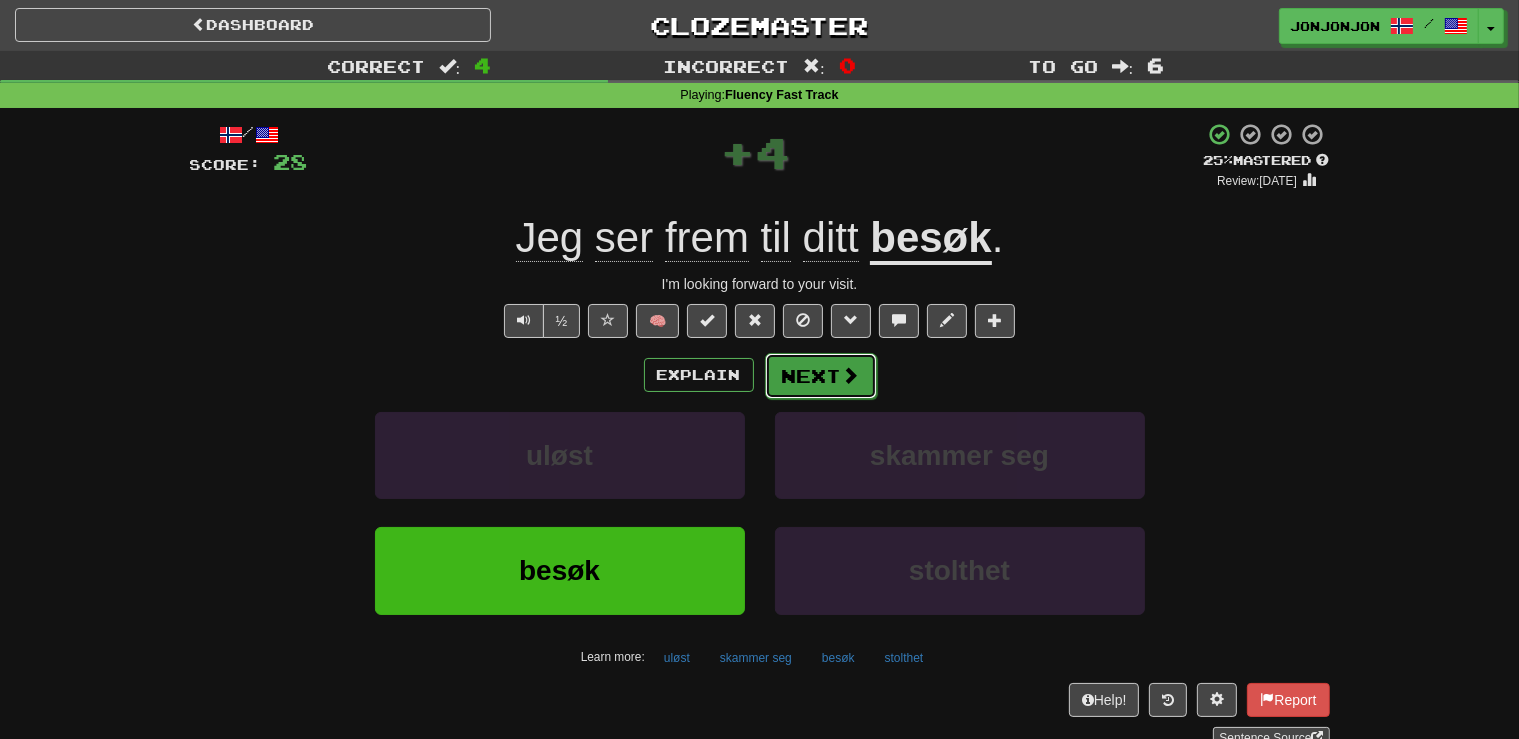click on "Next" at bounding box center [821, 376] 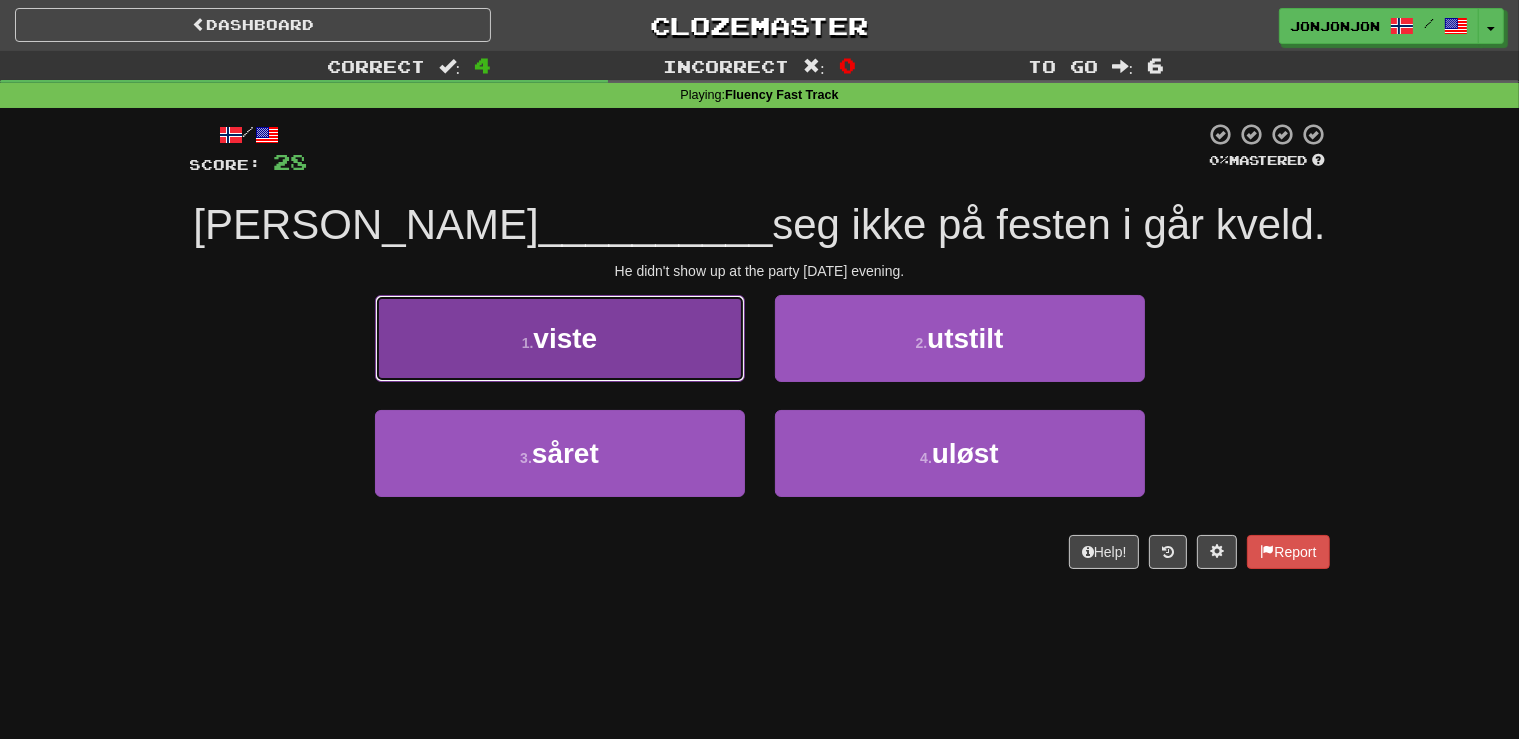 click on "1 .  viste" at bounding box center (560, 338) 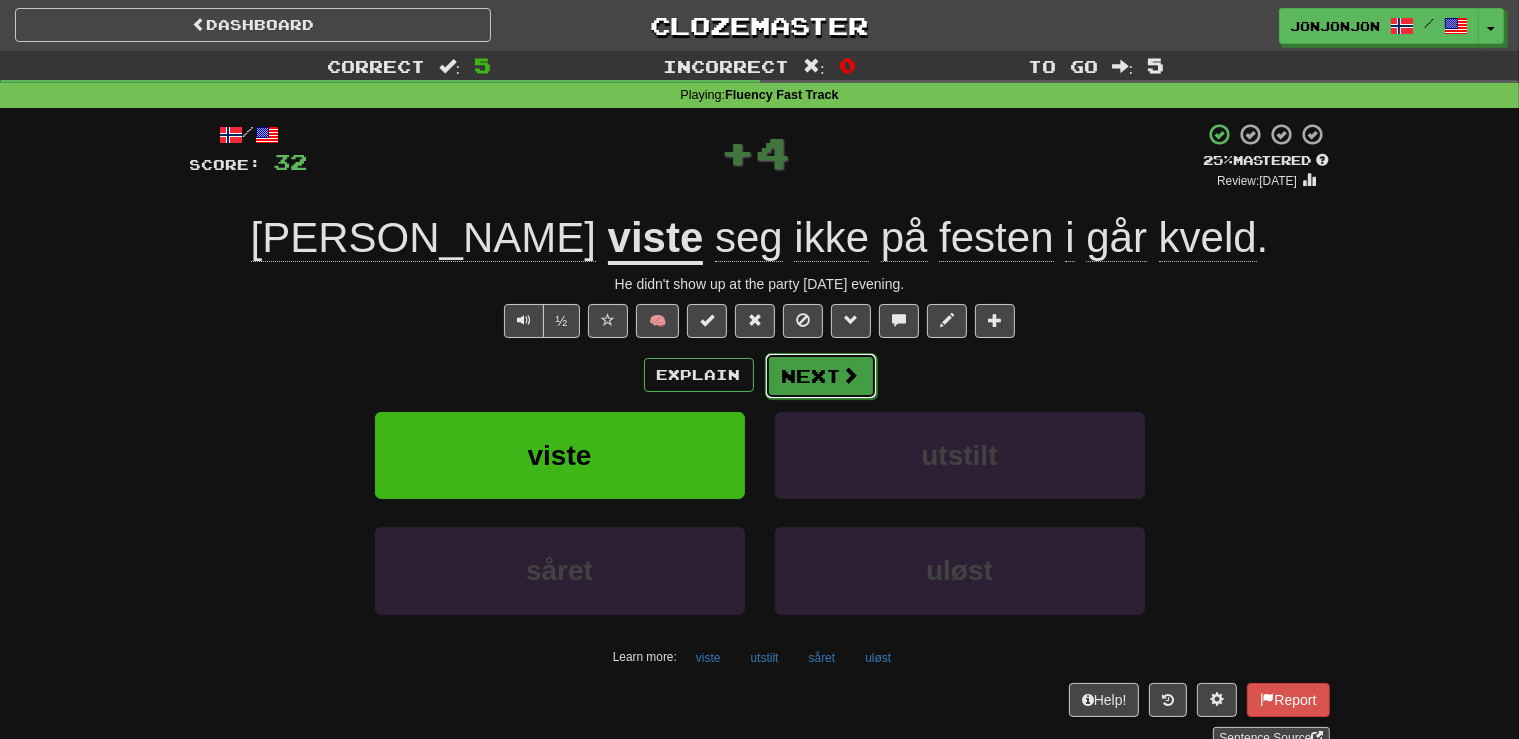 click on "Next" at bounding box center [821, 376] 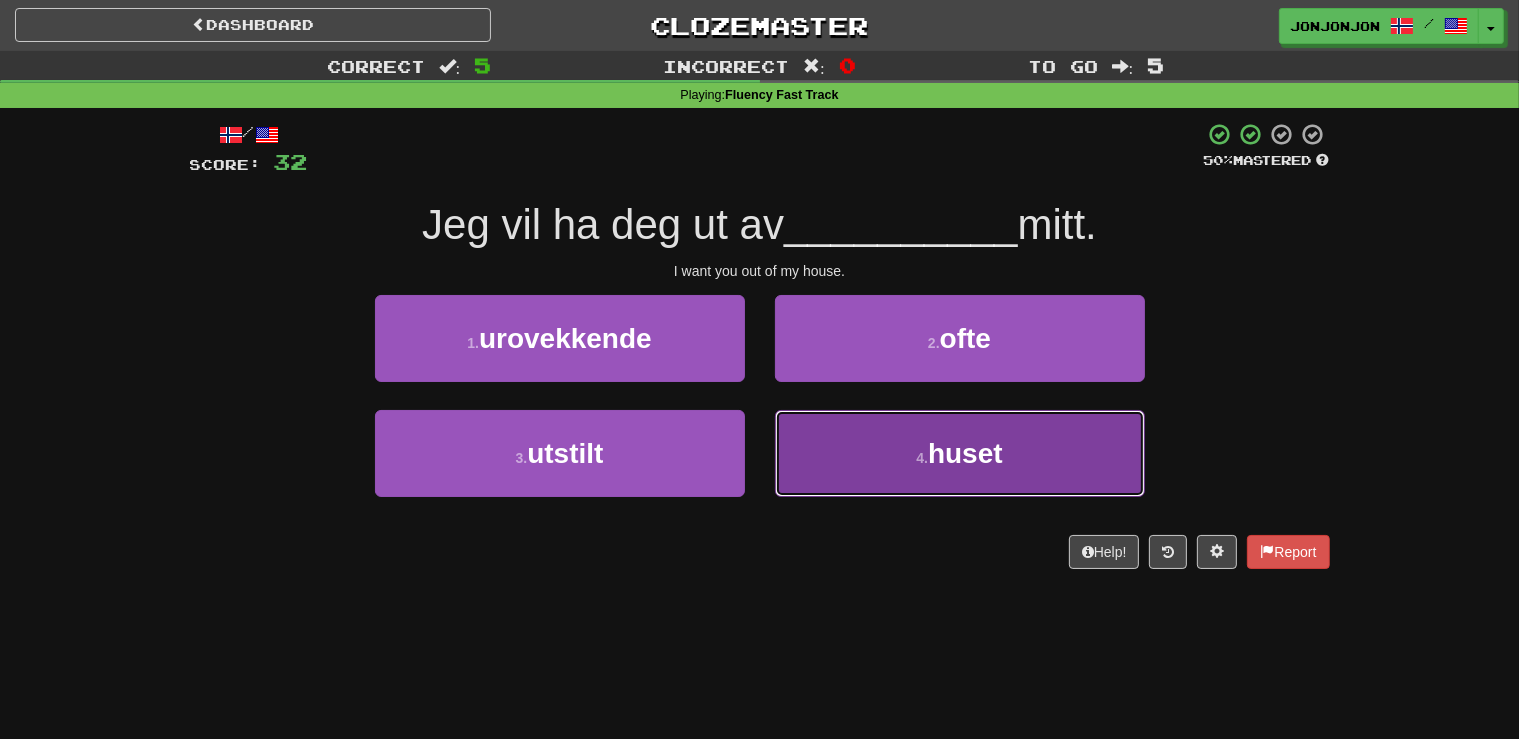 click on "4 .  huset" at bounding box center [960, 453] 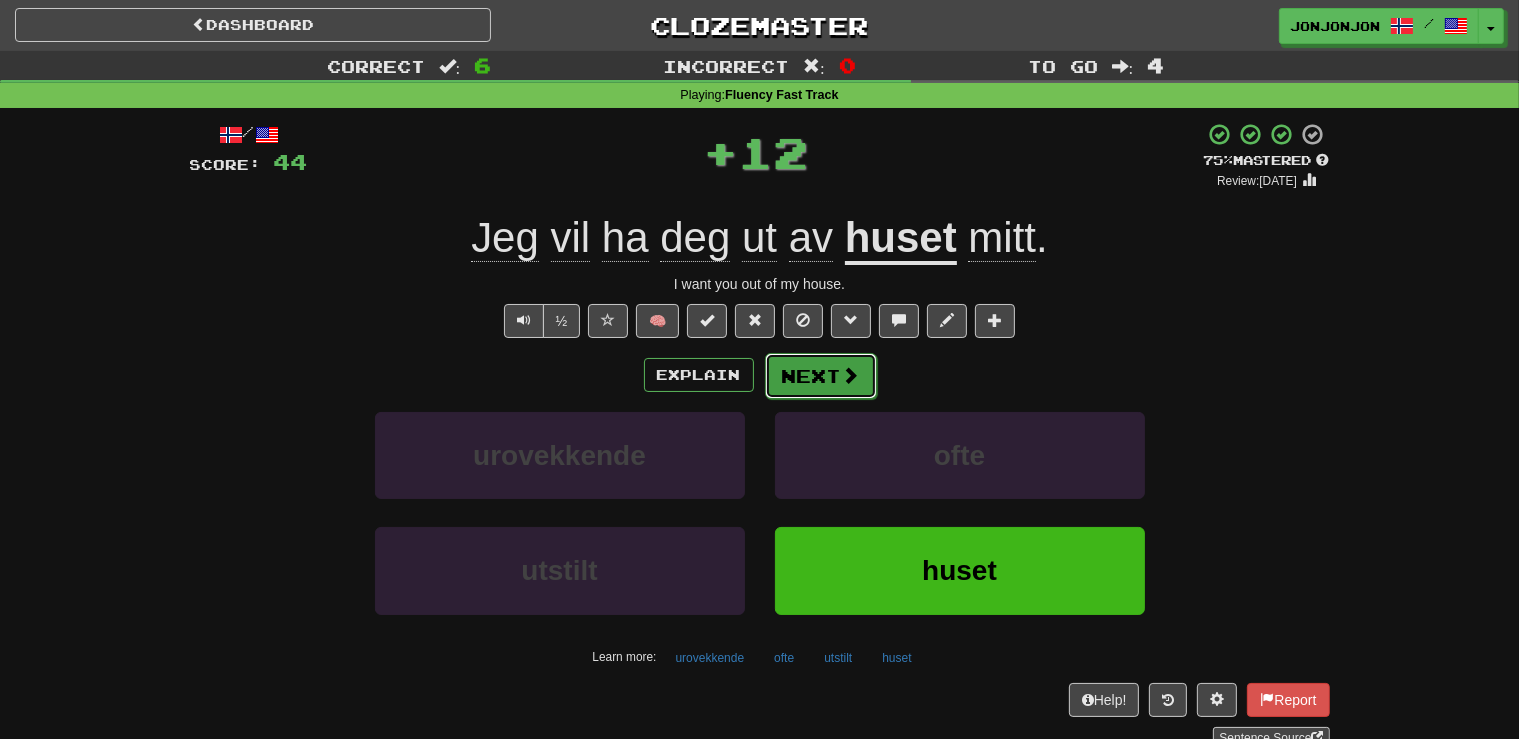 click on "Next" at bounding box center (821, 376) 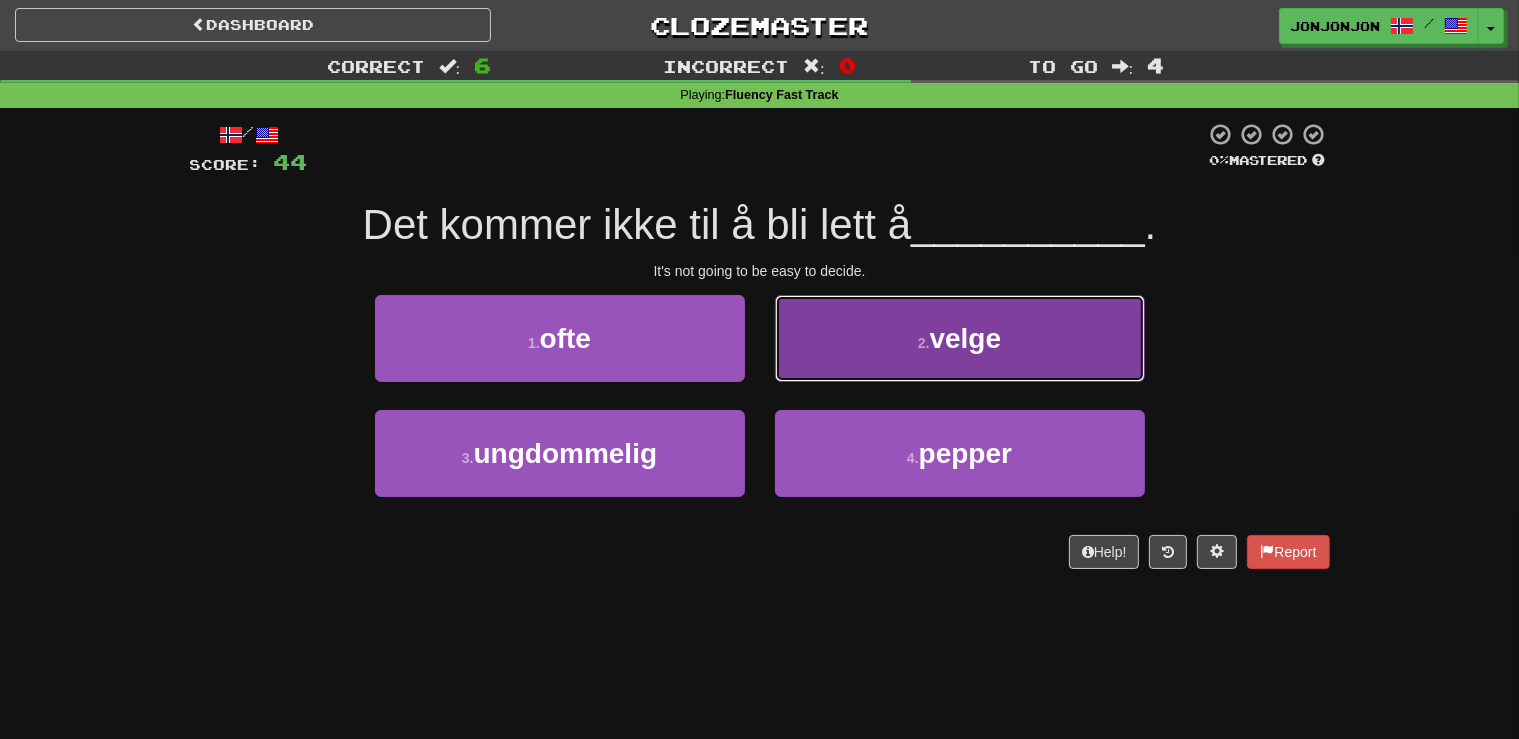 click on "2 .  velge" at bounding box center [960, 338] 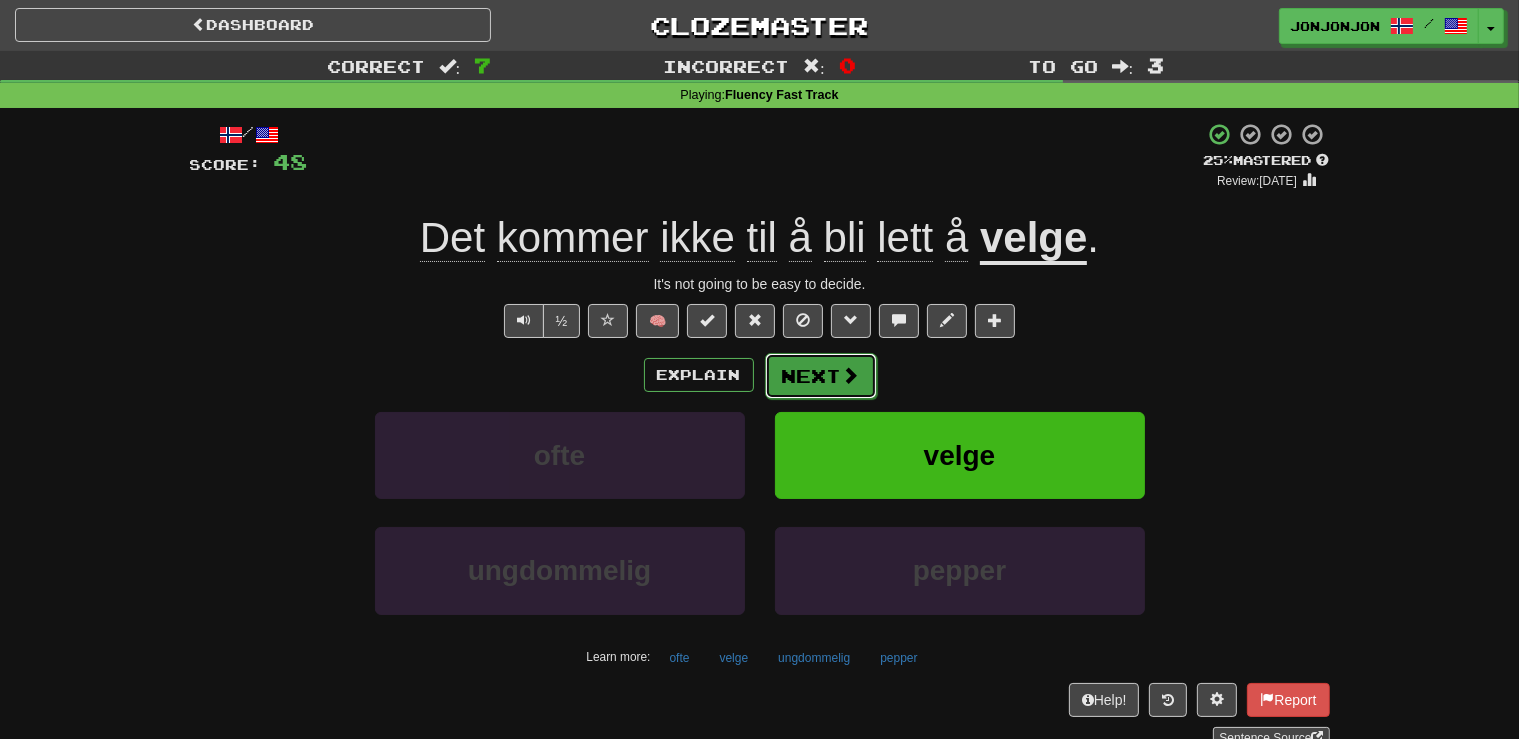 click on "Next" at bounding box center (821, 376) 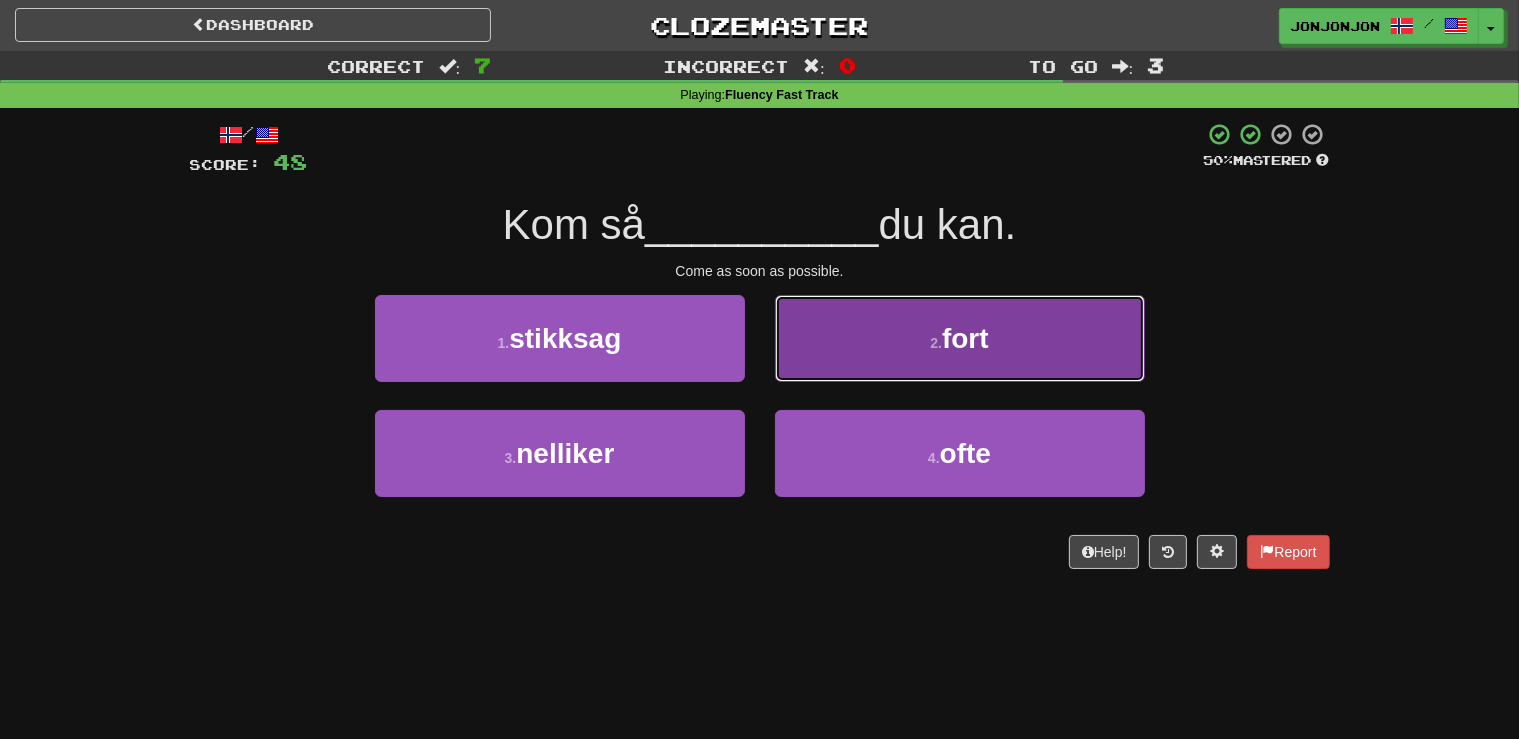 click on "2 .  fort" at bounding box center (960, 338) 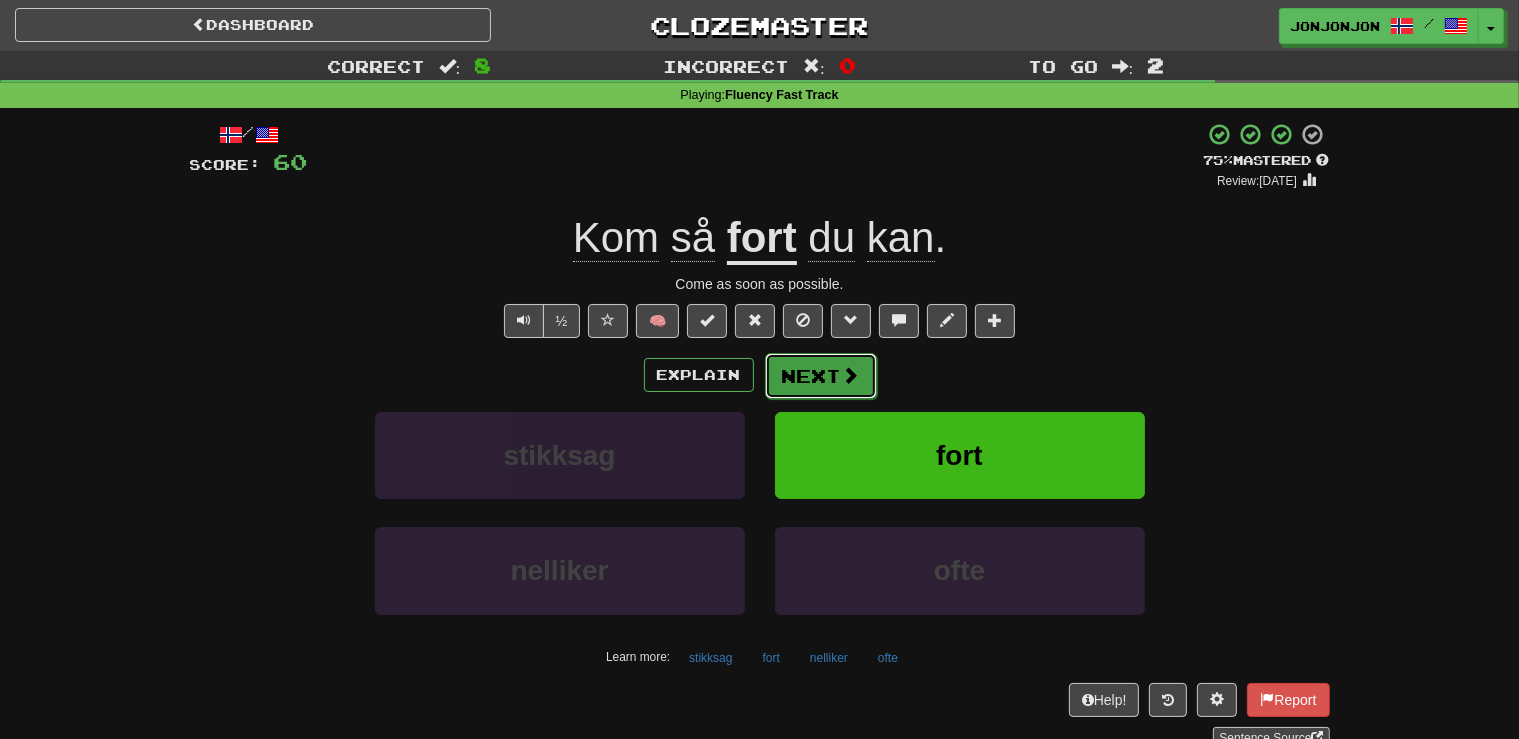 click on "Next" at bounding box center [821, 376] 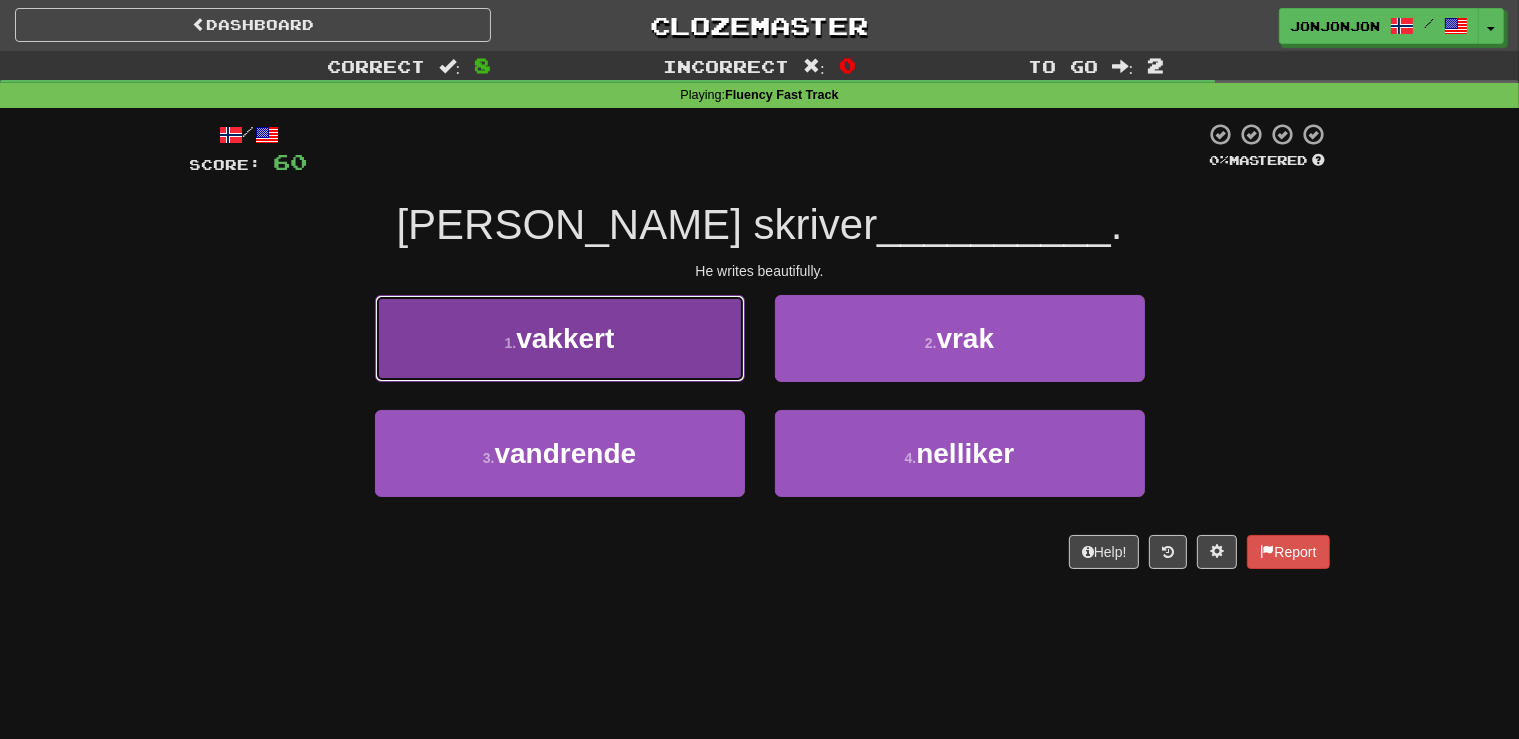 click on "1 .  vakkert" at bounding box center [560, 338] 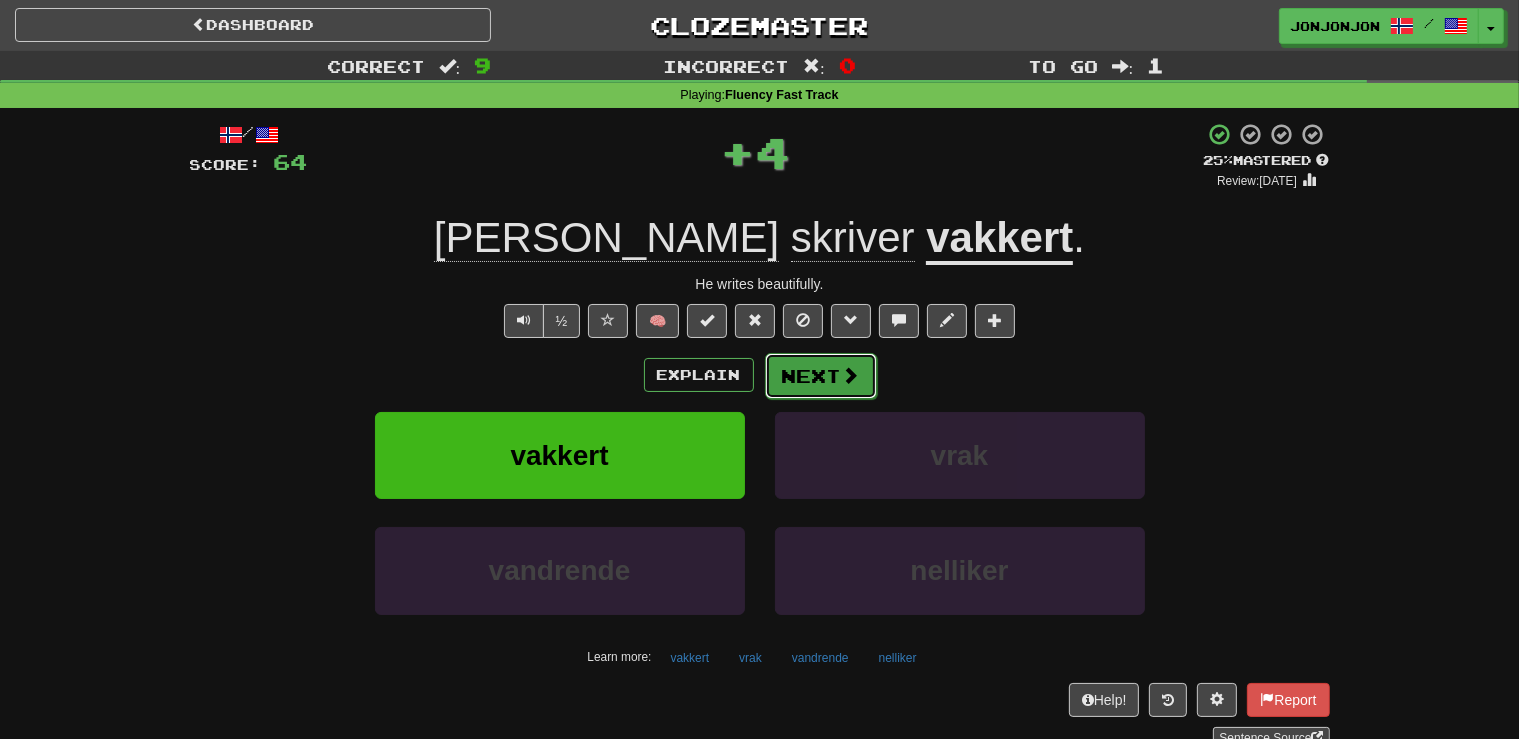 click on "Next" at bounding box center [821, 376] 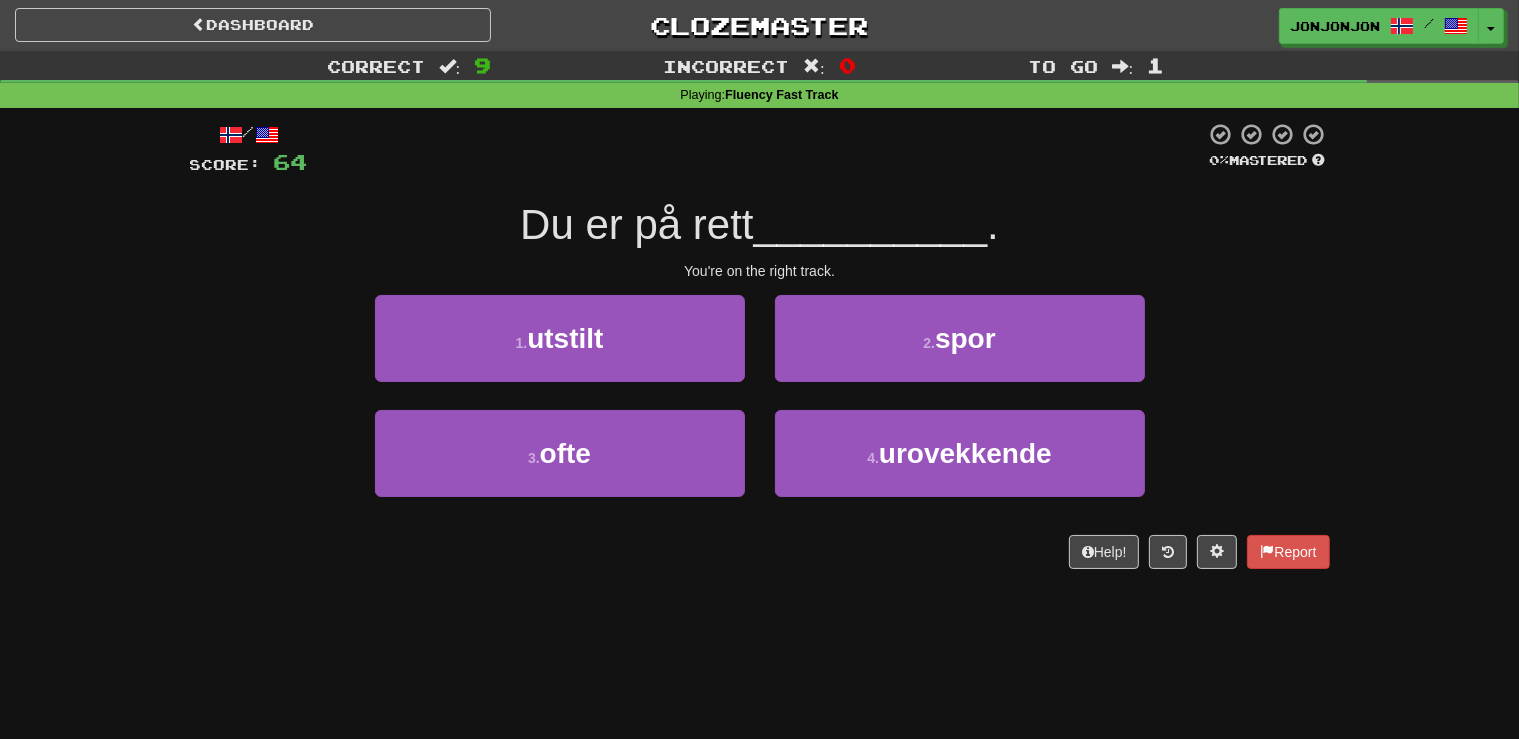 click on "/  Score:   64 0 %  Mastered Du er på rett  __________ . You're on the right track. 1 .  utstilt 2 .  spor 3 .  ofte 4 .  urovekkende  Help!  Report" at bounding box center (760, 352) 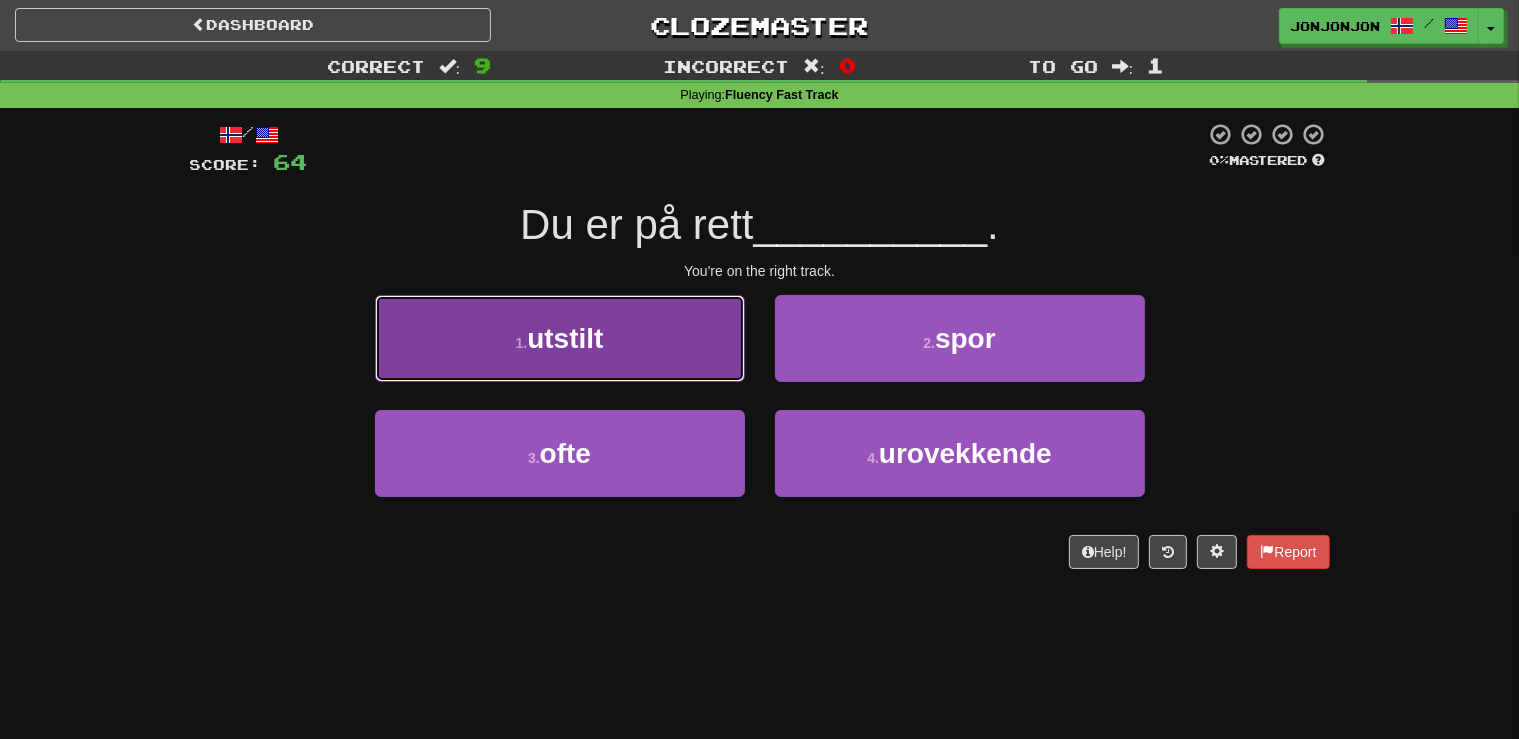 click on "1 .  utstilt" at bounding box center (560, 338) 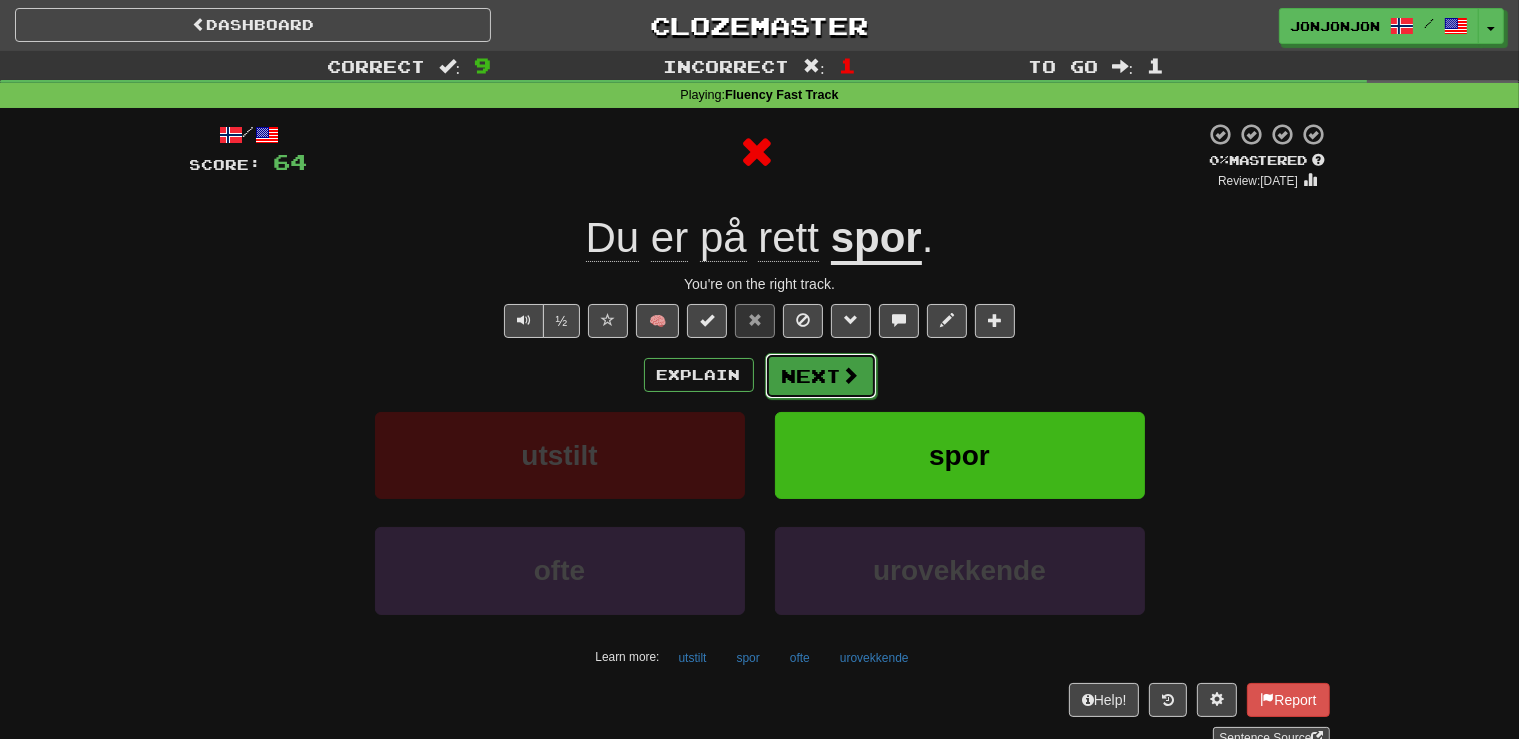 click on "Next" at bounding box center [821, 376] 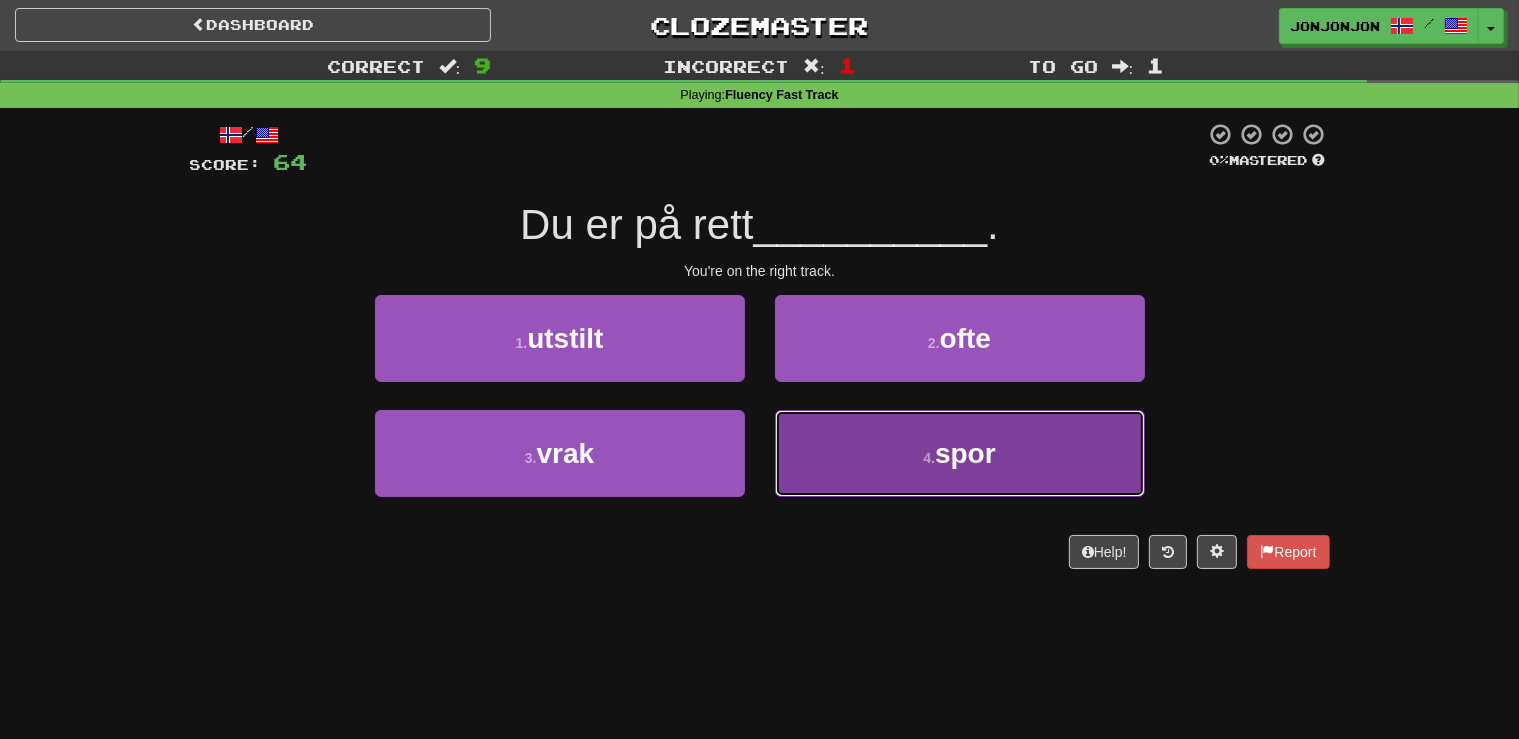 click on "spor" at bounding box center [965, 453] 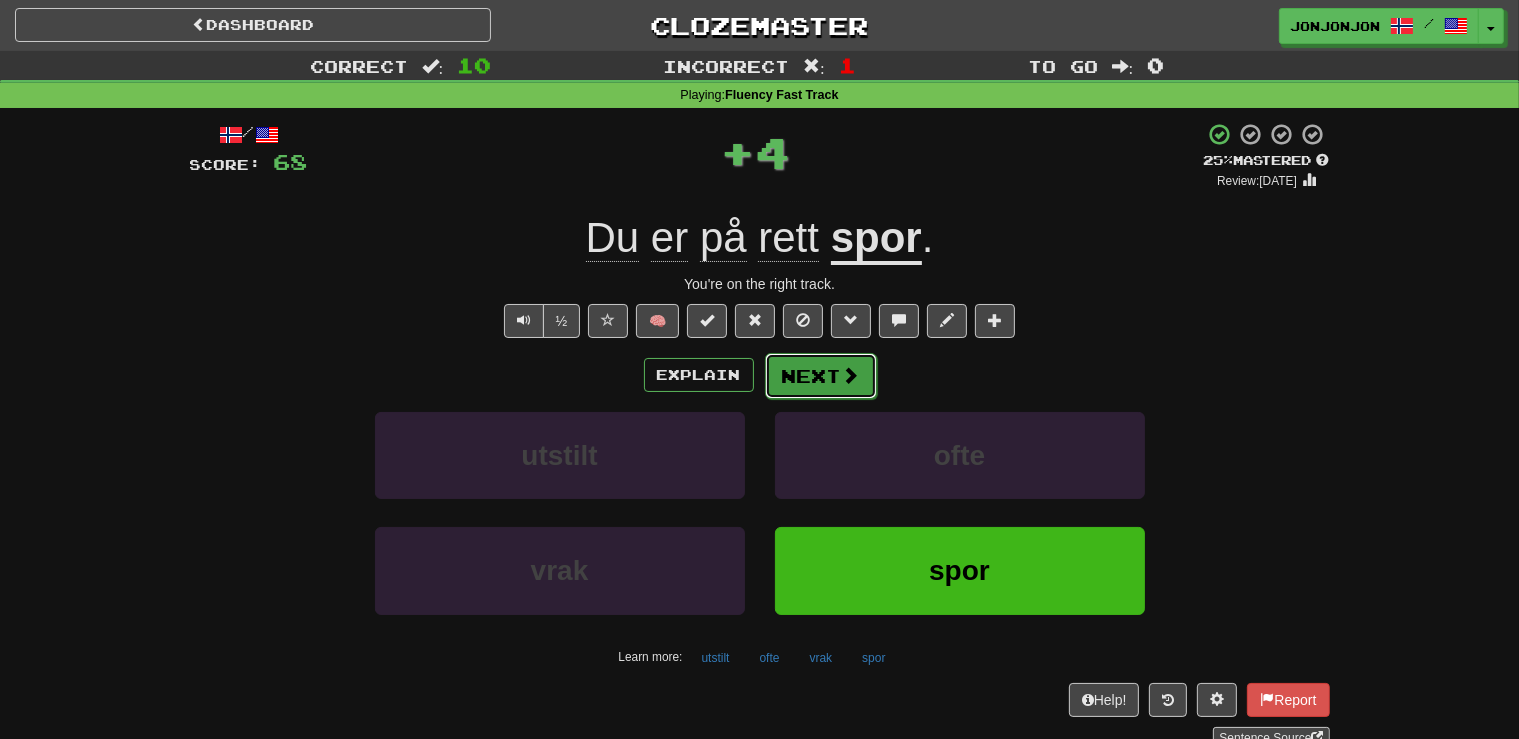click on "Next" at bounding box center (821, 376) 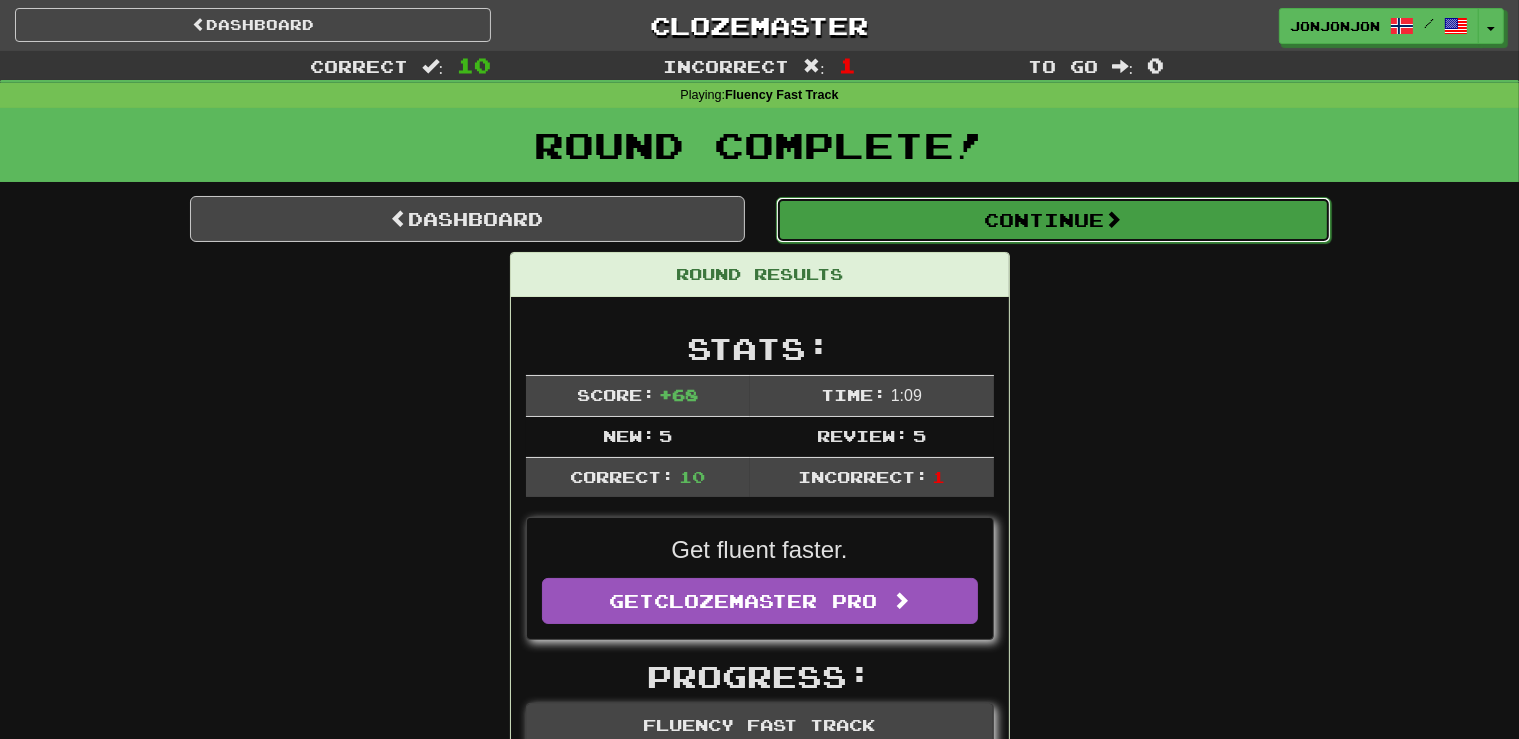 click on "Continue" at bounding box center [1053, 220] 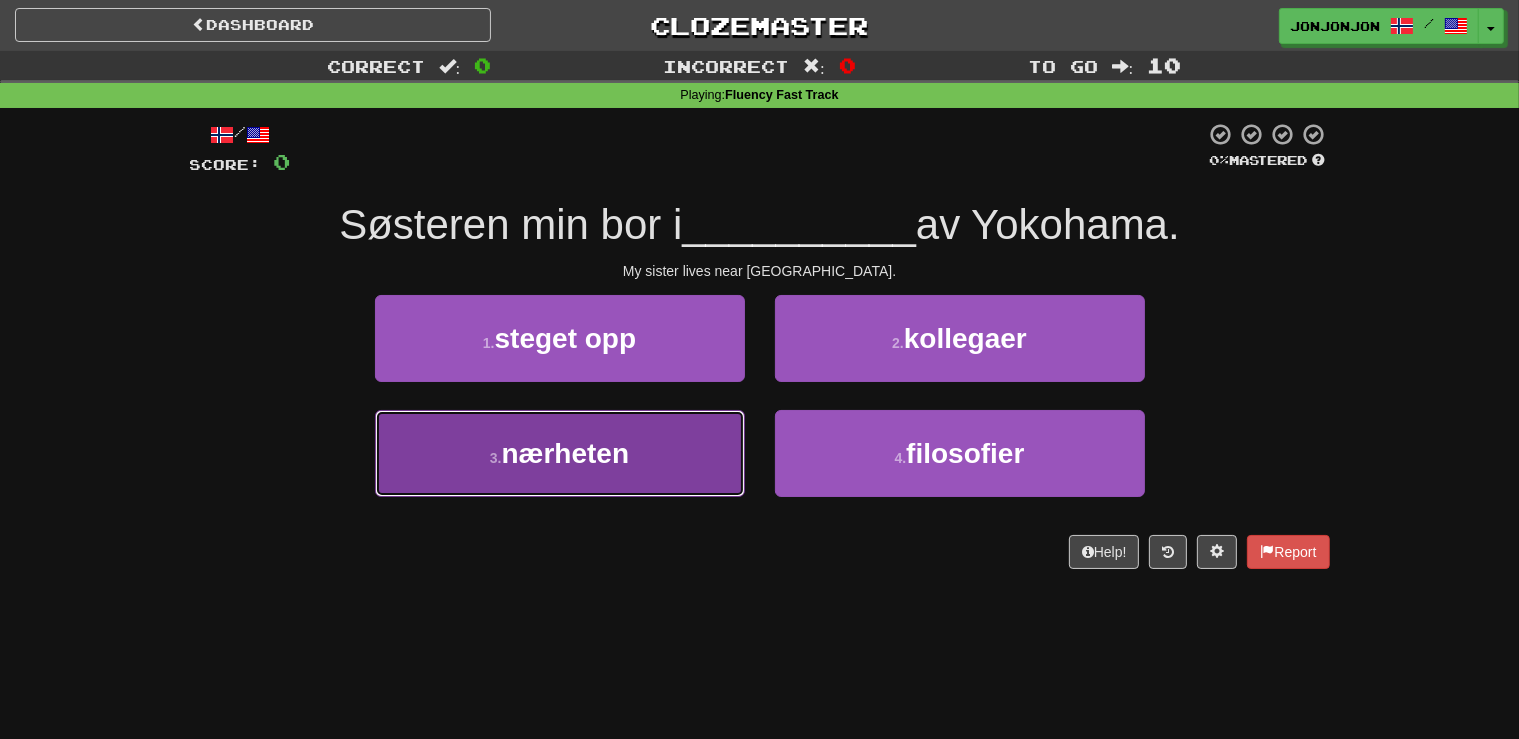 click on "3 .  nærheten" at bounding box center [560, 453] 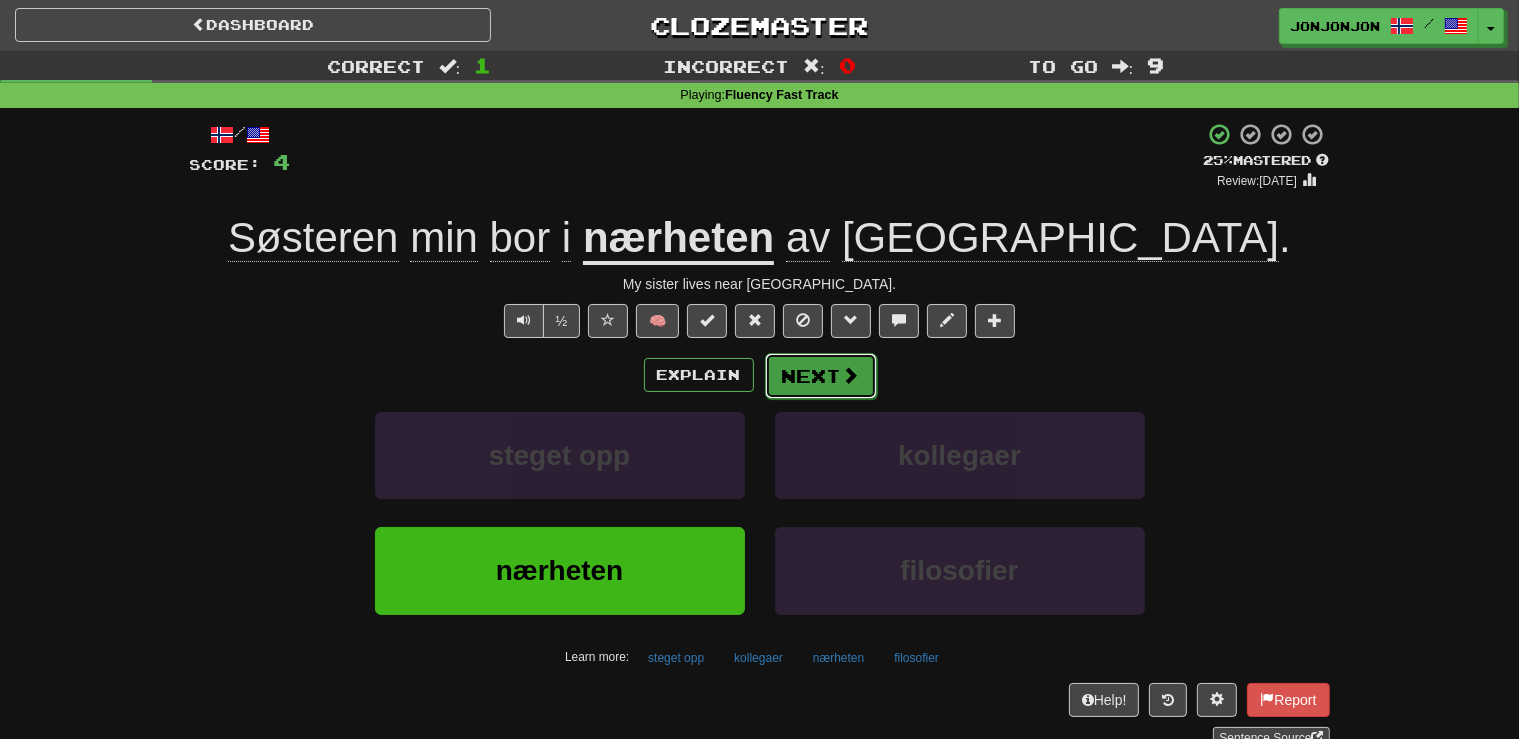click on "Next" at bounding box center [821, 376] 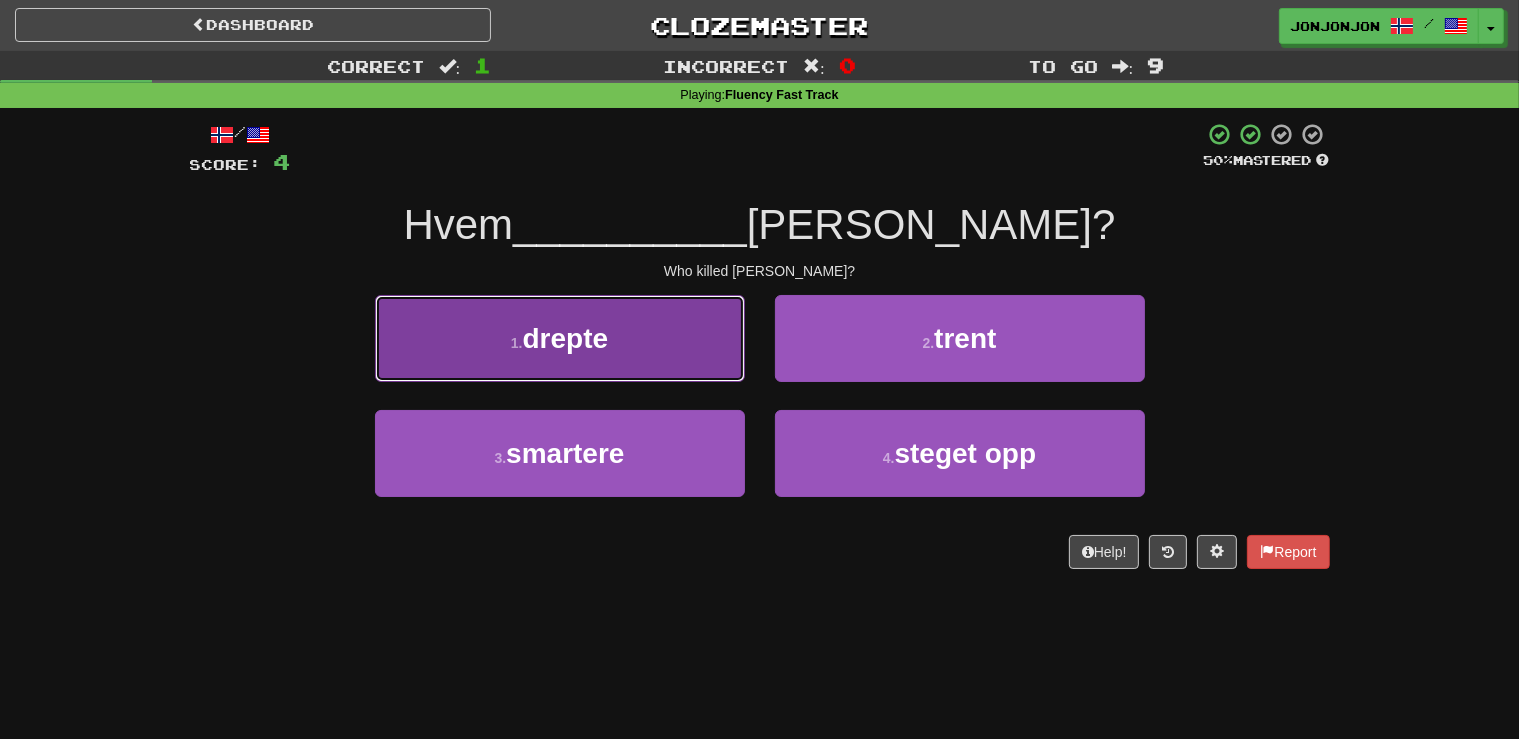 click on "1 .  drepte" at bounding box center [560, 338] 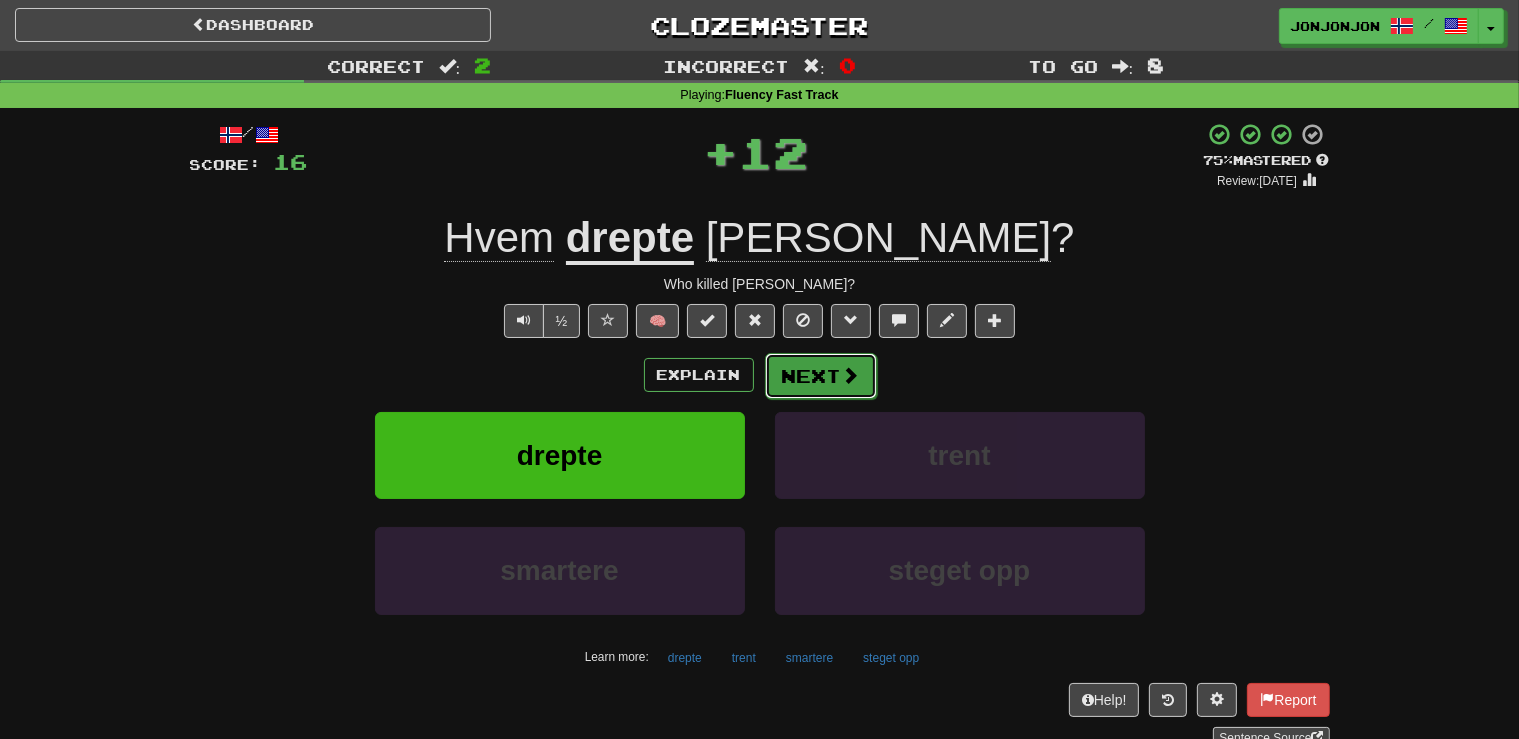 click on "Next" at bounding box center [821, 376] 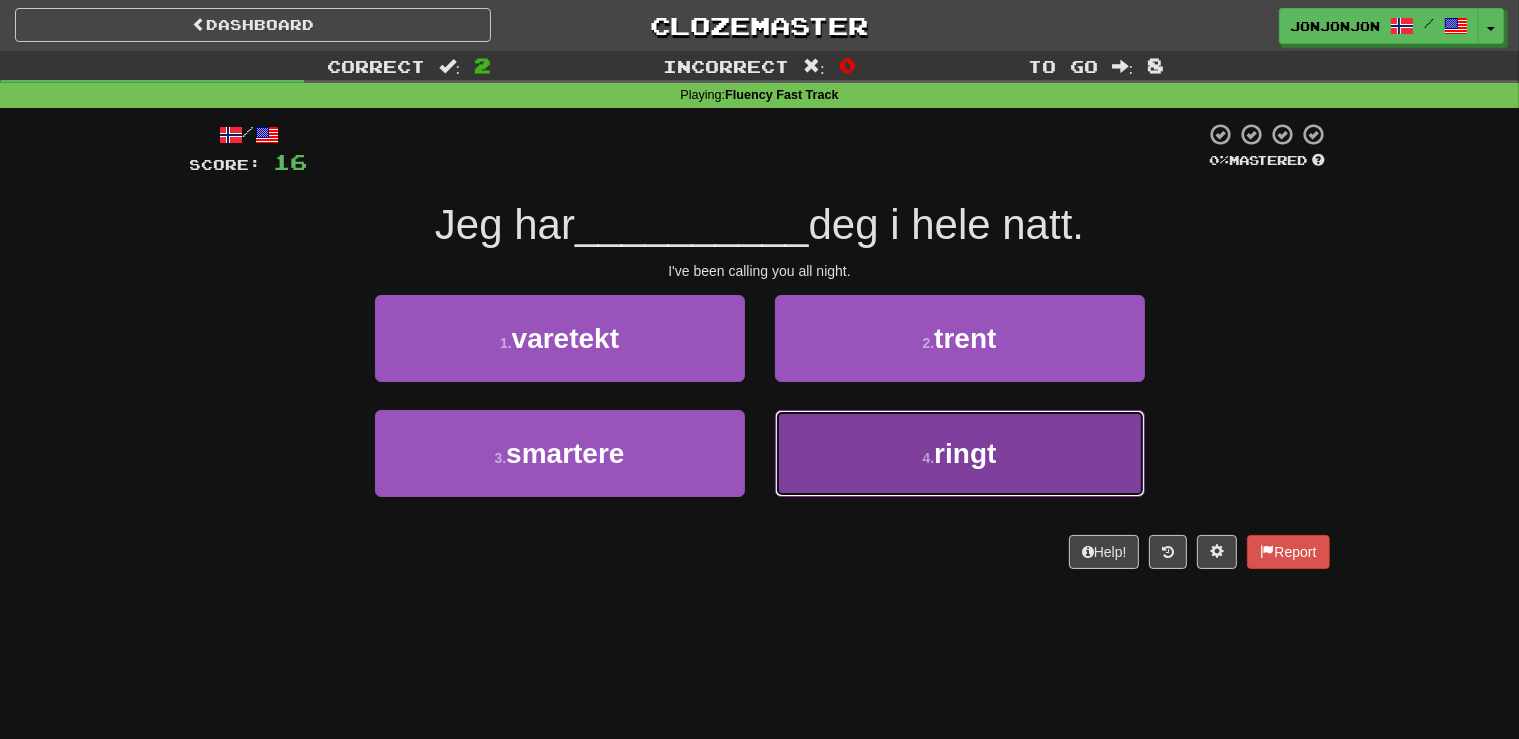 click on "4 .  ringt" at bounding box center [960, 453] 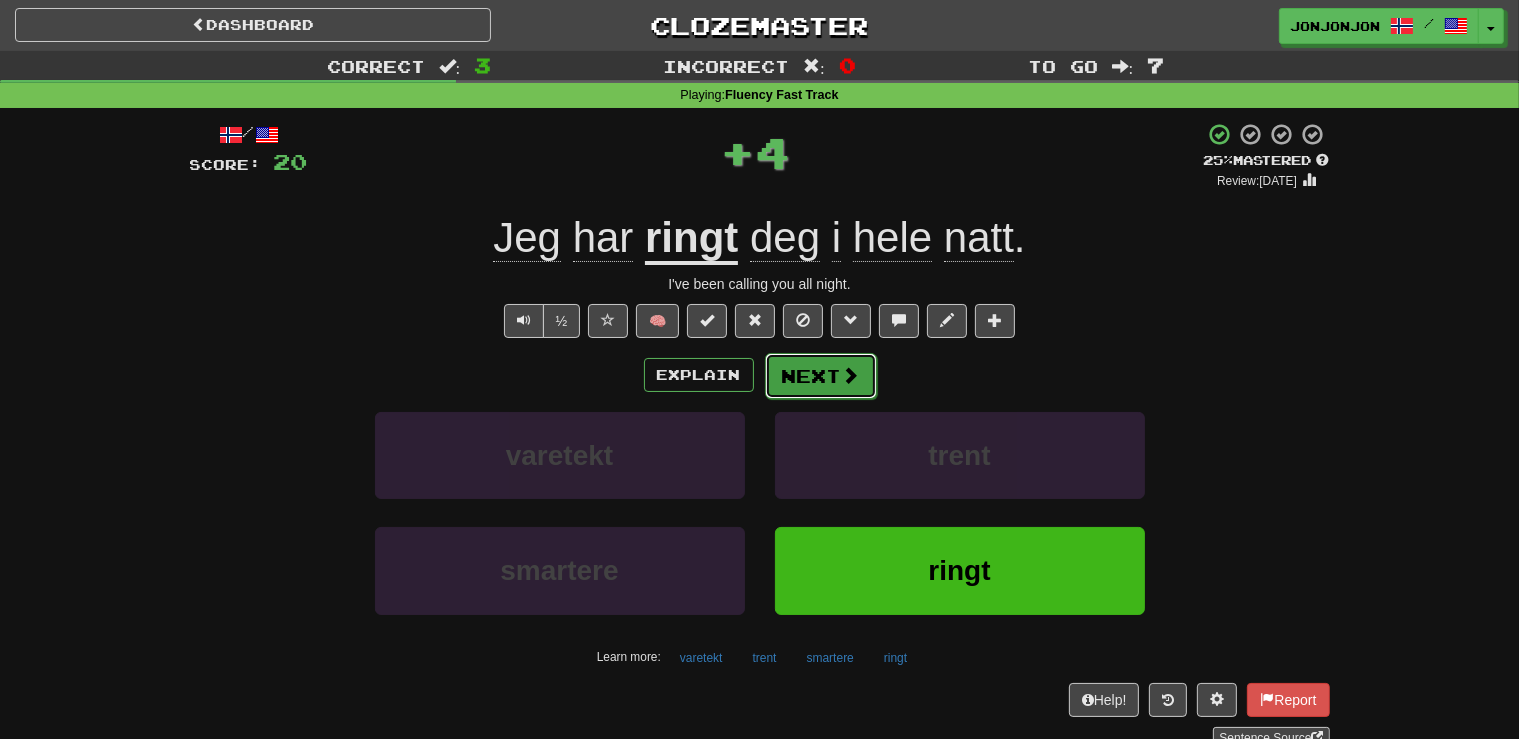 click on "Next" at bounding box center (821, 376) 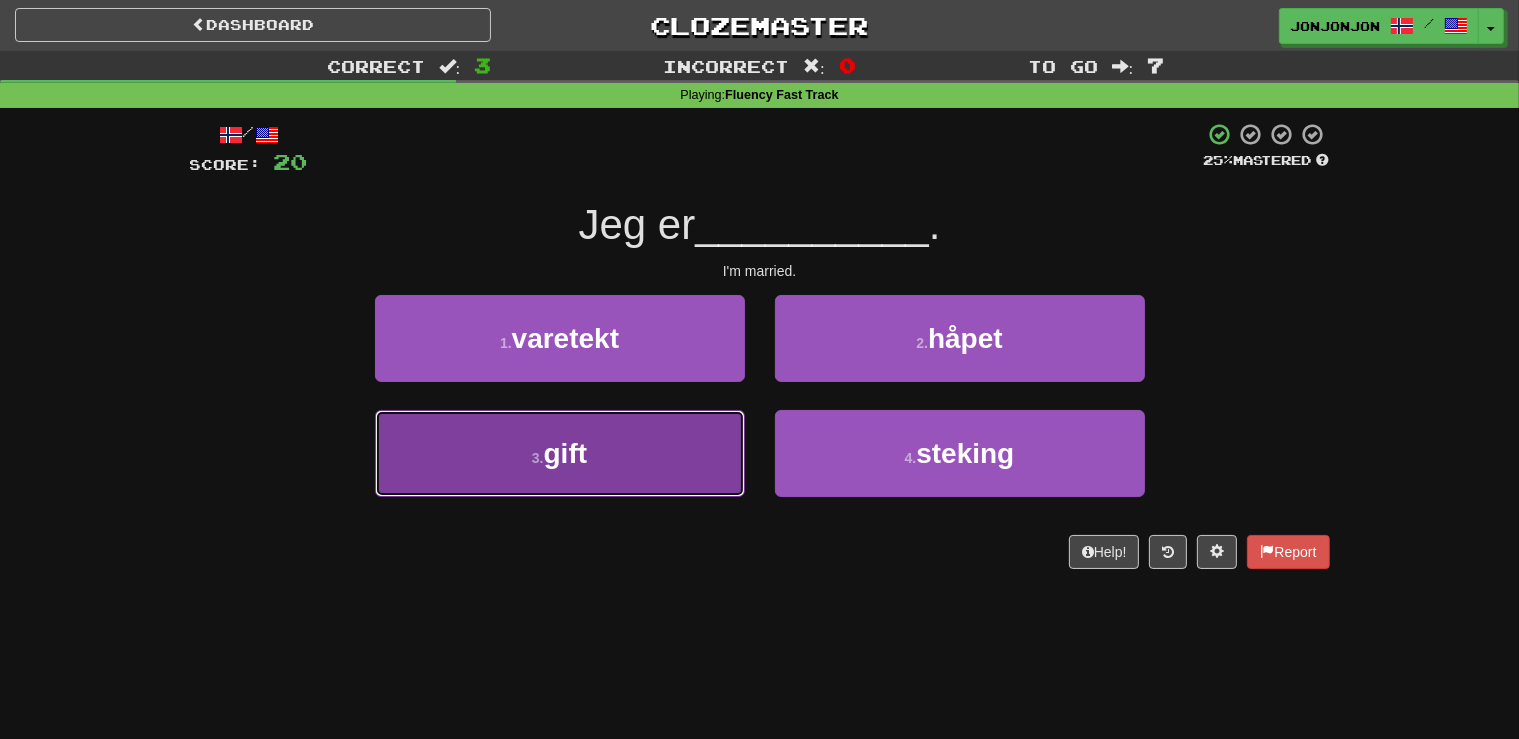 click on "3 .  gift" at bounding box center (560, 453) 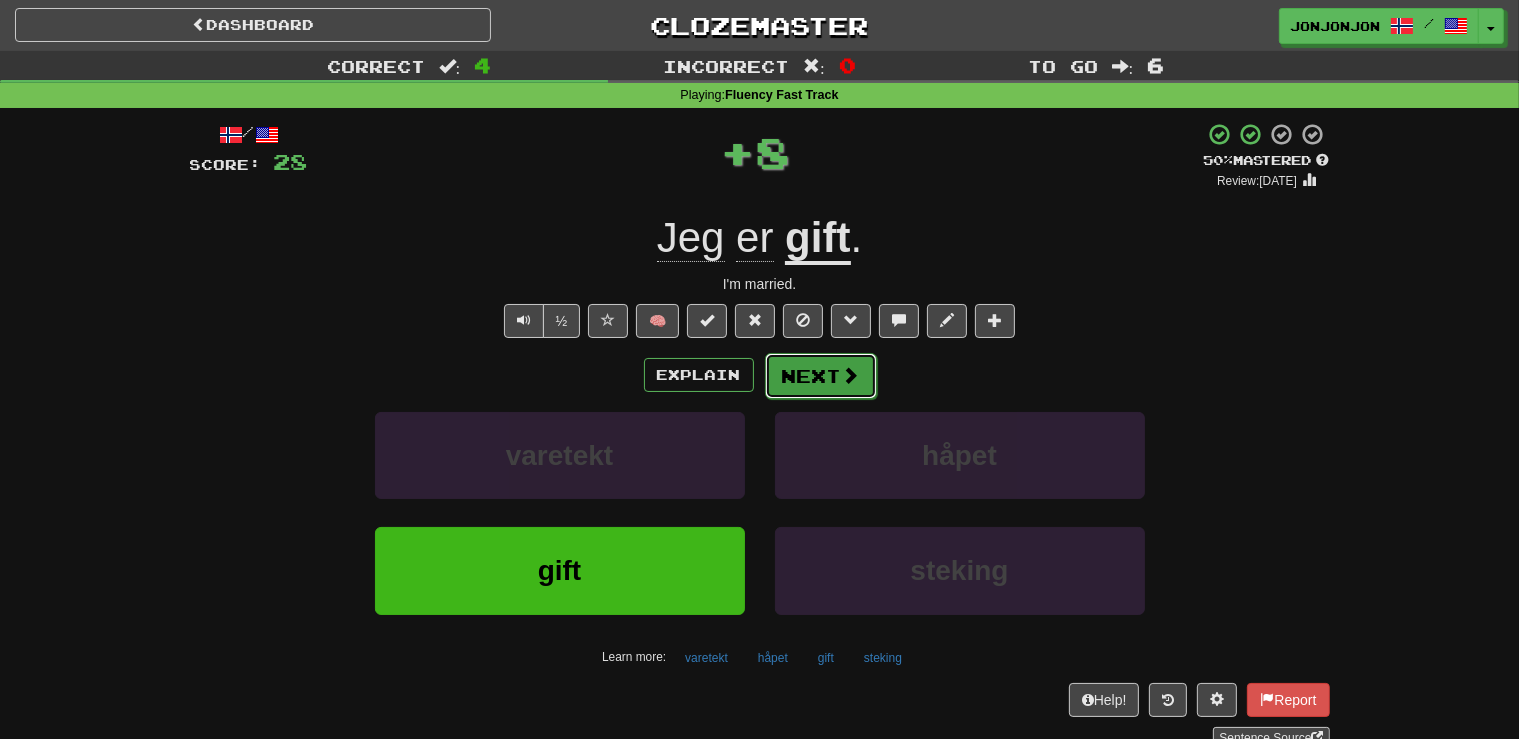 click on "Next" at bounding box center (821, 376) 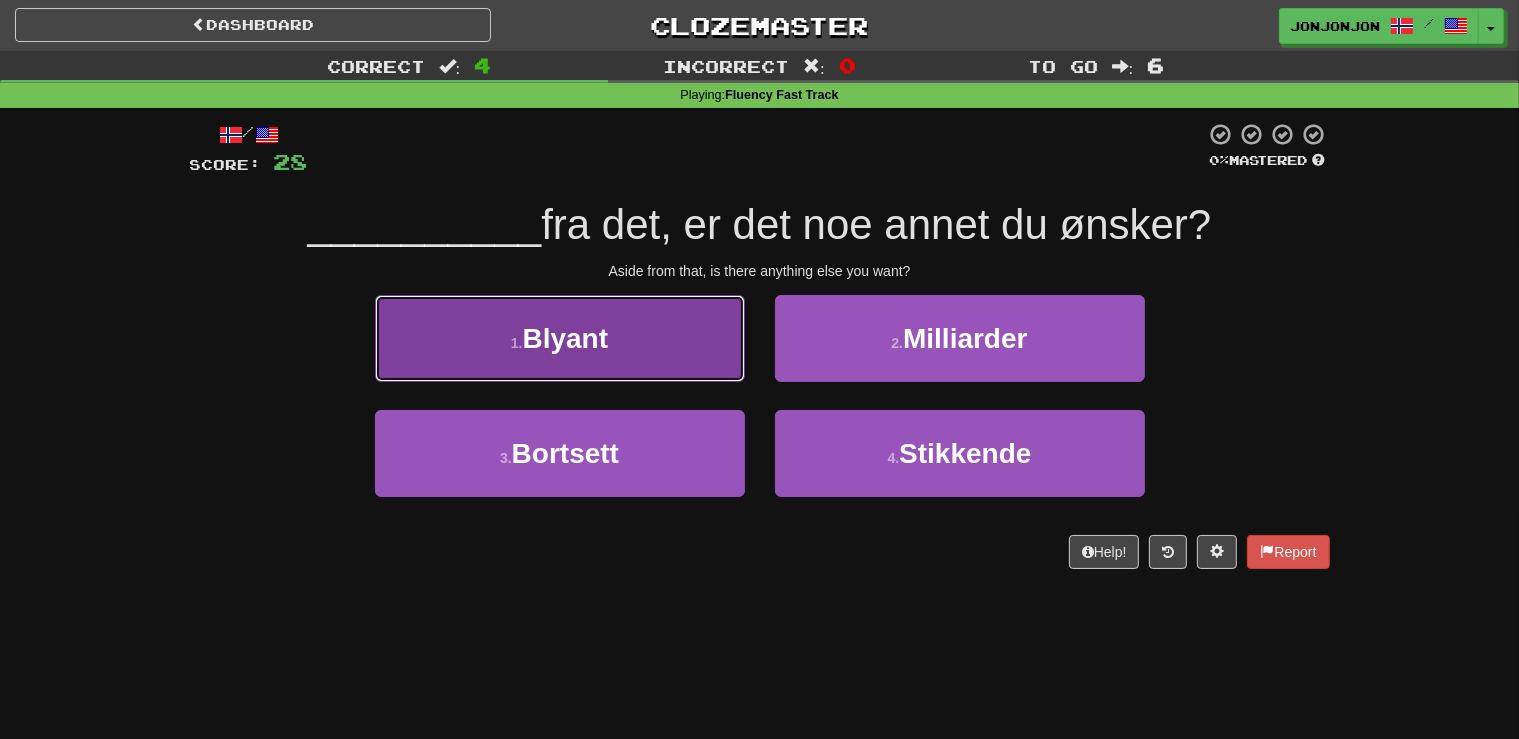 click on "1 .  Blyant" at bounding box center (560, 338) 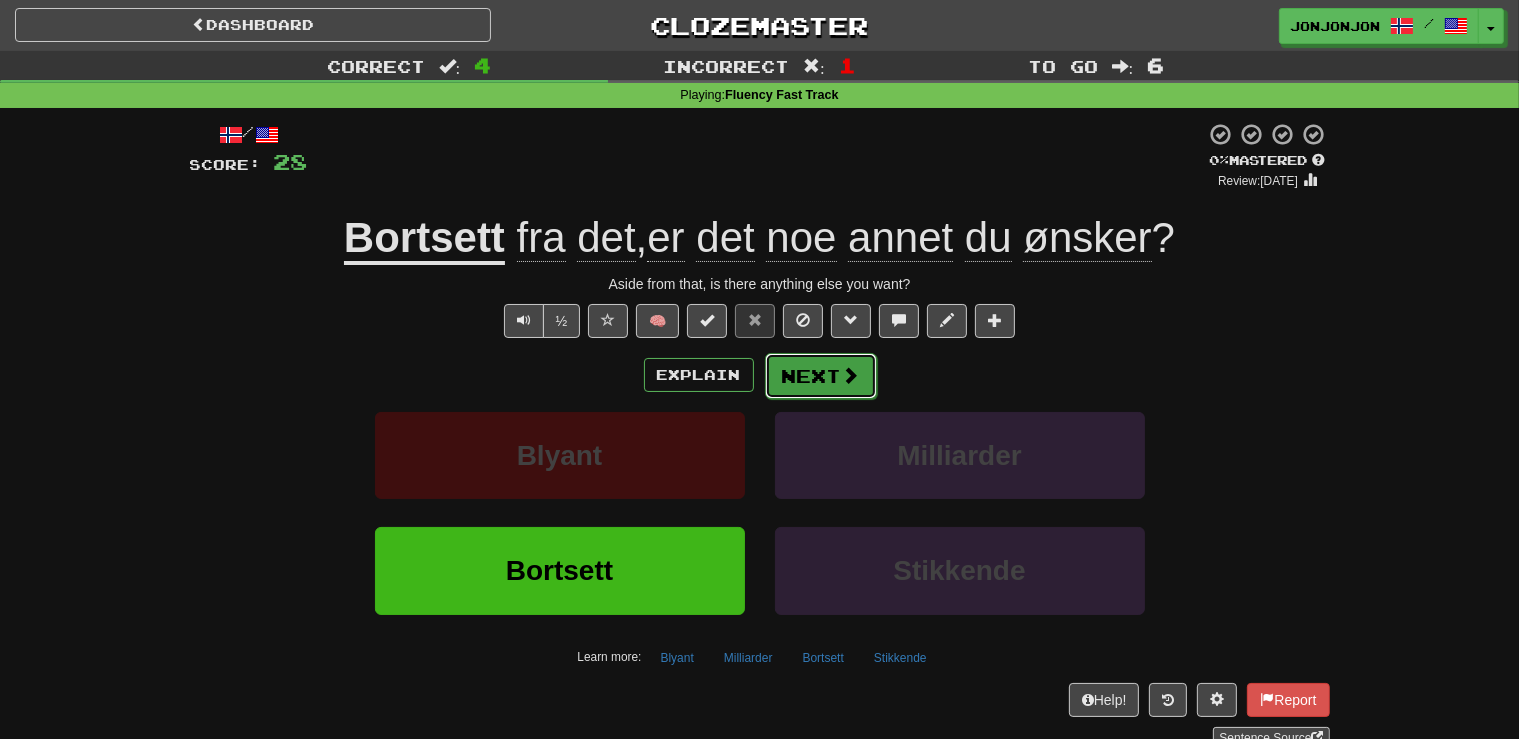 click on "Next" at bounding box center (821, 376) 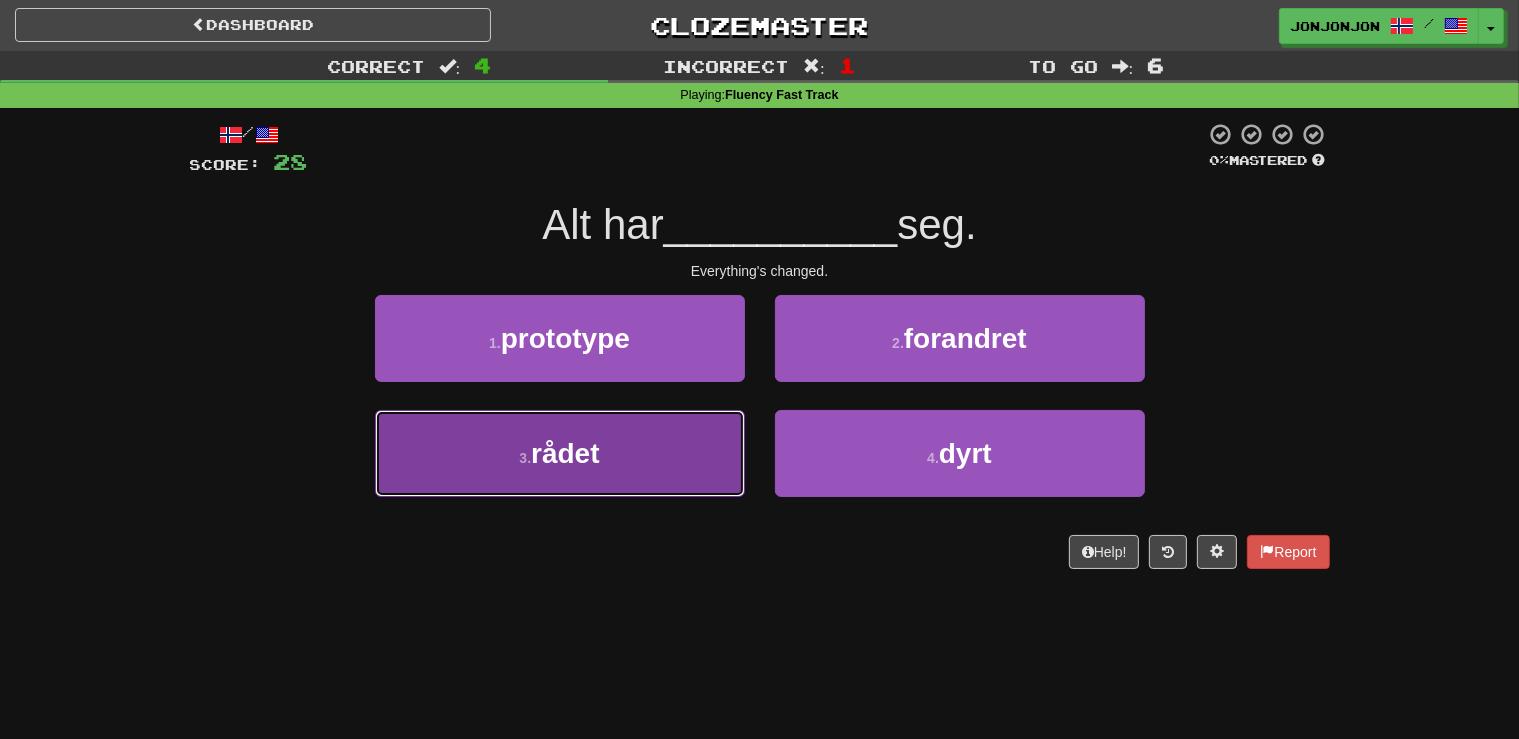 click on "3 .  rådet" at bounding box center (560, 453) 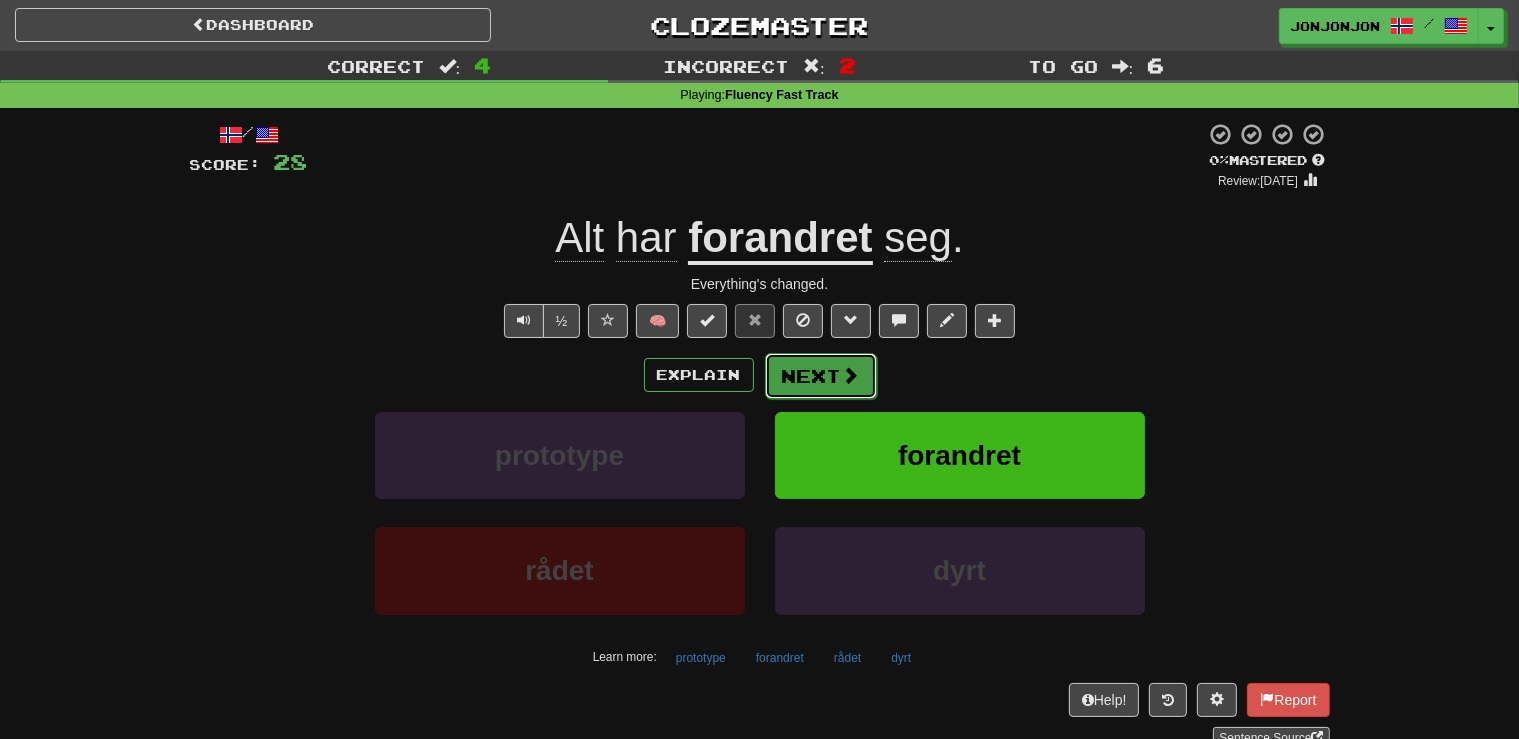 click on "Next" at bounding box center [821, 376] 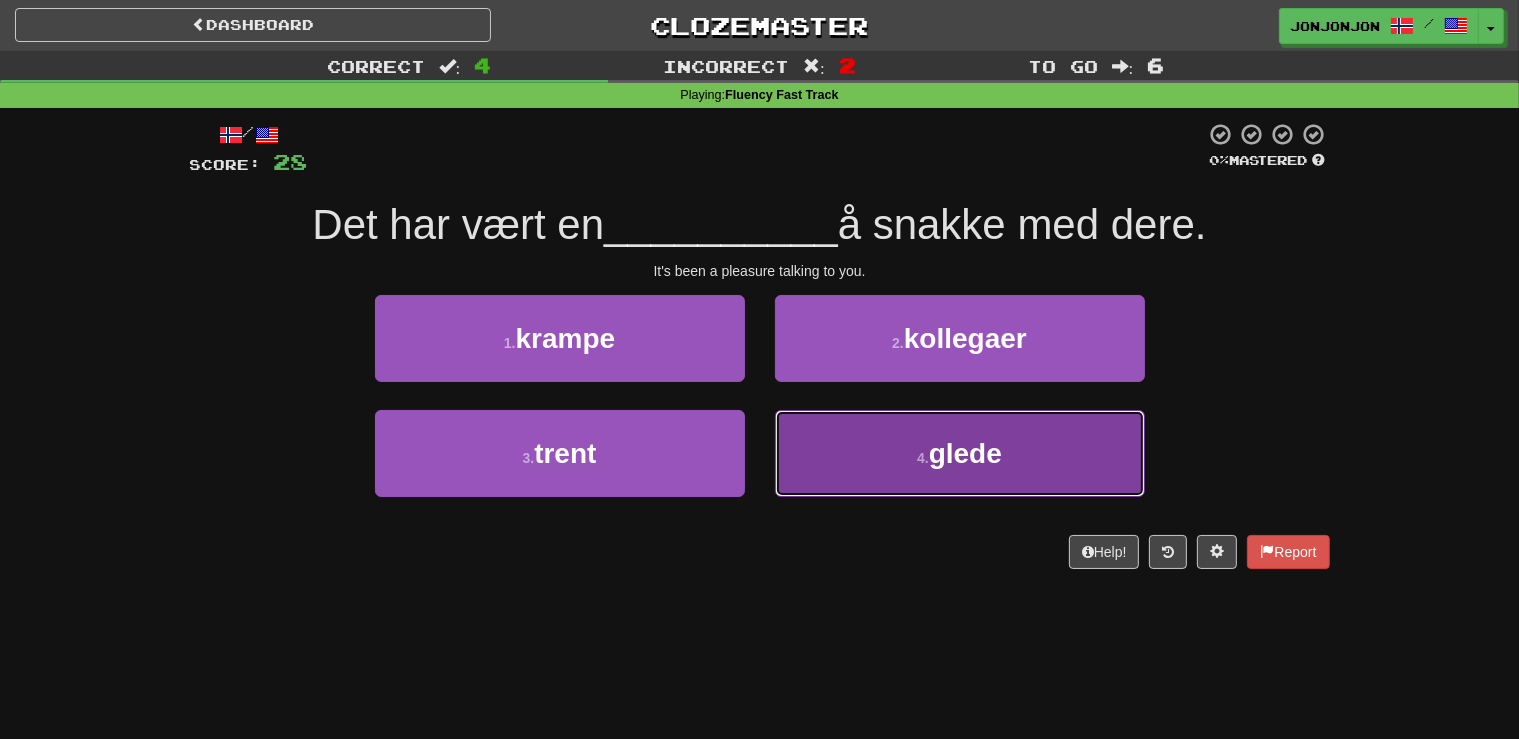 click on "glede" at bounding box center [965, 453] 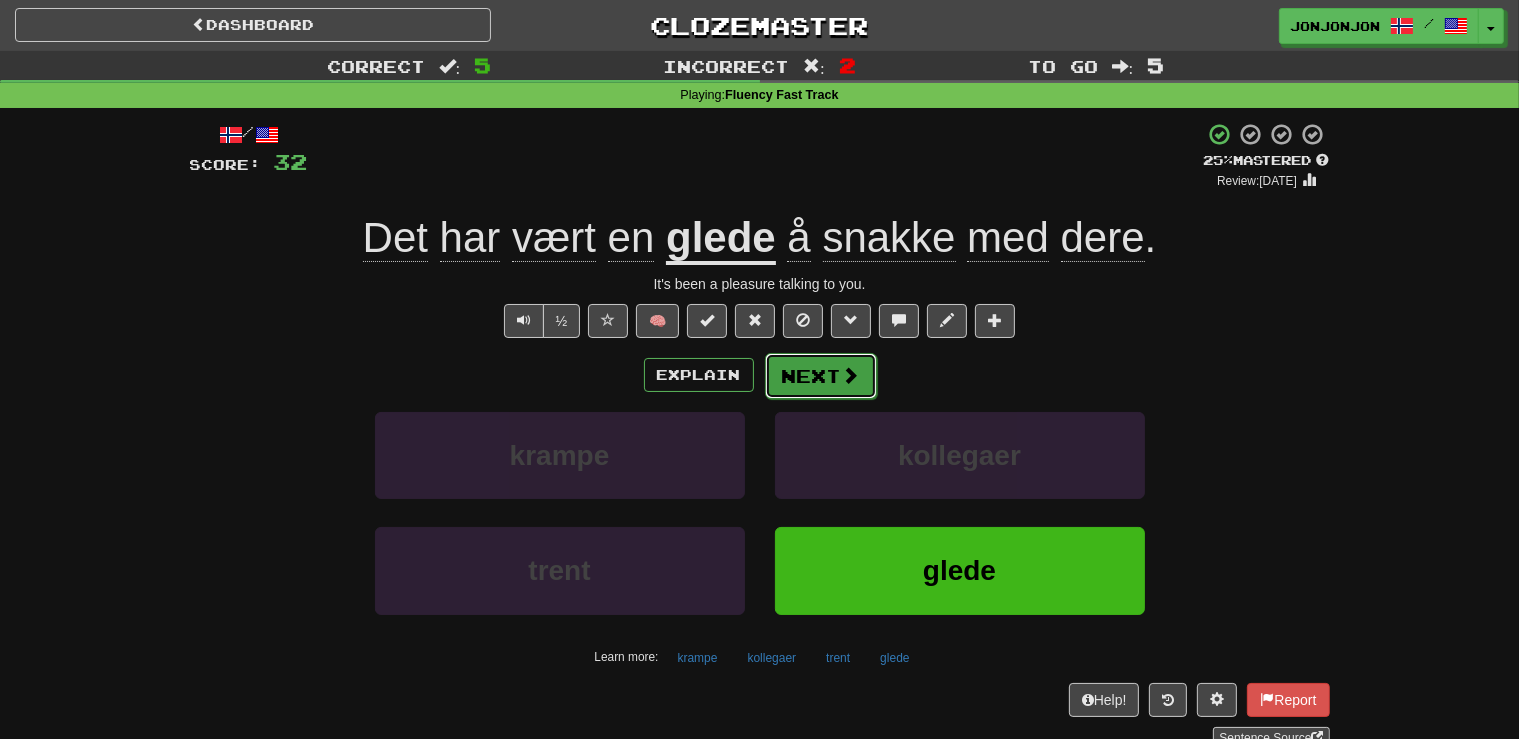 click on "Next" at bounding box center (821, 376) 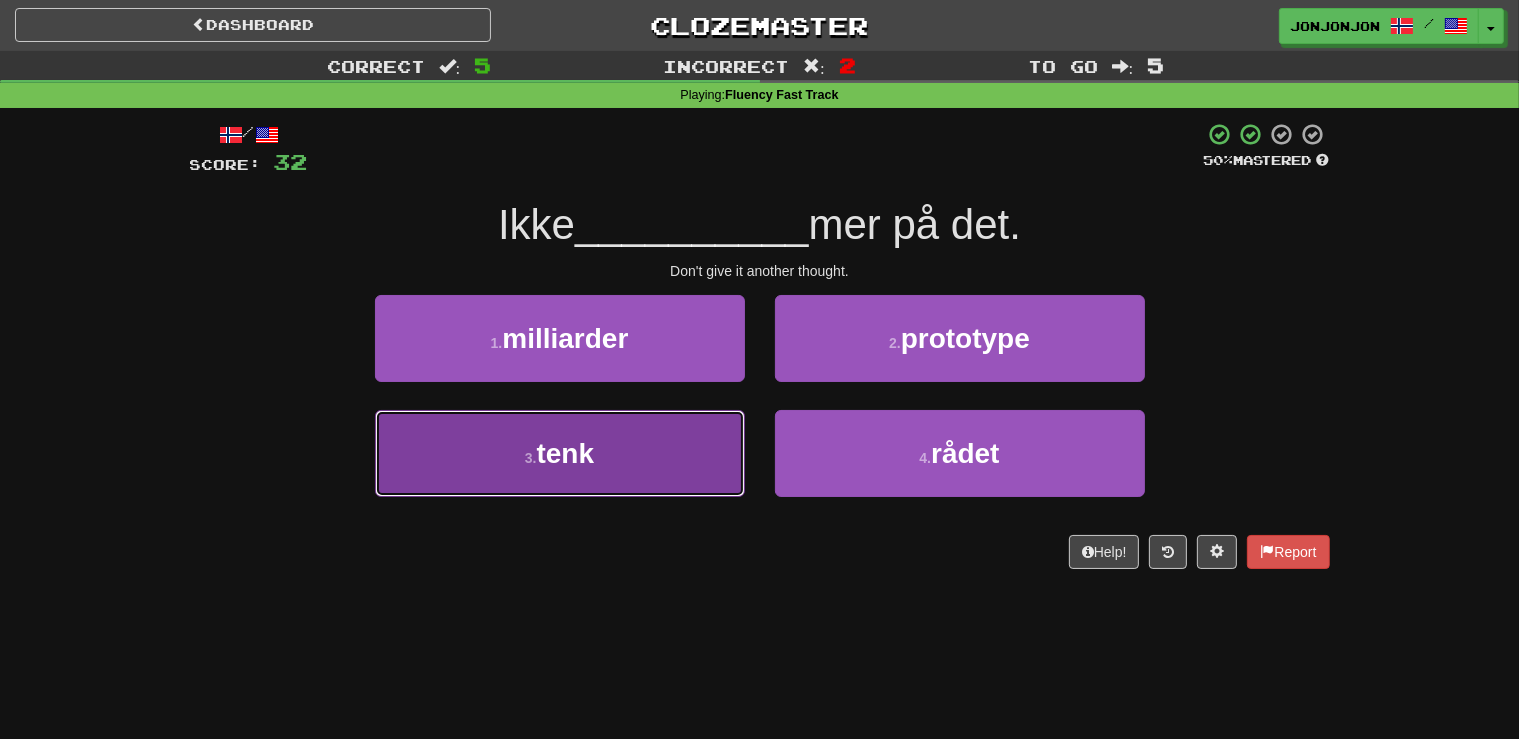 click on "3 .  tenk" at bounding box center (560, 453) 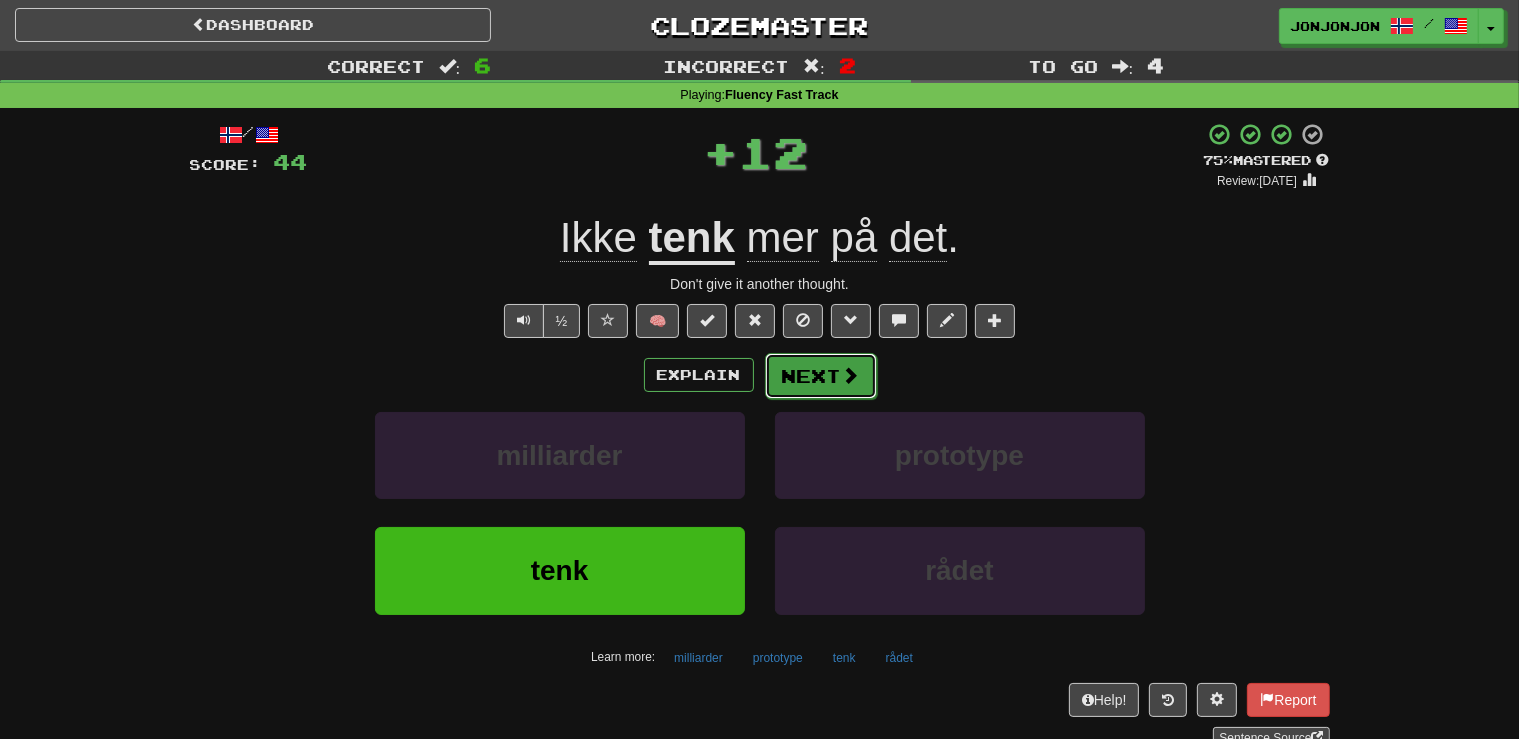 click on "Next" at bounding box center [821, 376] 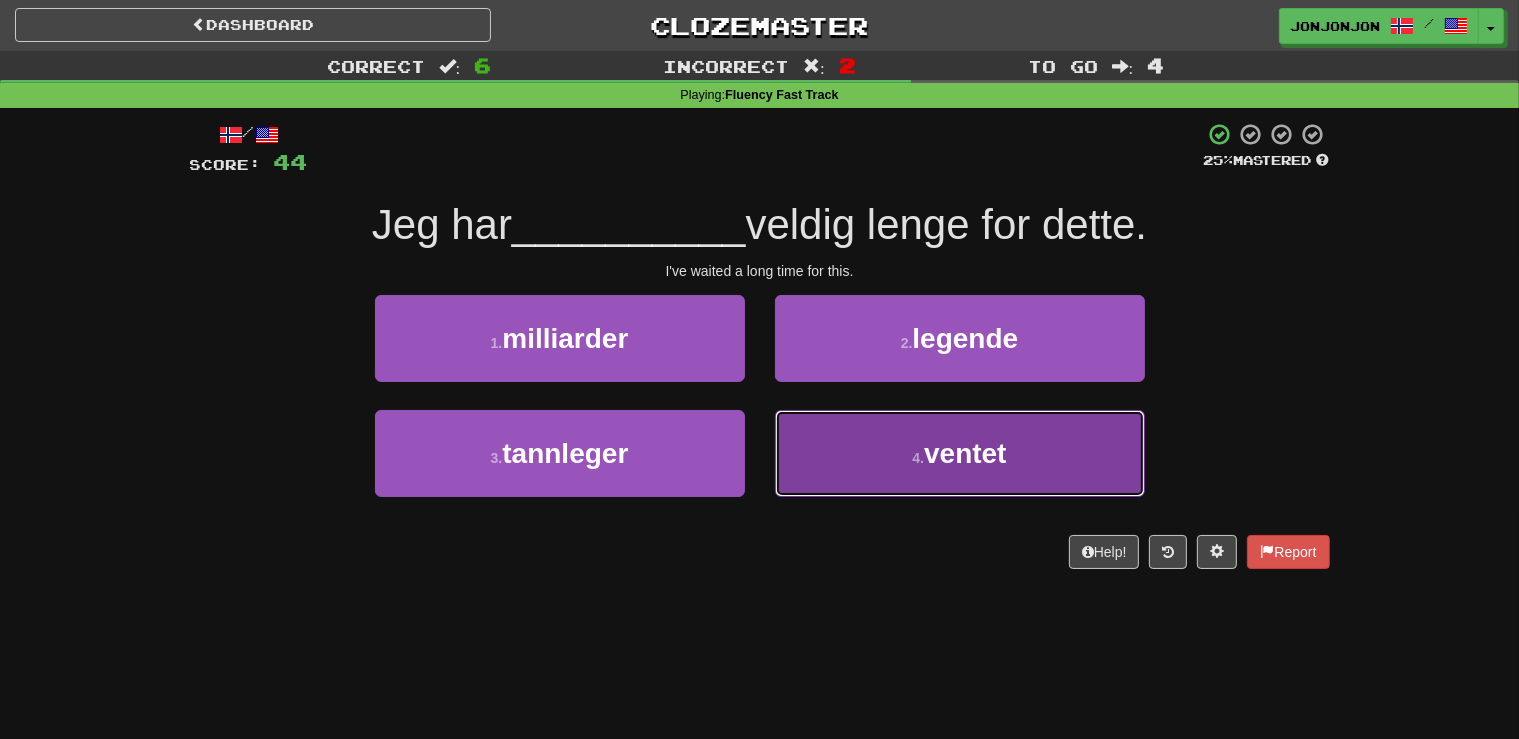 click on "ventet" at bounding box center (965, 453) 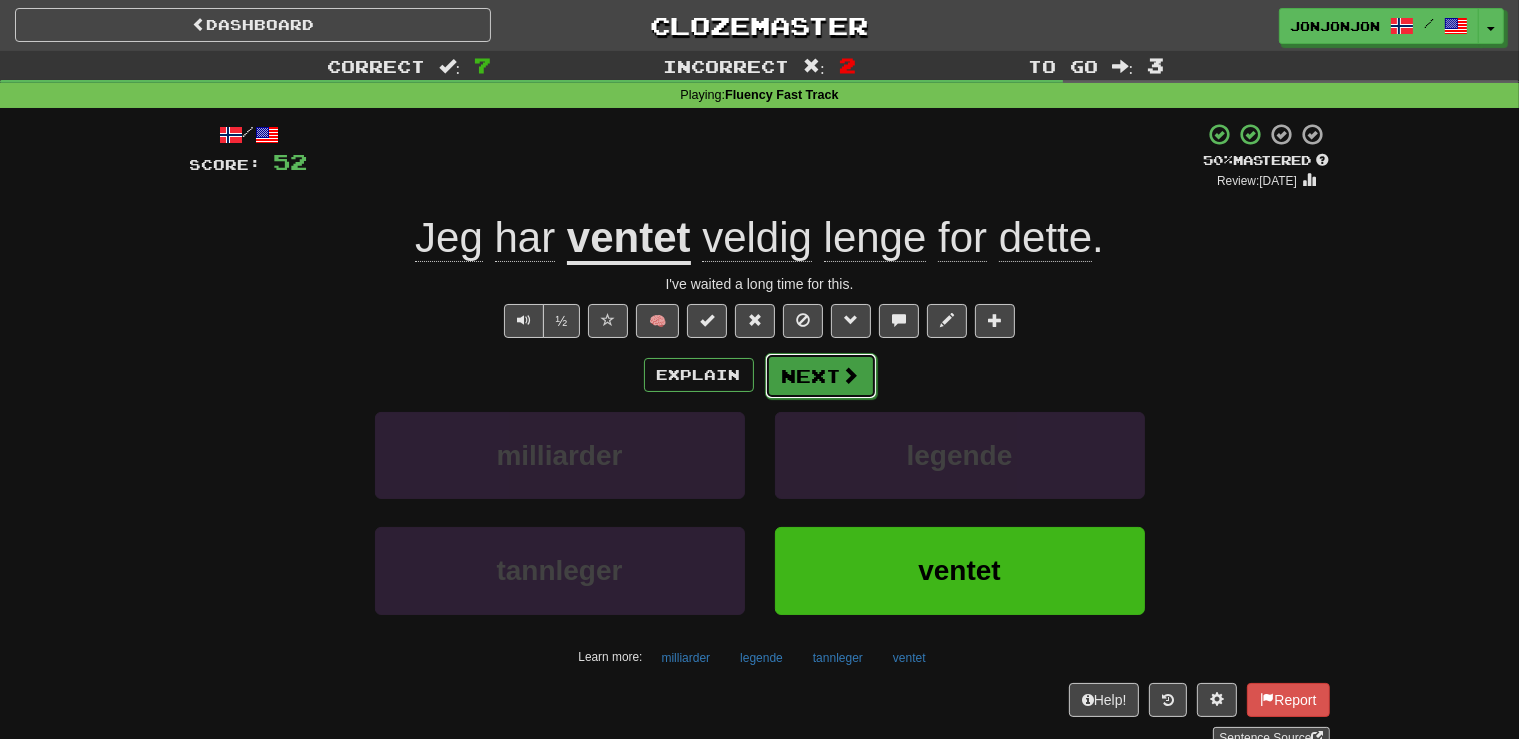 click on "Next" at bounding box center [821, 376] 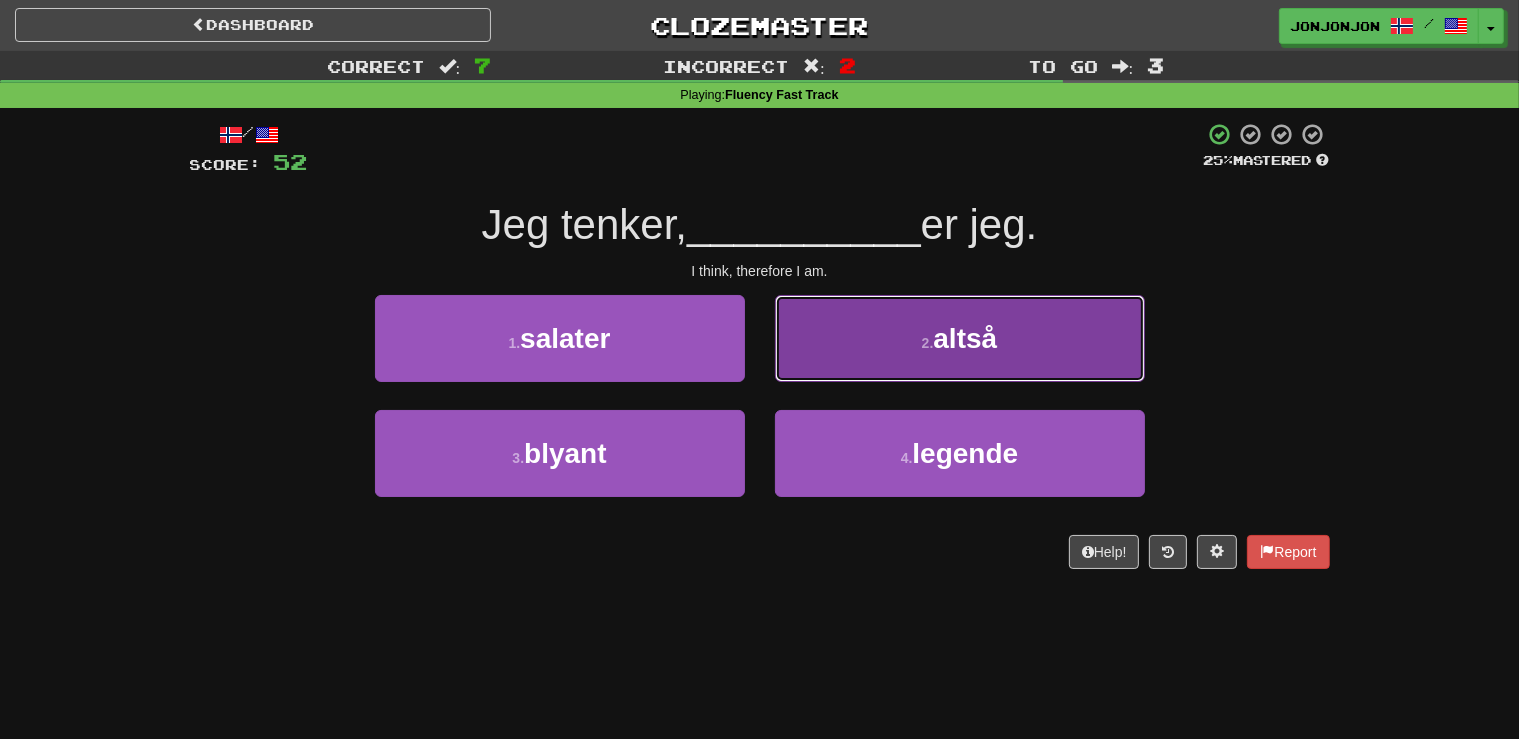 click on "altså" at bounding box center [965, 338] 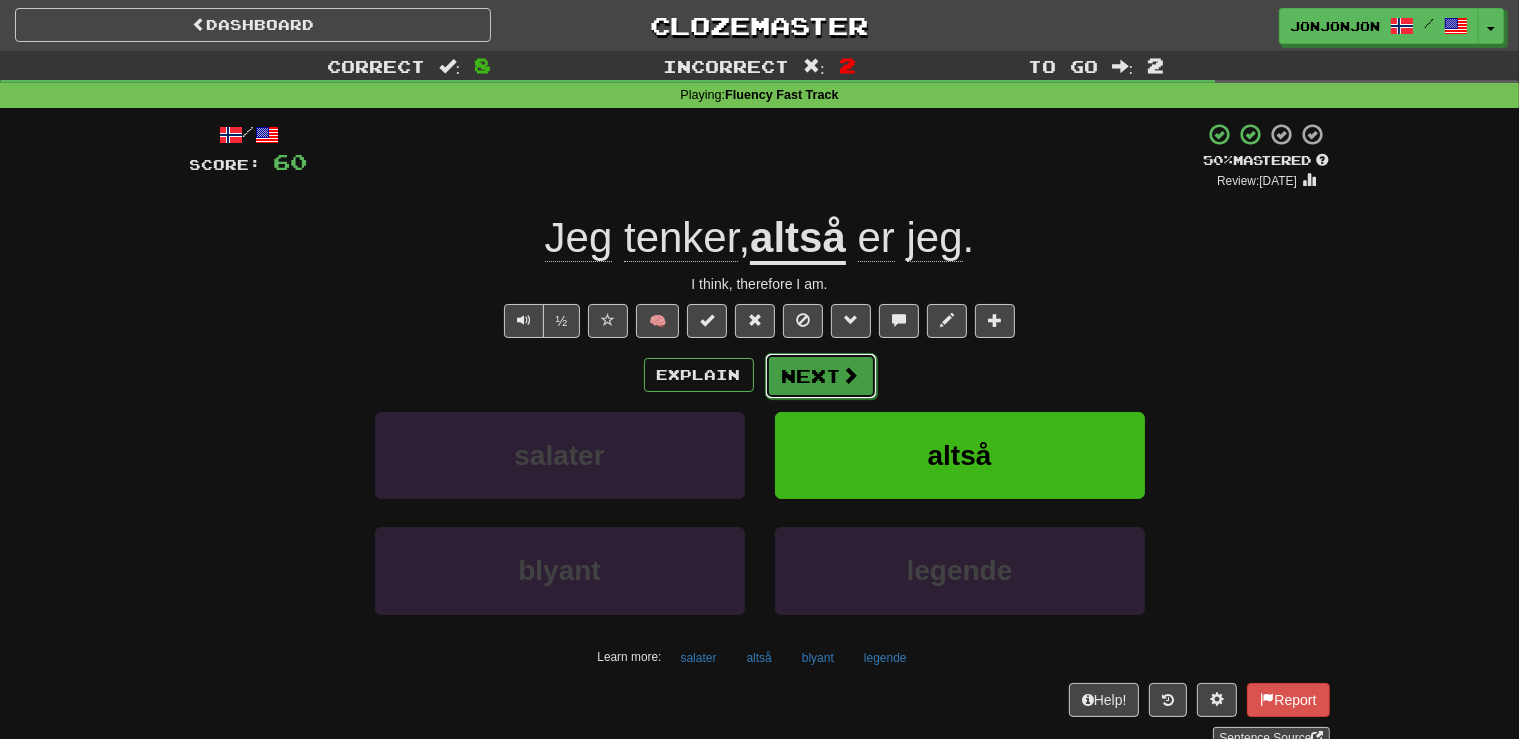 click on "Next" at bounding box center (821, 376) 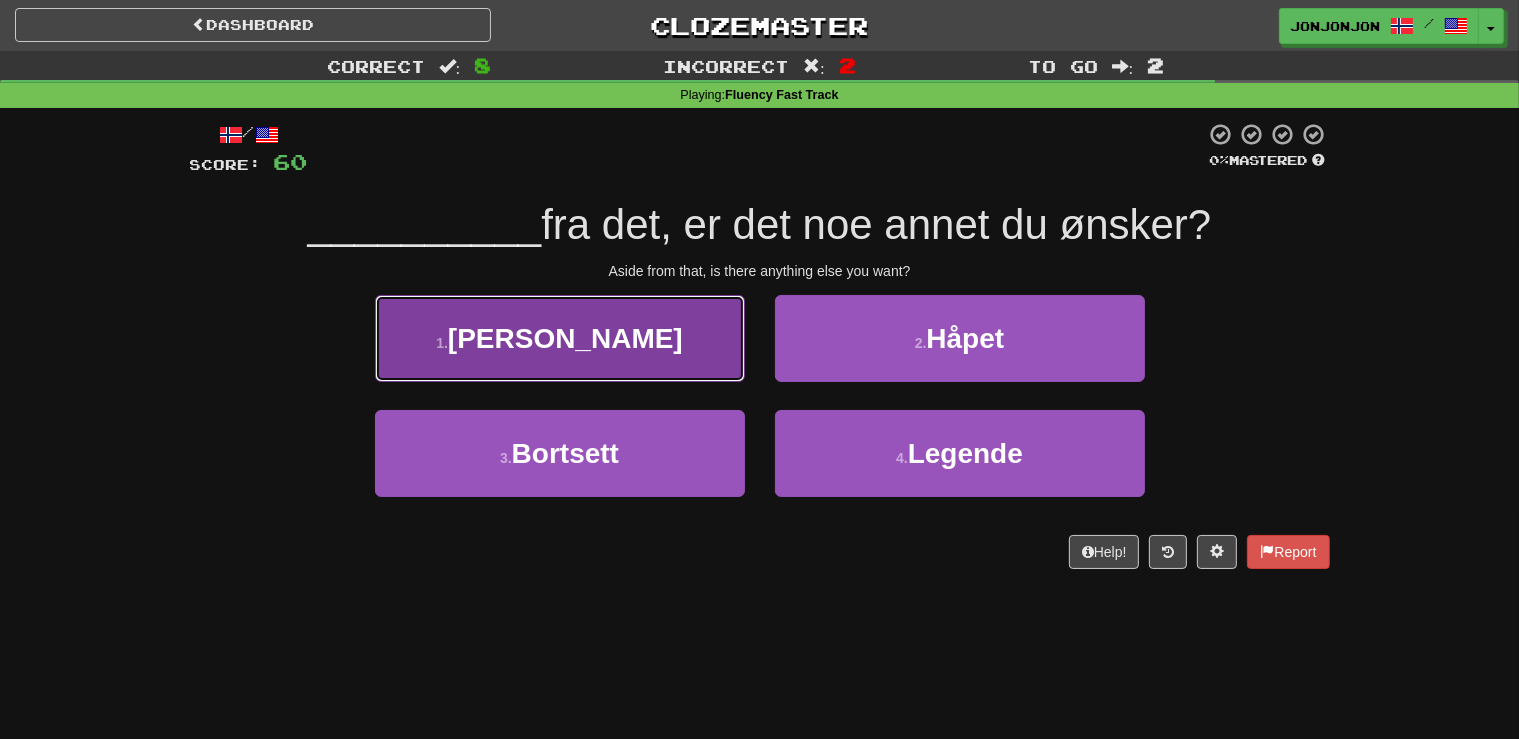 click on "1 .  Trent" at bounding box center (560, 338) 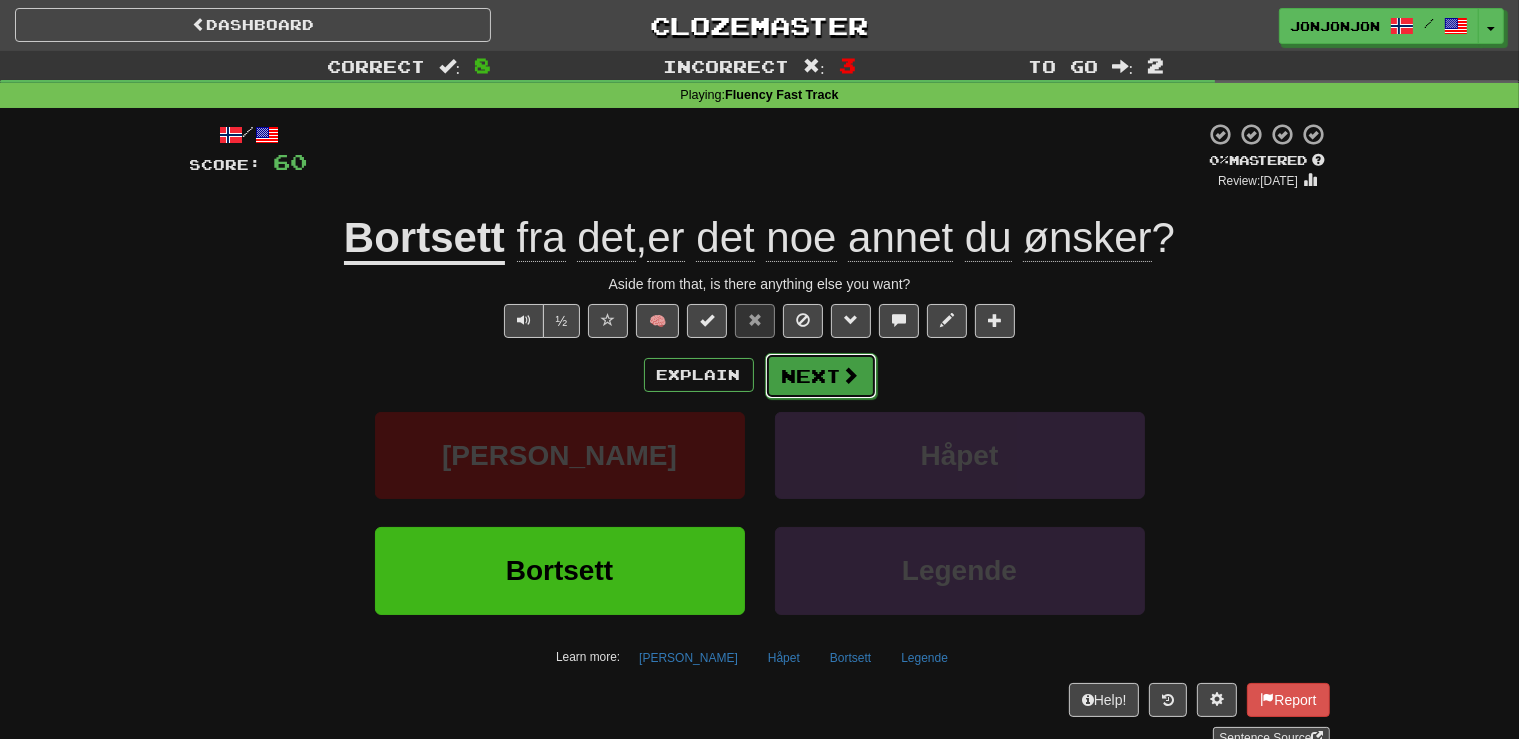 click on "Next" at bounding box center (821, 376) 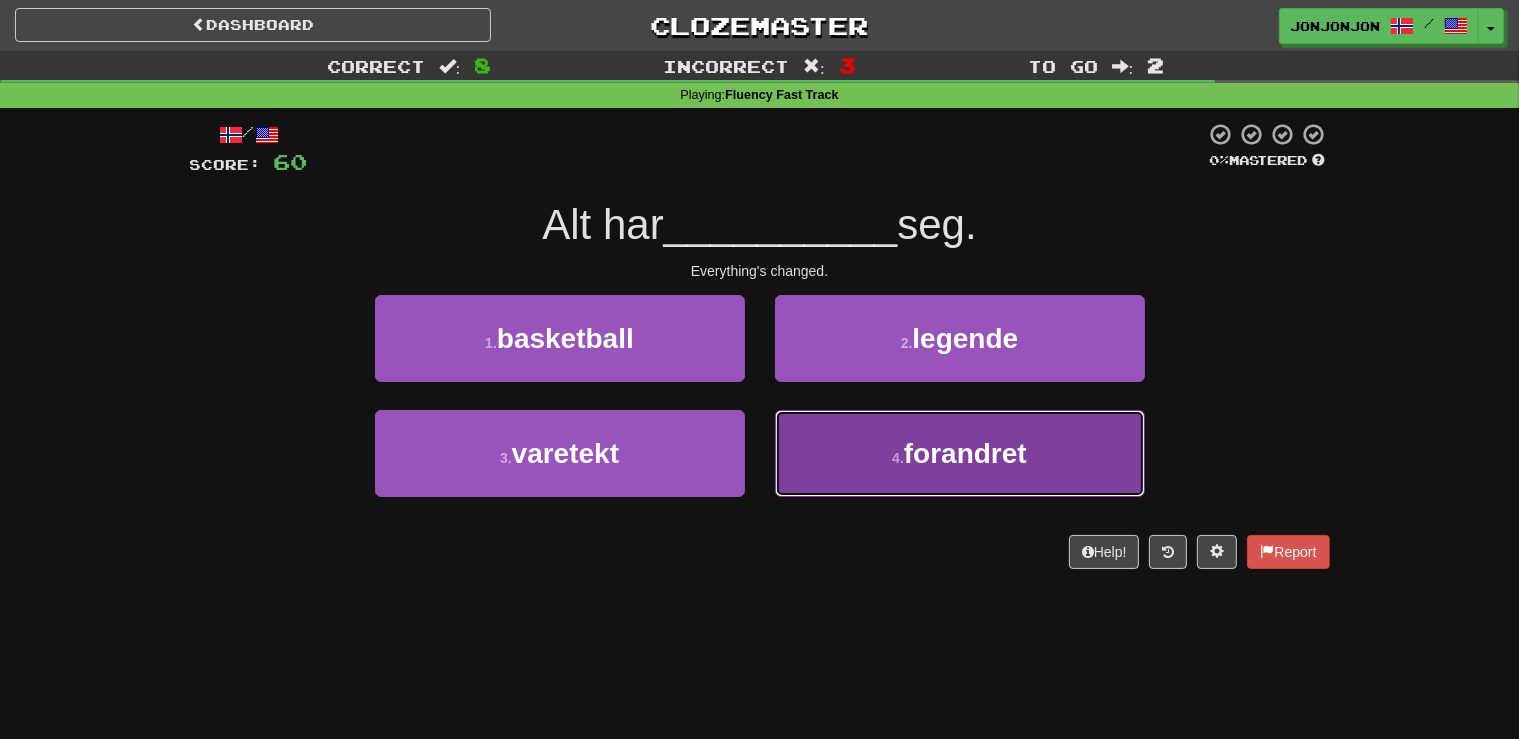 click on "4 ." at bounding box center [898, 458] 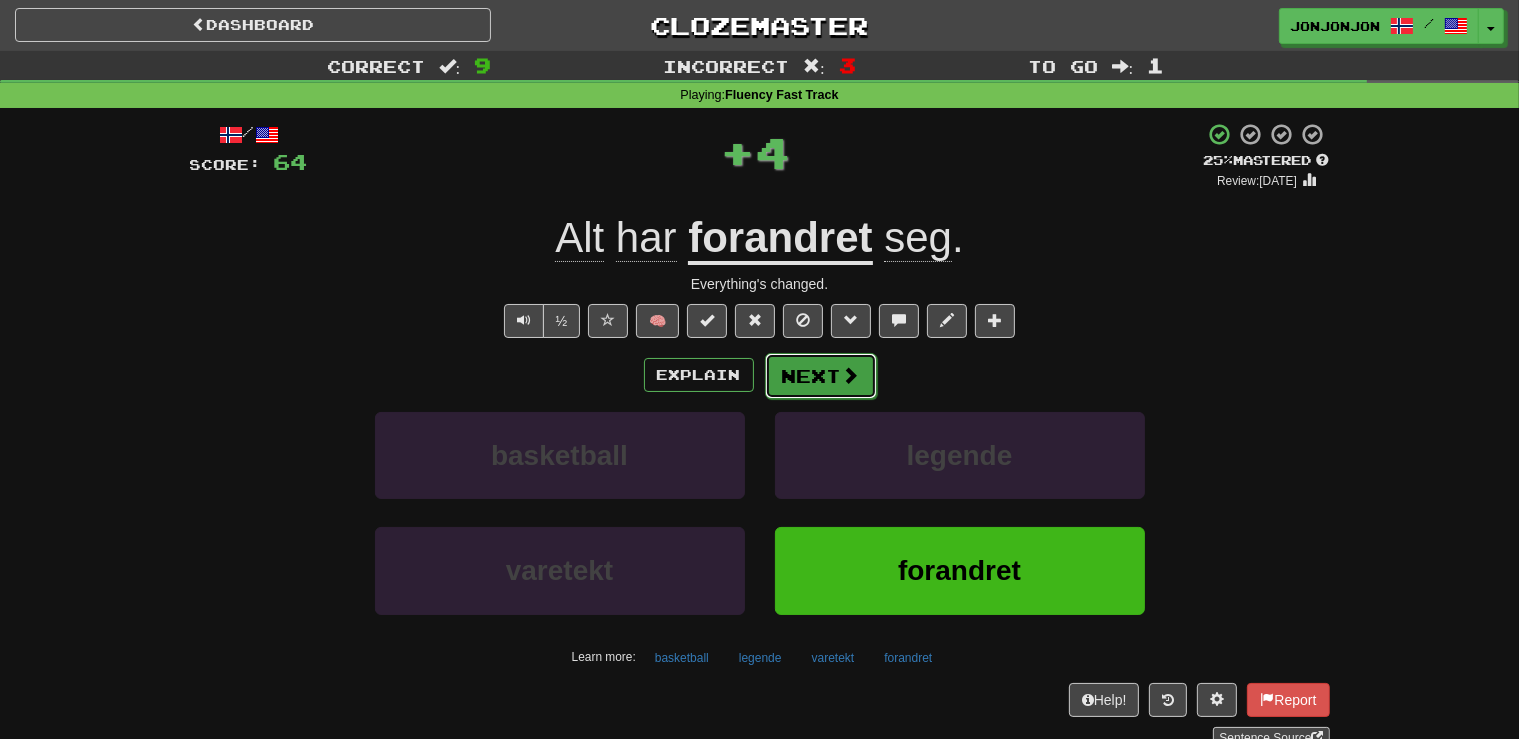 click on "Next" at bounding box center (821, 376) 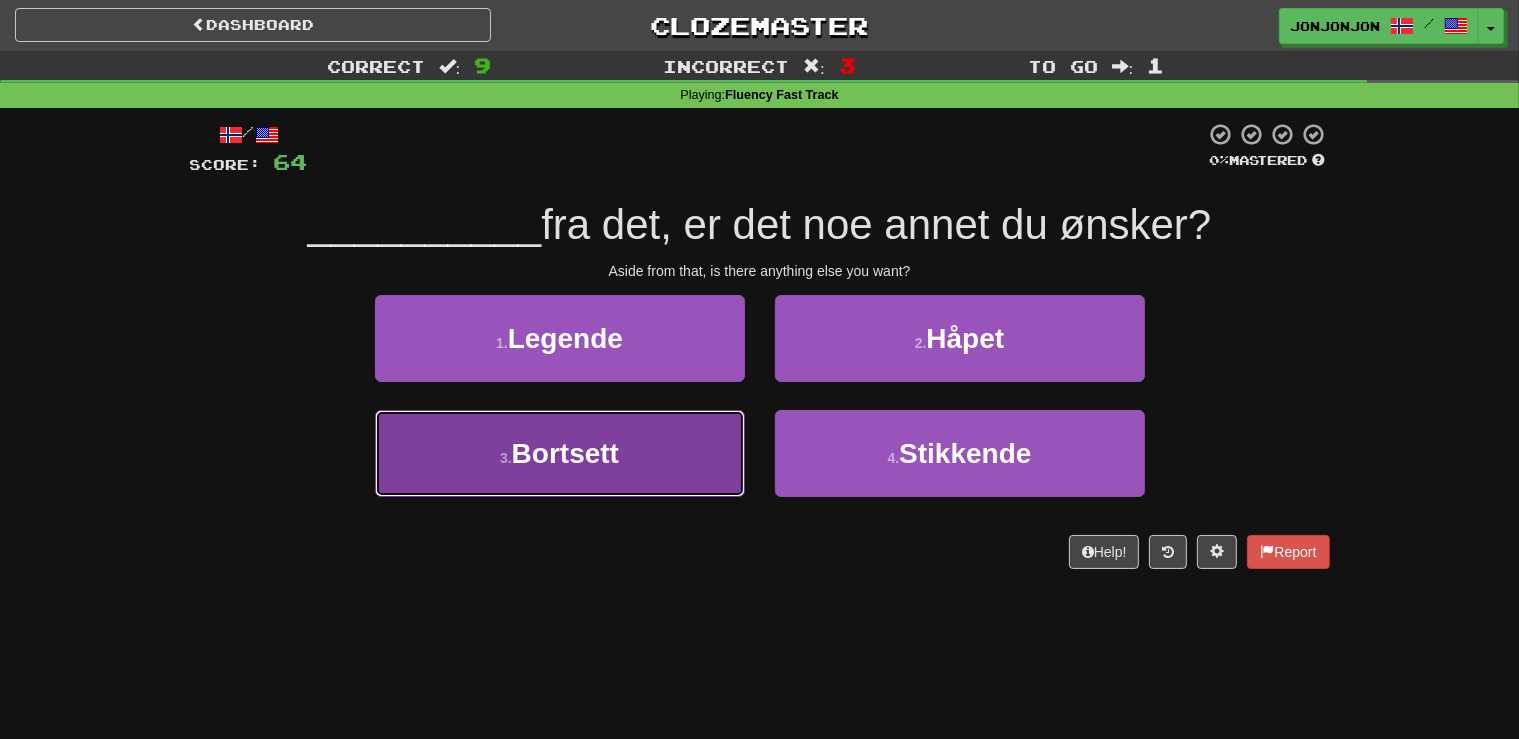 click on "3 .  Bortsett" at bounding box center [560, 453] 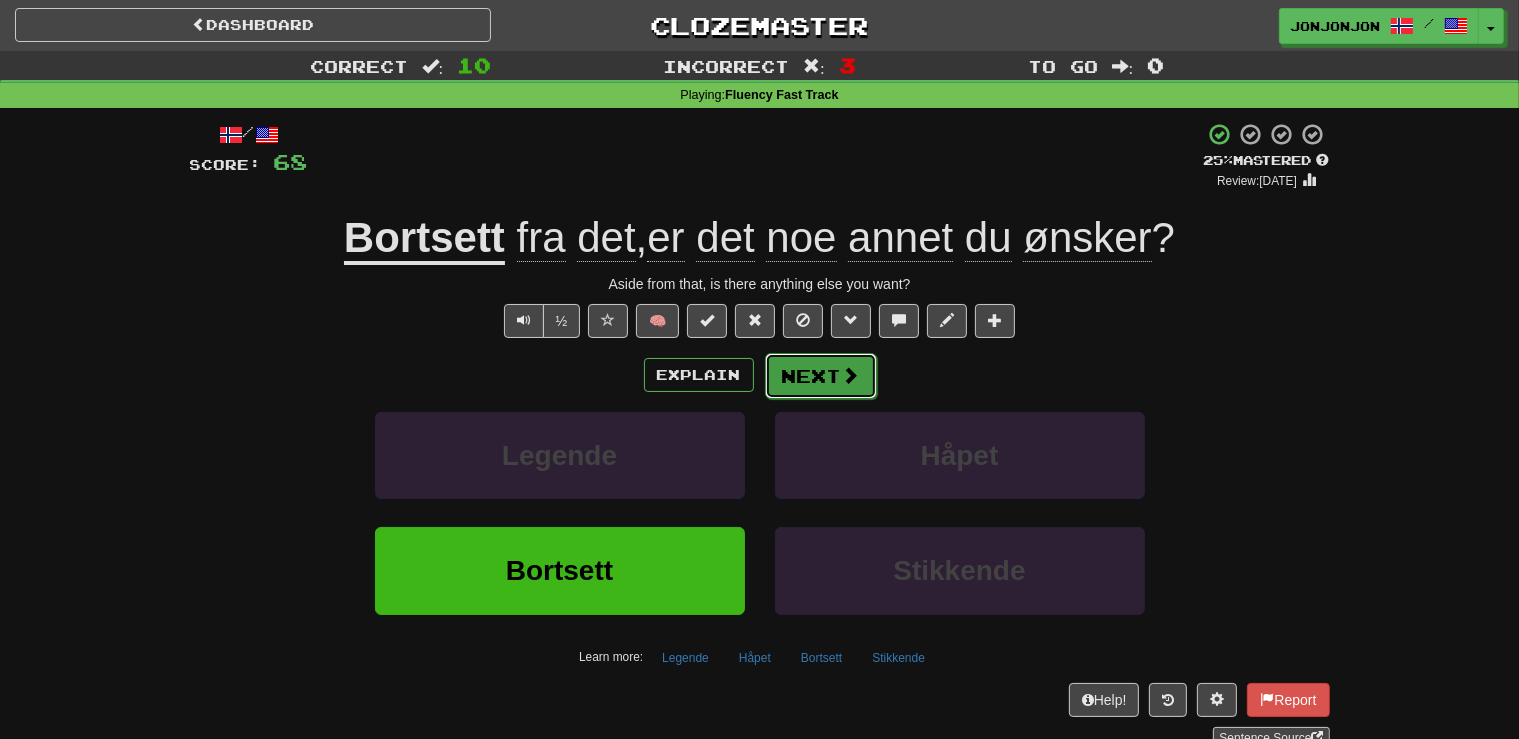 click on "Next" at bounding box center [821, 376] 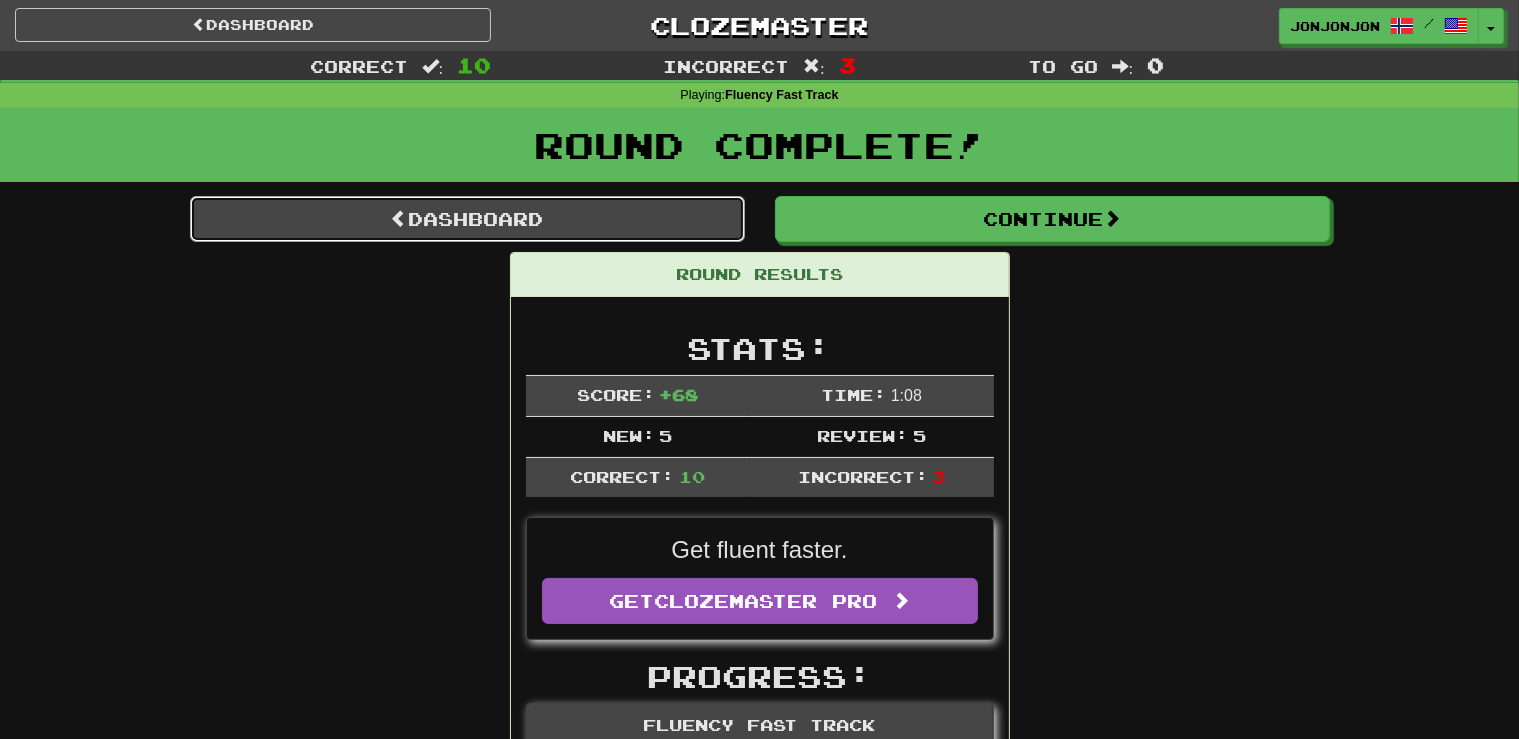 click on "Dashboard" at bounding box center [467, 219] 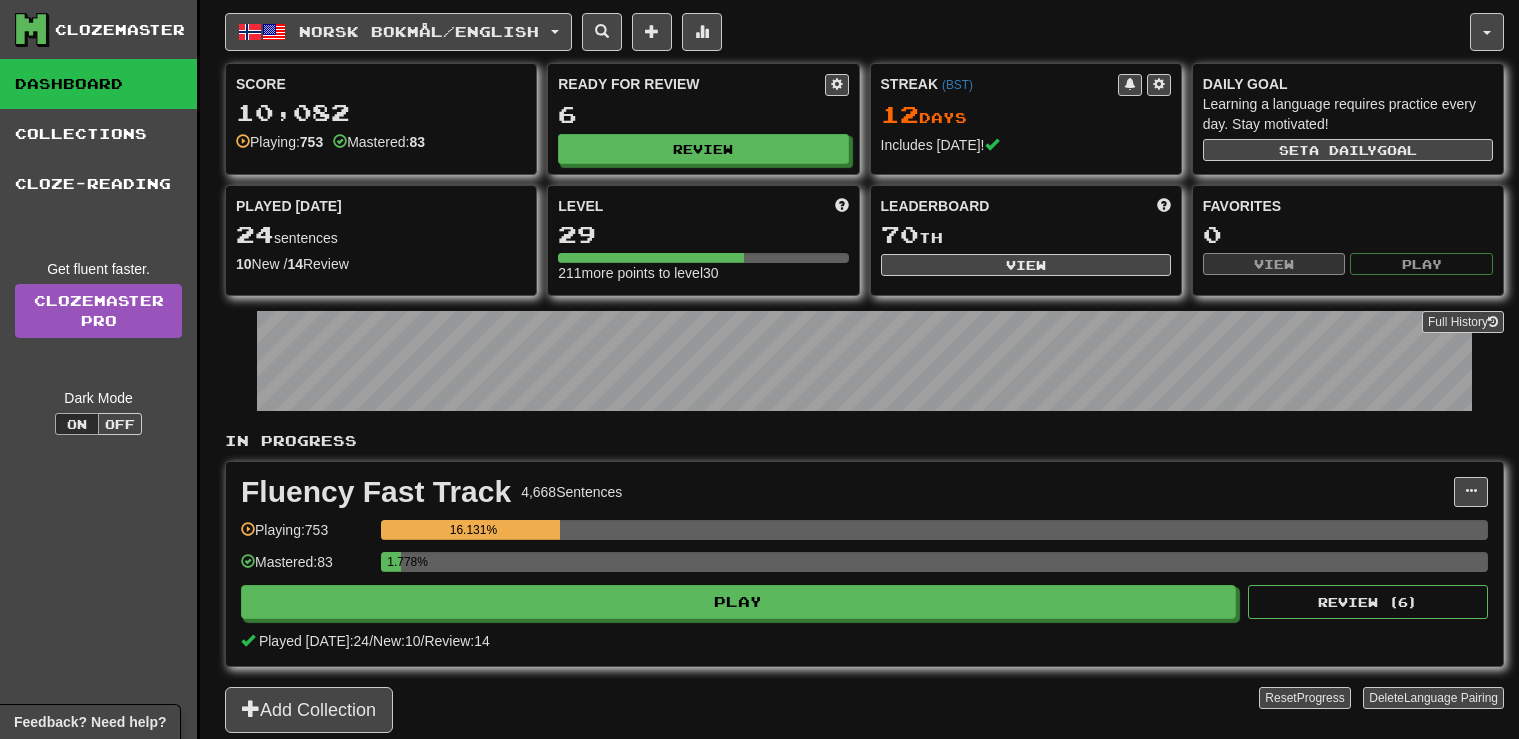 scroll, scrollTop: 0, scrollLeft: 0, axis: both 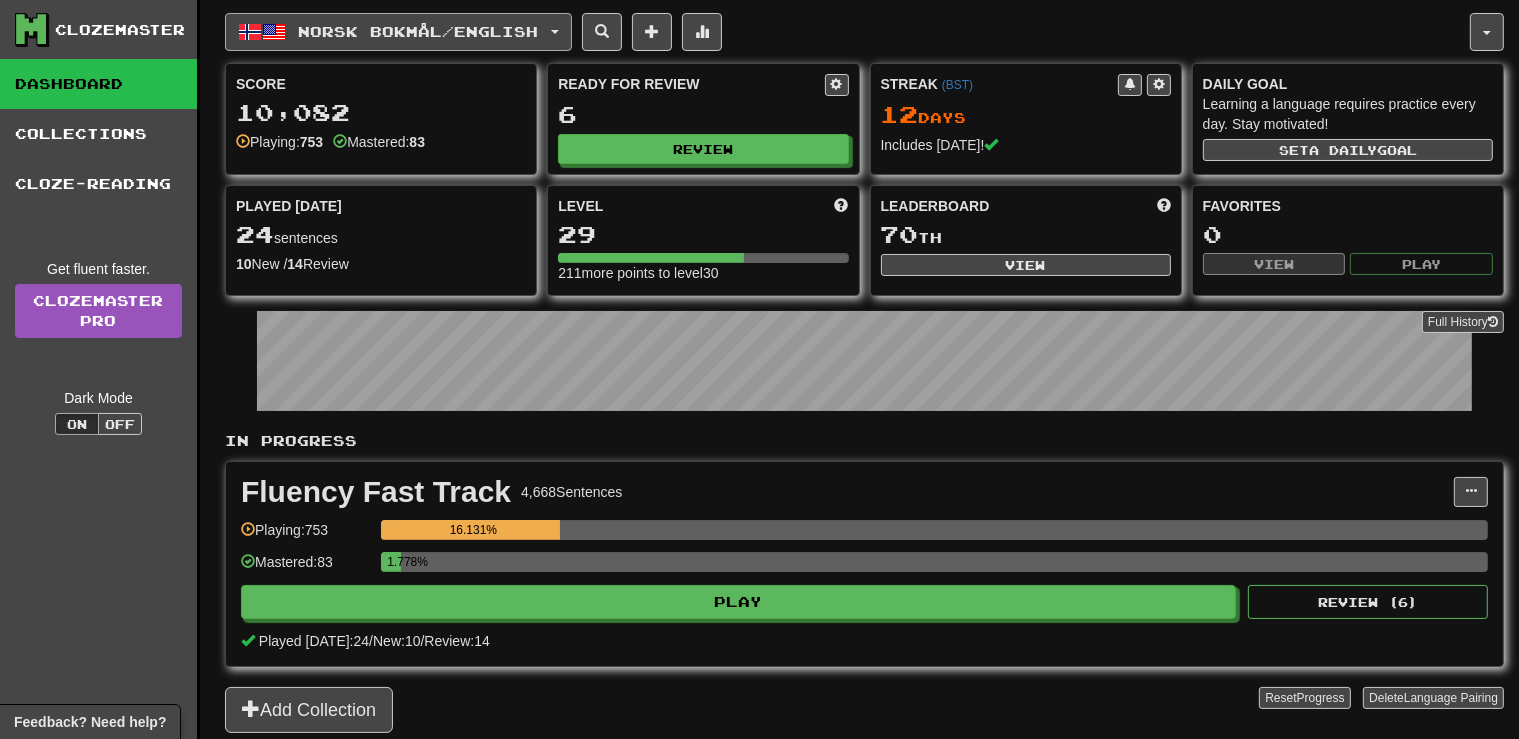 click at bounding box center [555, 32] 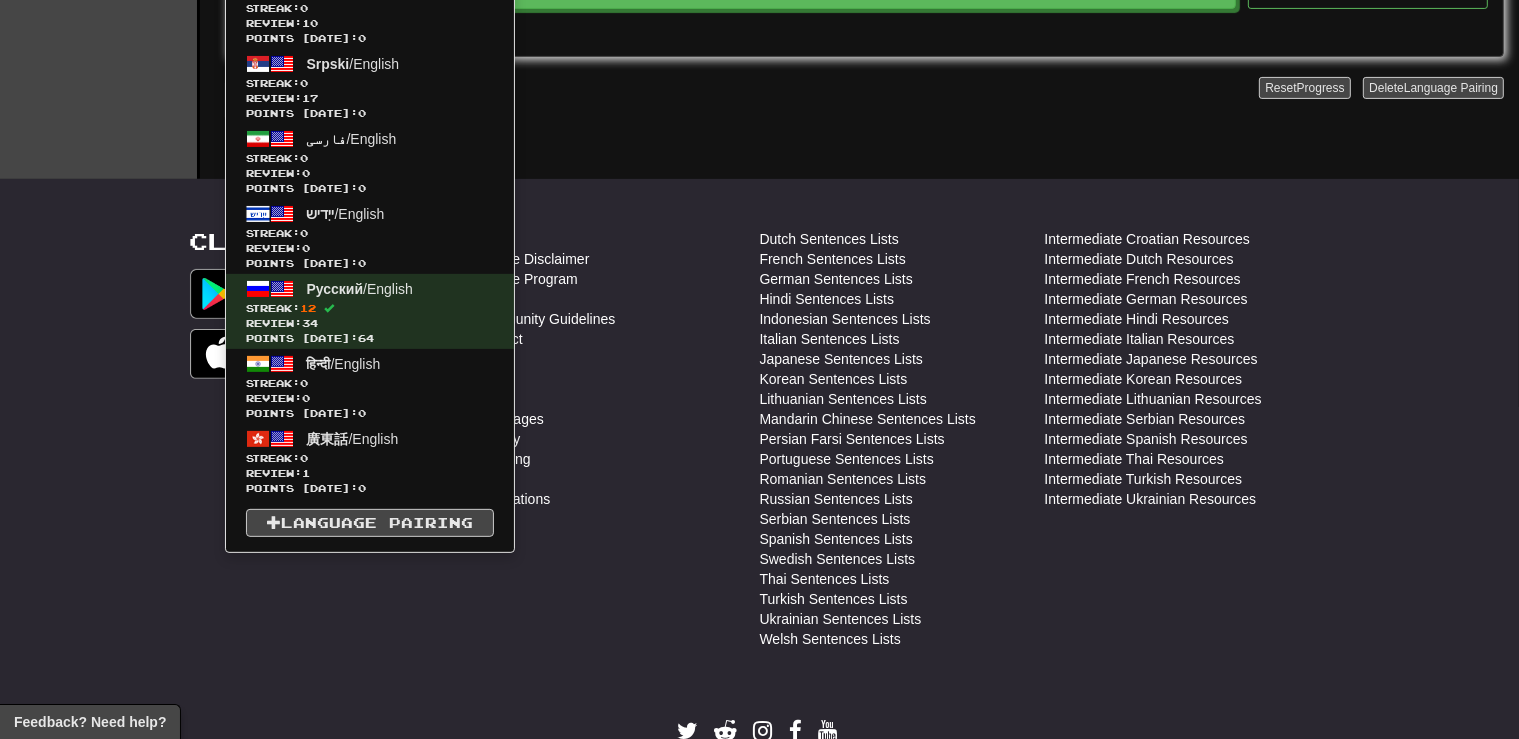 scroll, scrollTop: 633, scrollLeft: 0, axis: vertical 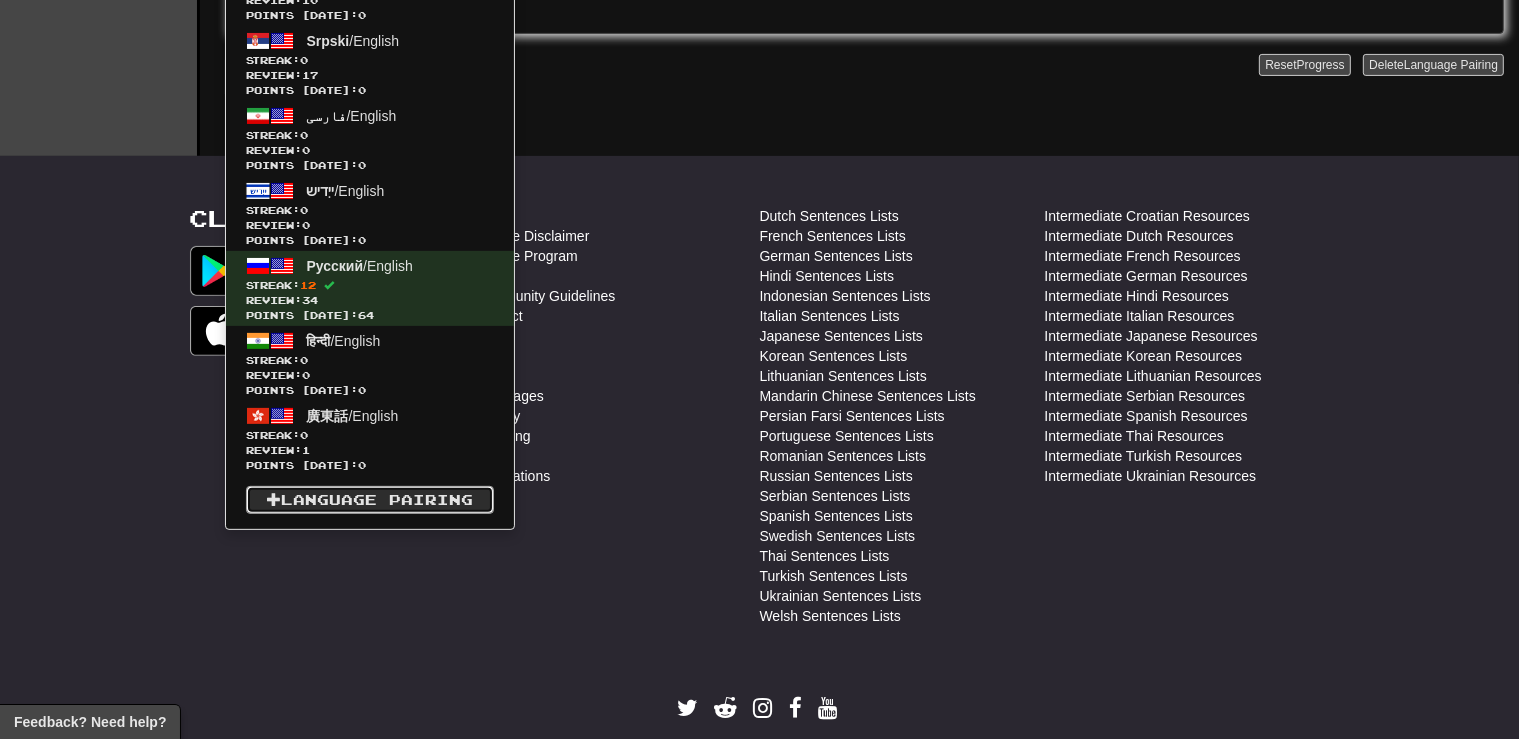click at bounding box center [274, 499] 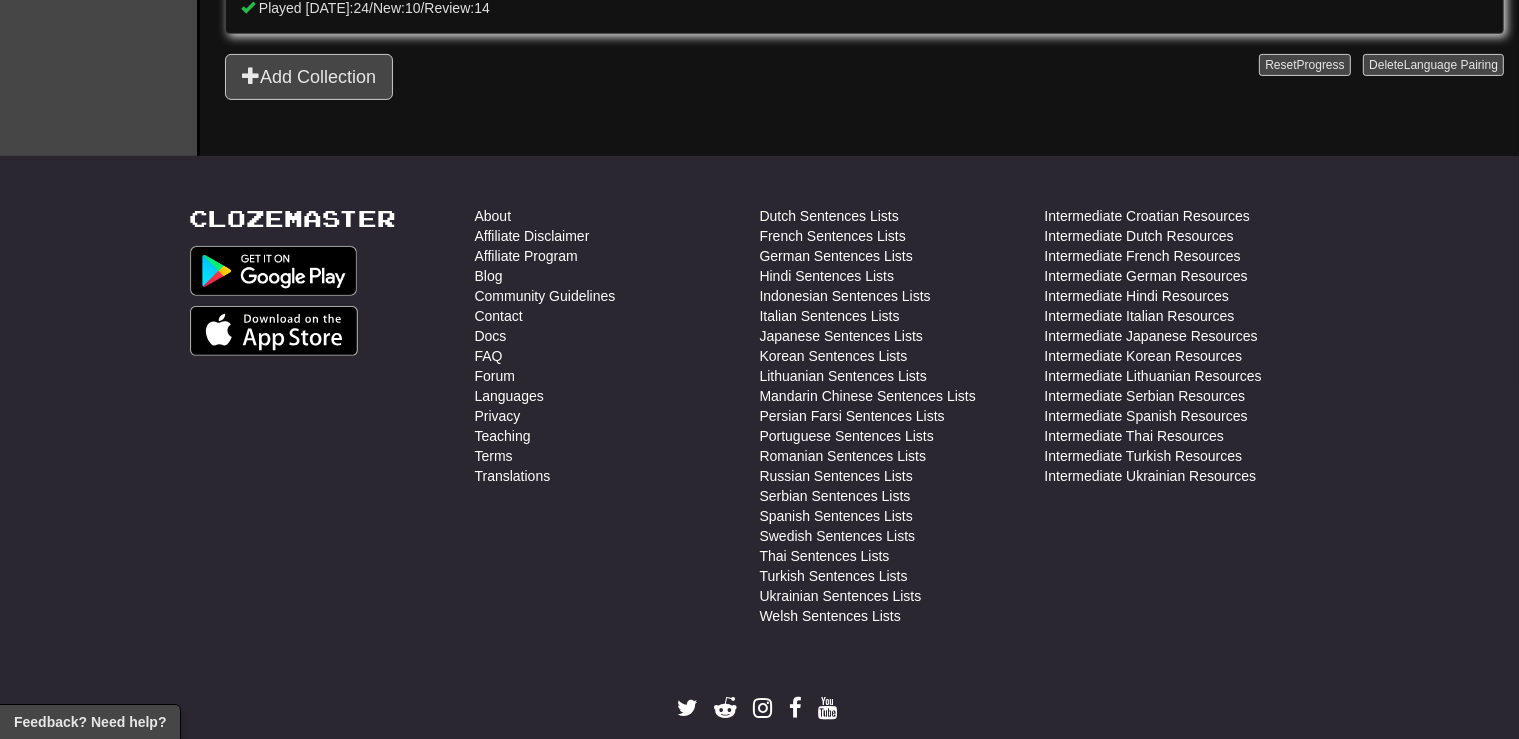 scroll, scrollTop: 0, scrollLeft: 0, axis: both 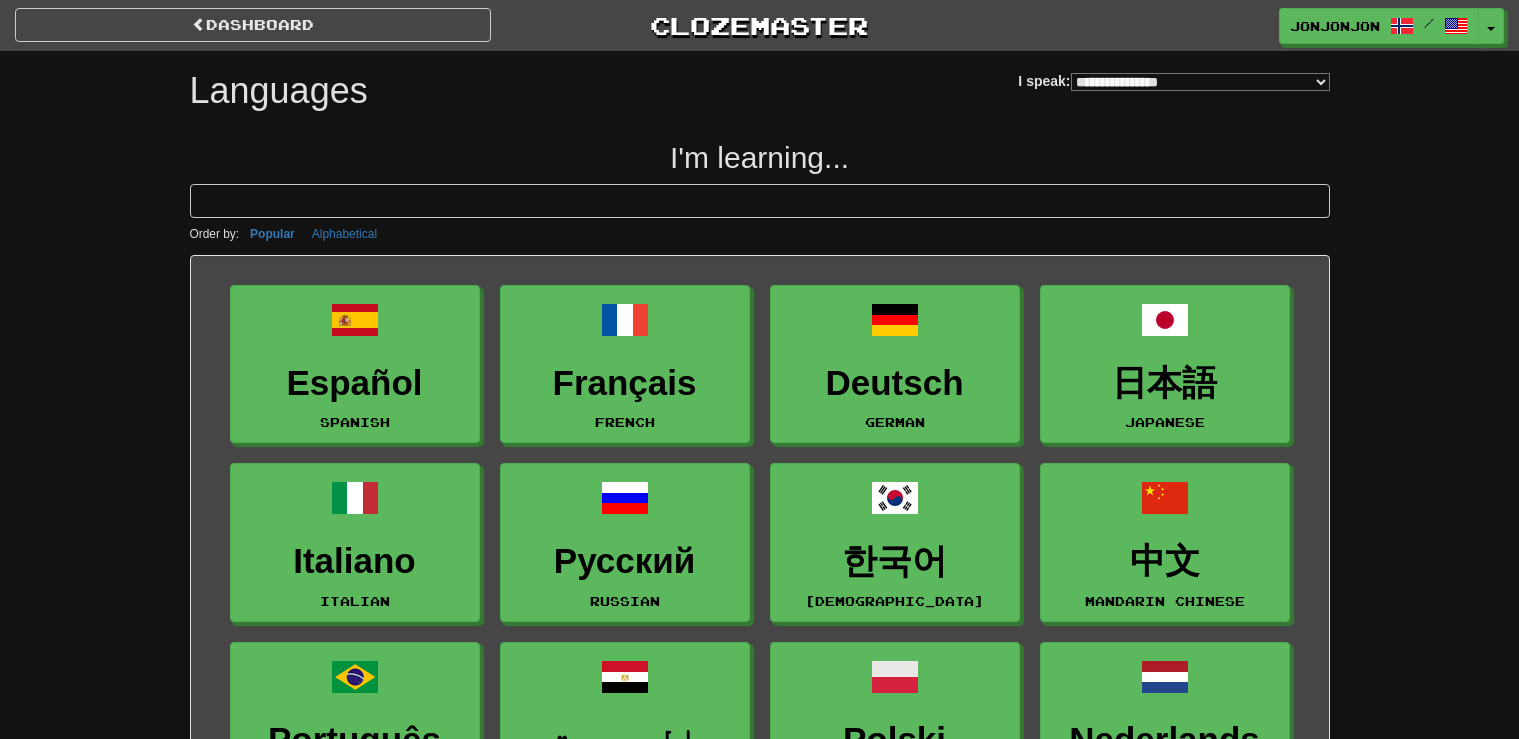 select on "*******" 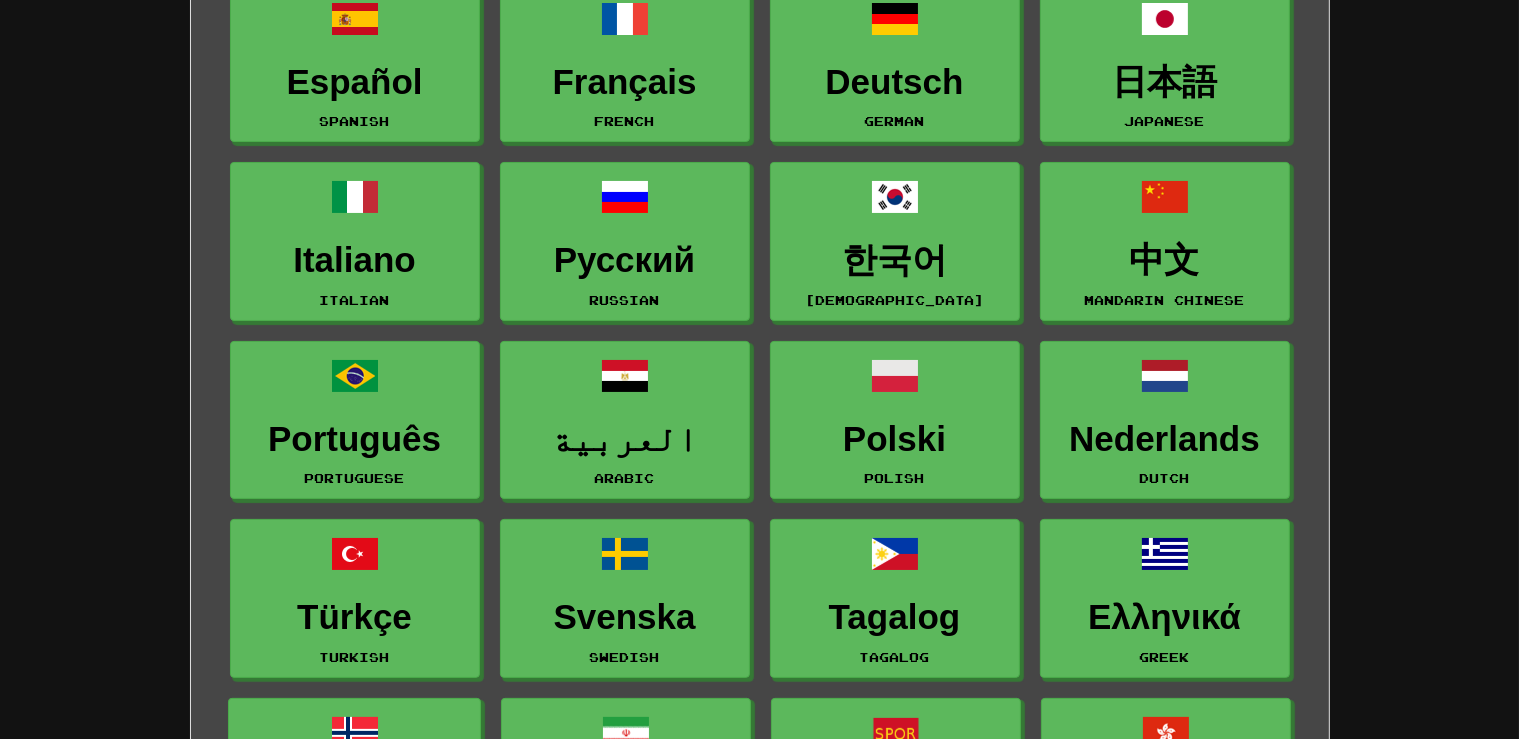 scroll, scrollTop: 316, scrollLeft: 0, axis: vertical 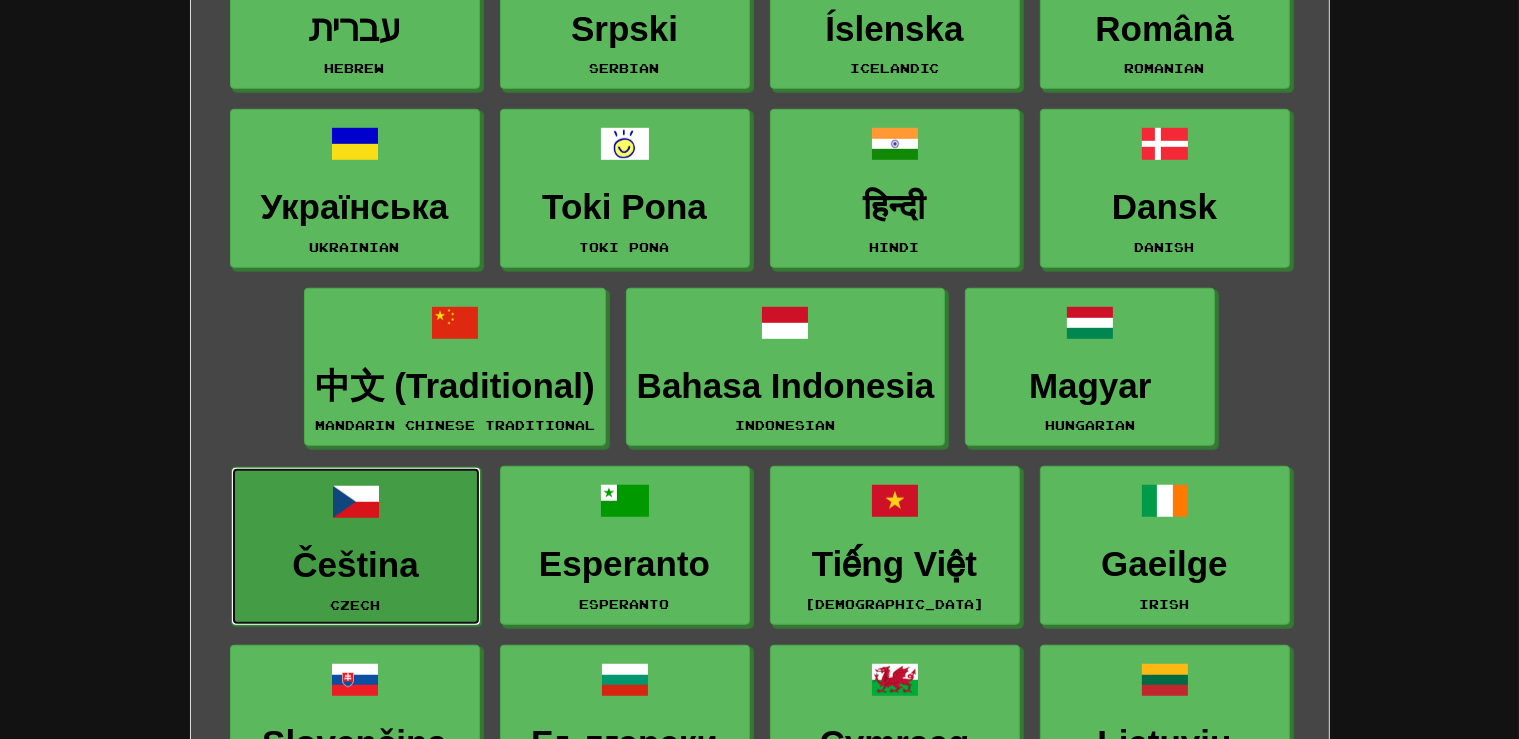 click on "Čeština" at bounding box center (356, 565) 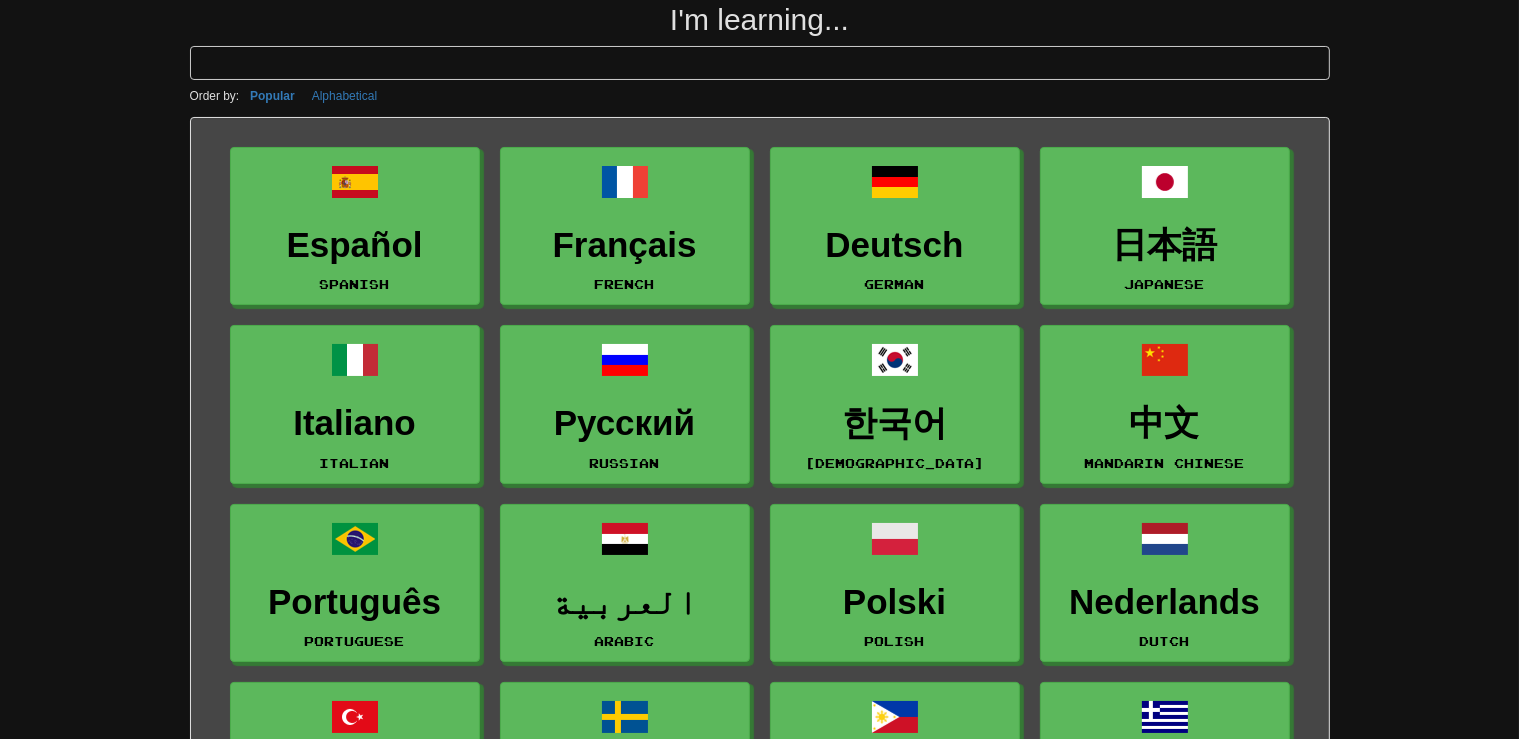 scroll, scrollTop: 80, scrollLeft: 0, axis: vertical 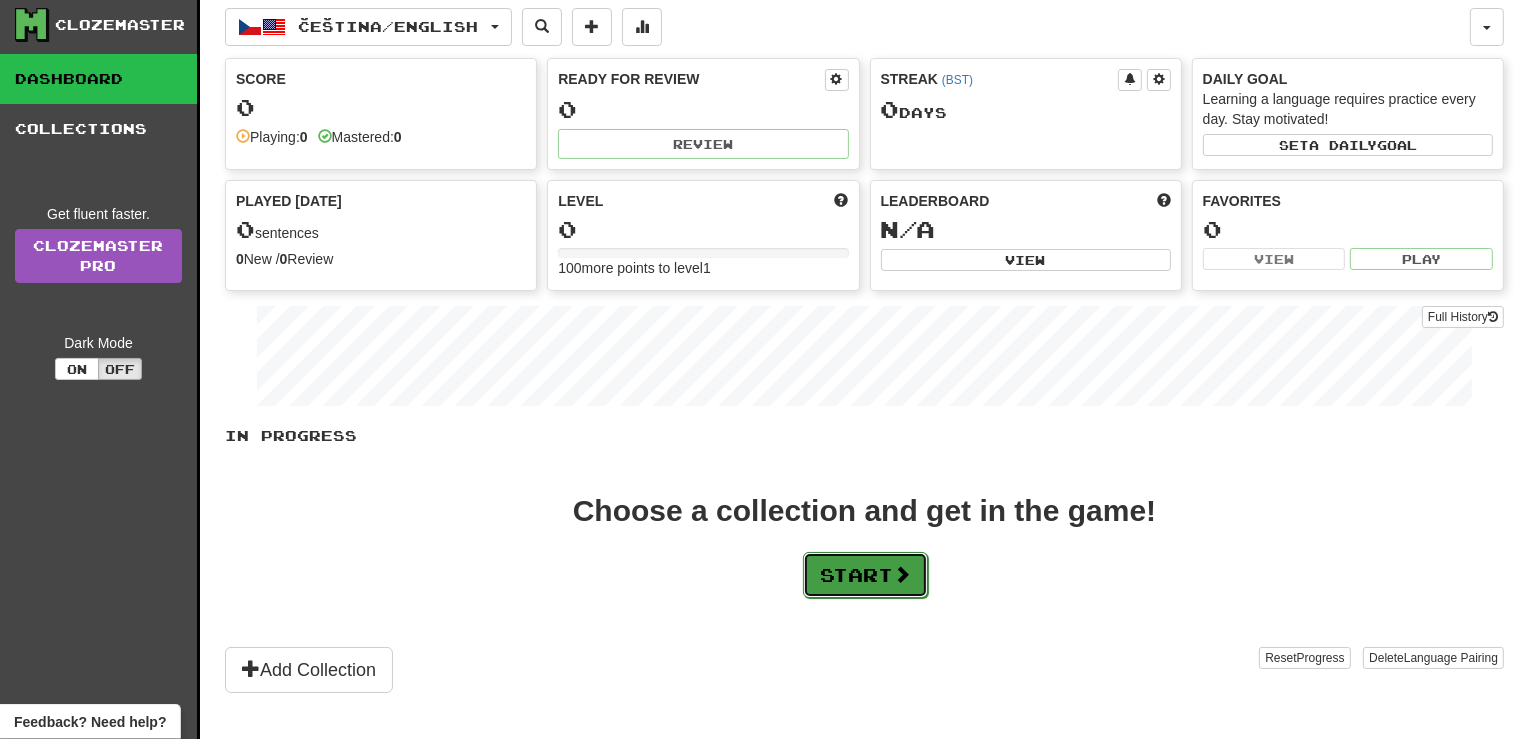 click on "Start" at bounding box center (865, 575) 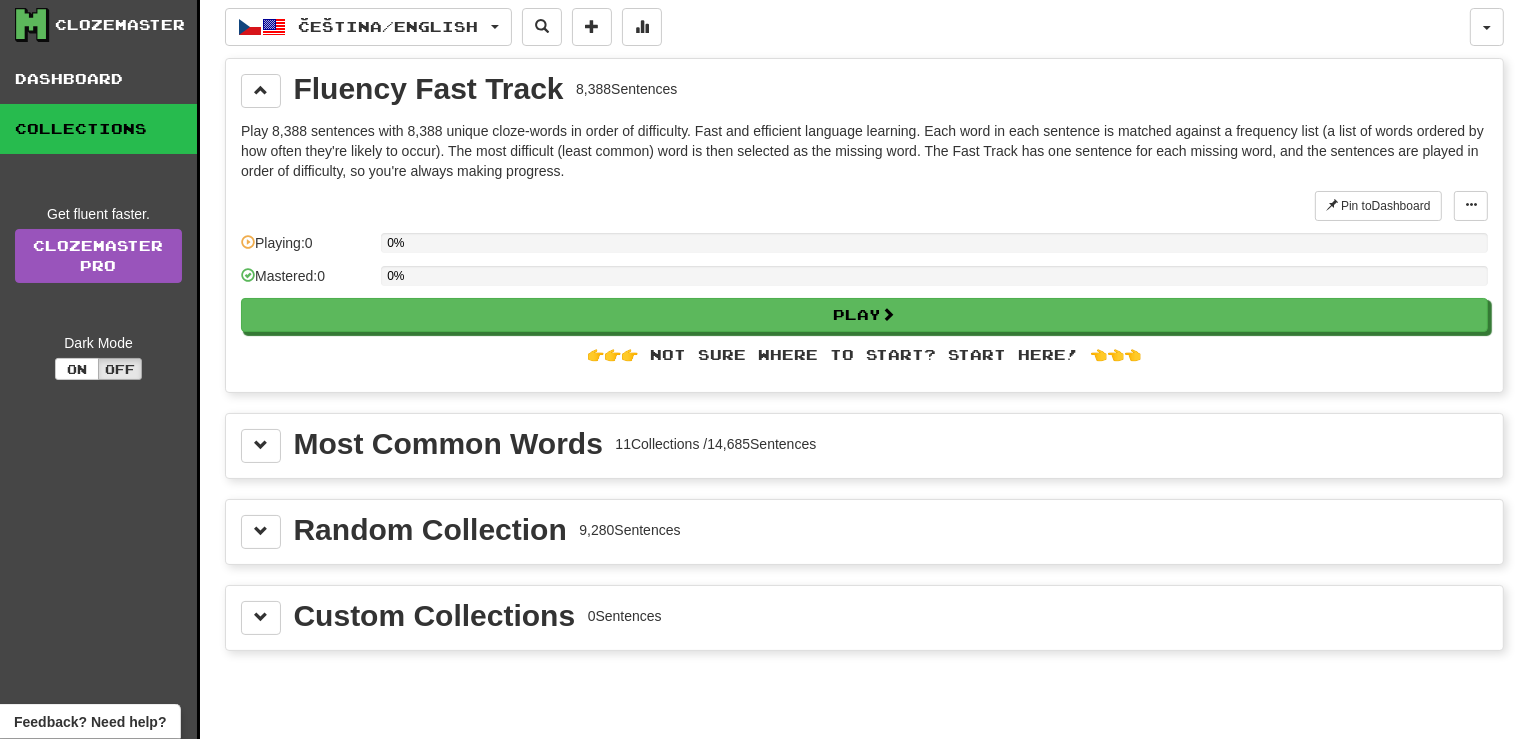scroll, scrollTop: 0, scrollLeft: 0, axis: both 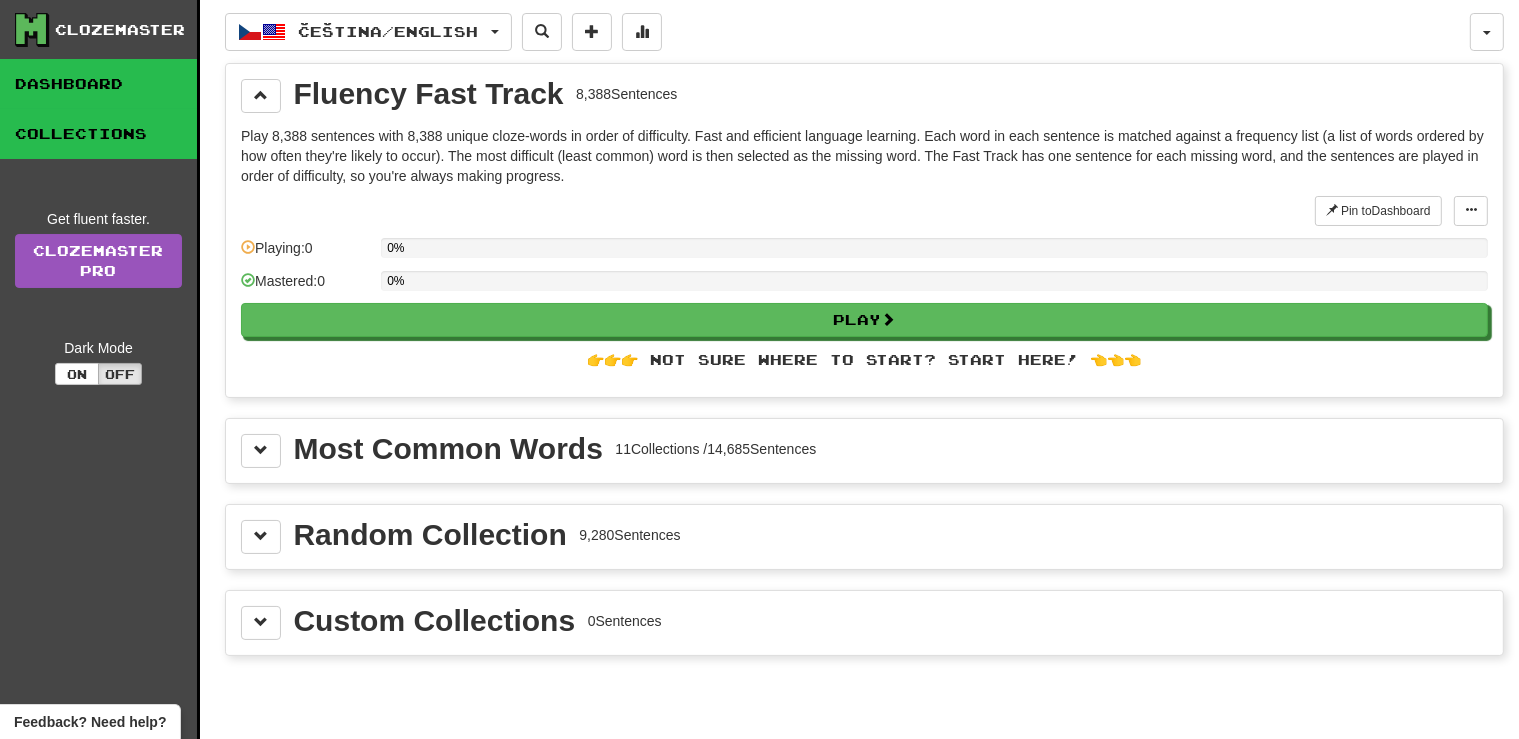 click on "Dashboard" at bounding box center [98, 84] 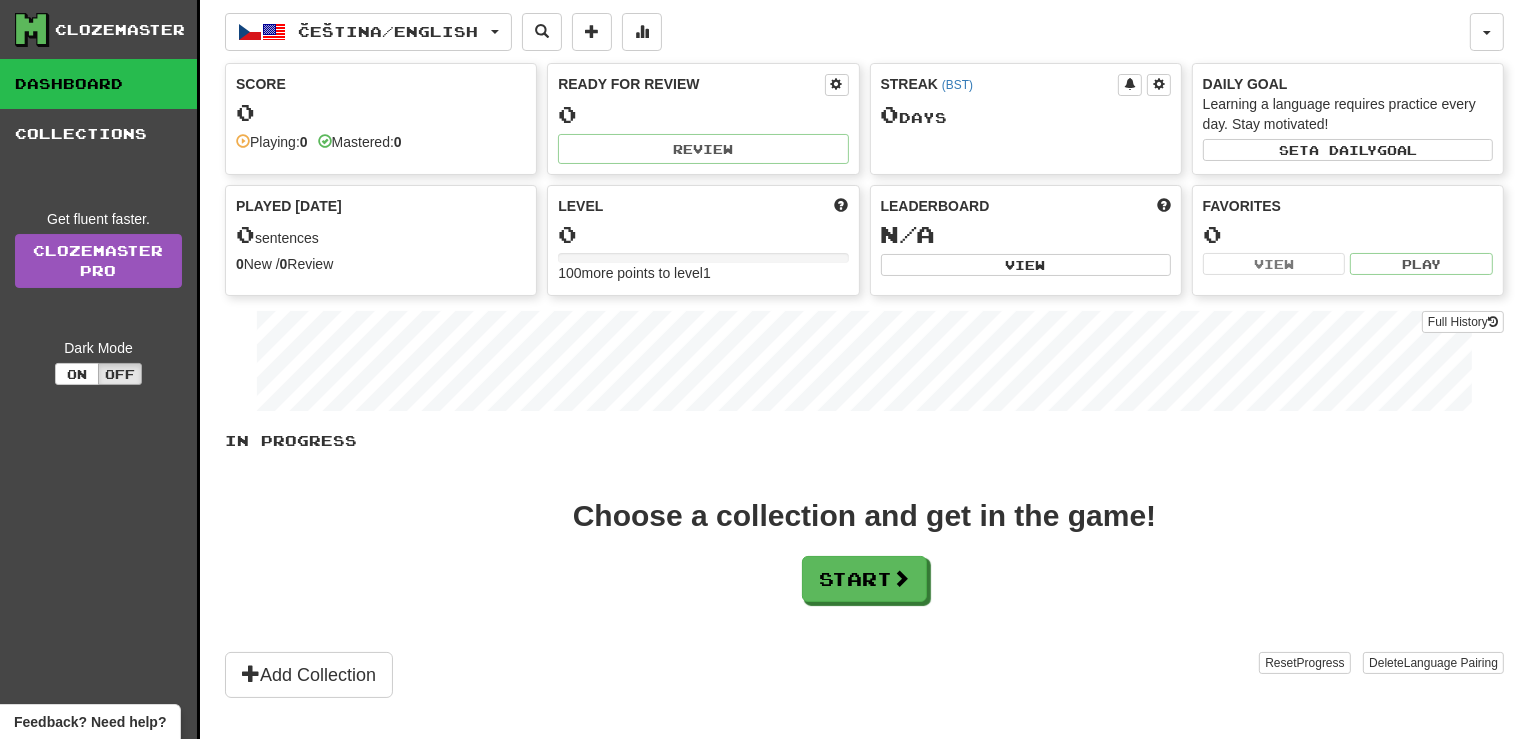 click on "Dashboard" at bounding box center (98, 84) 